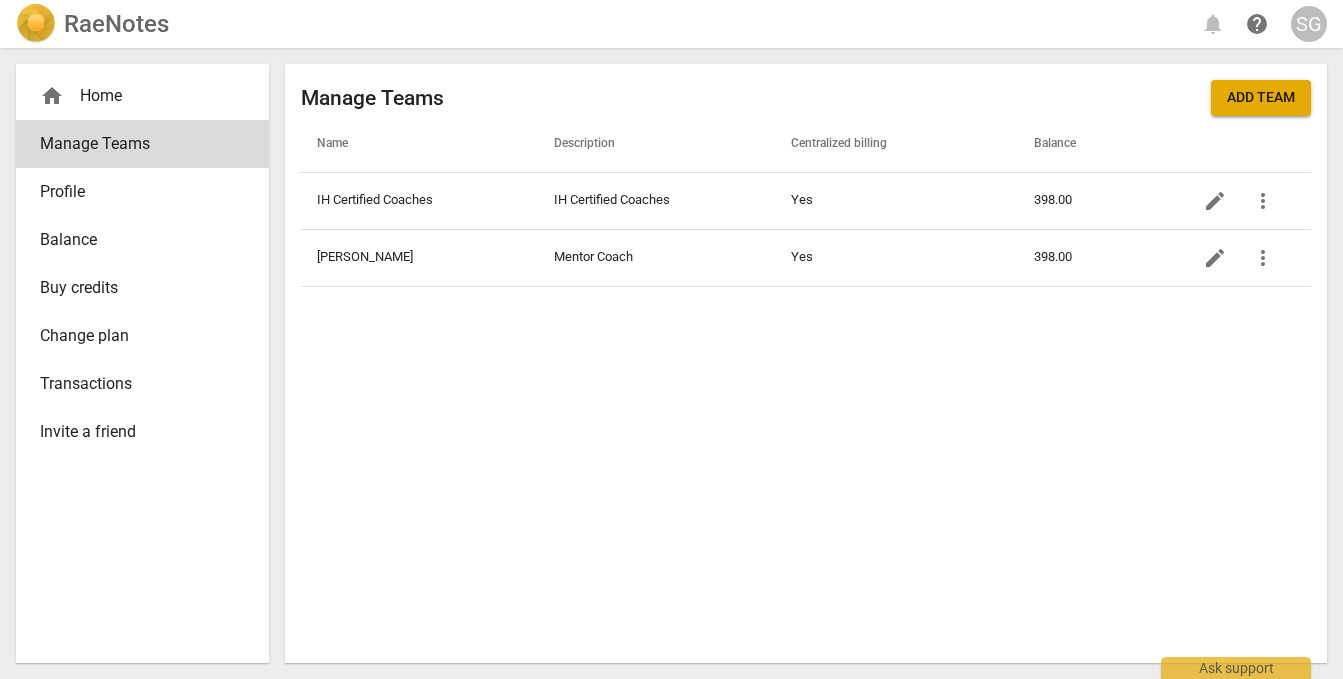 scroll, scrollTop: 0, scrollLeft: 0, axis: both 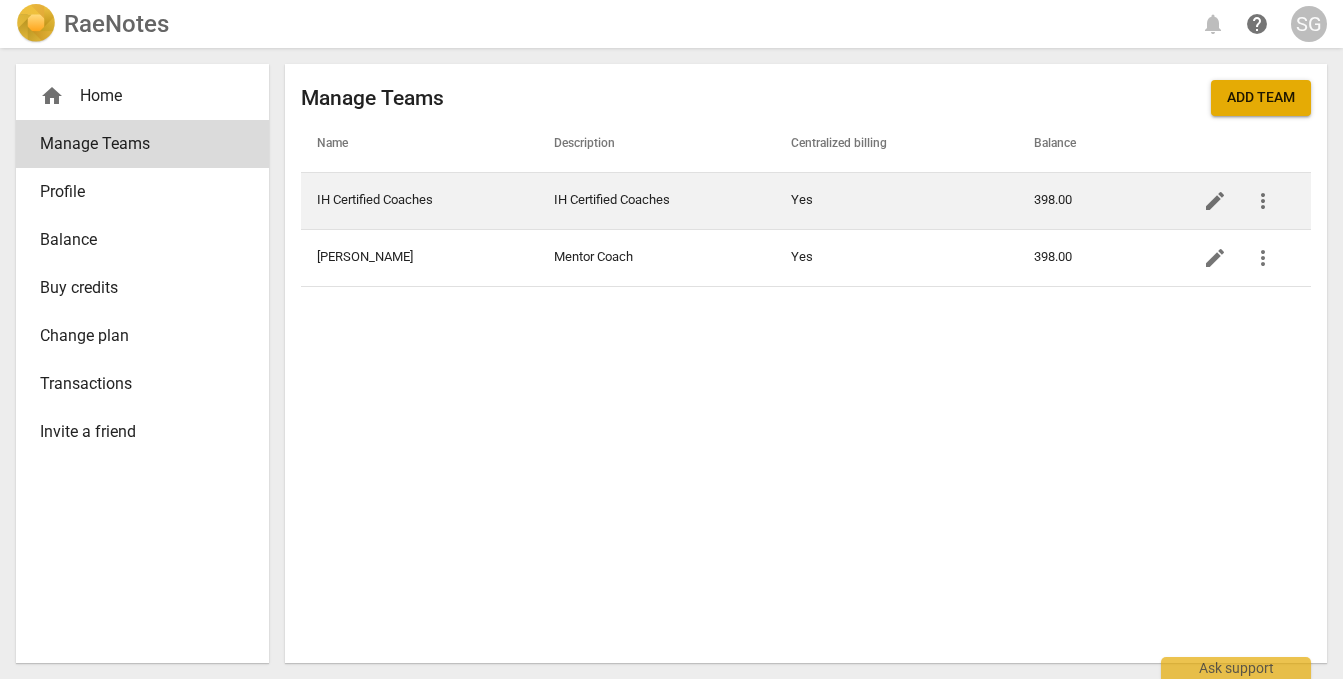 click on "IH Certified Coaches" at bounding box center [656, 200] 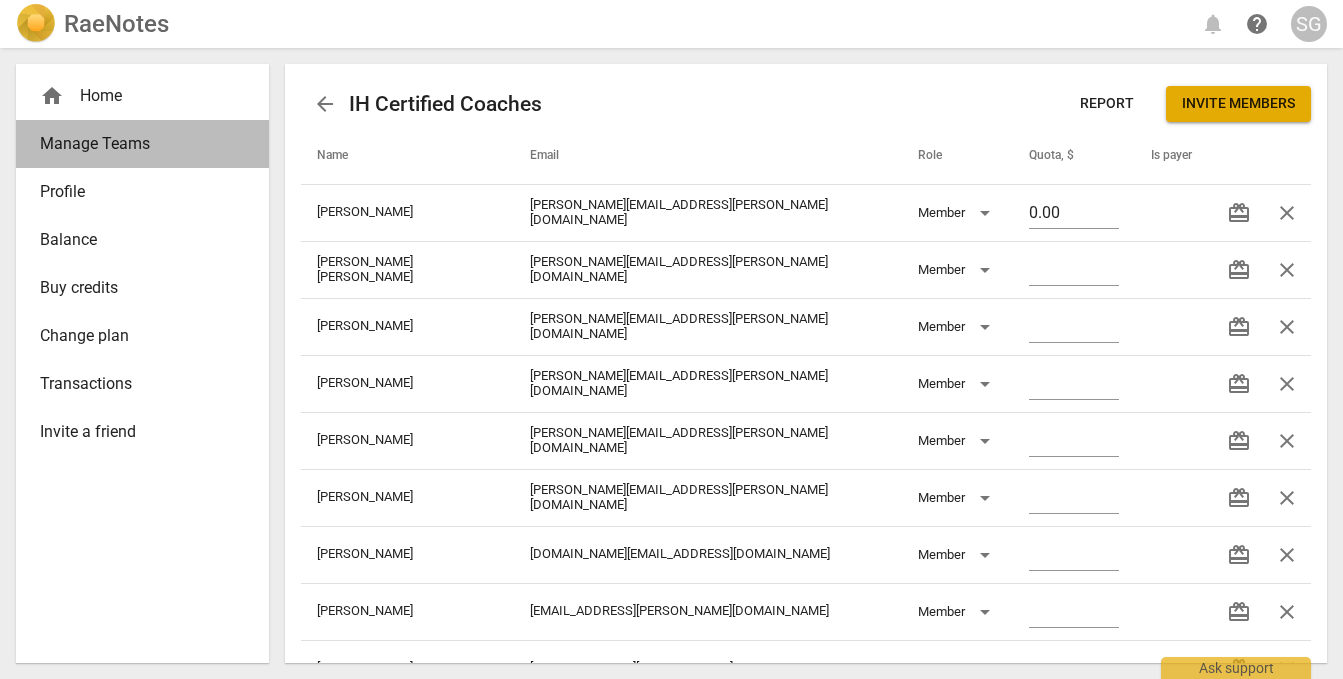 click on "Manage Teams" at bounding box center (134, 144) 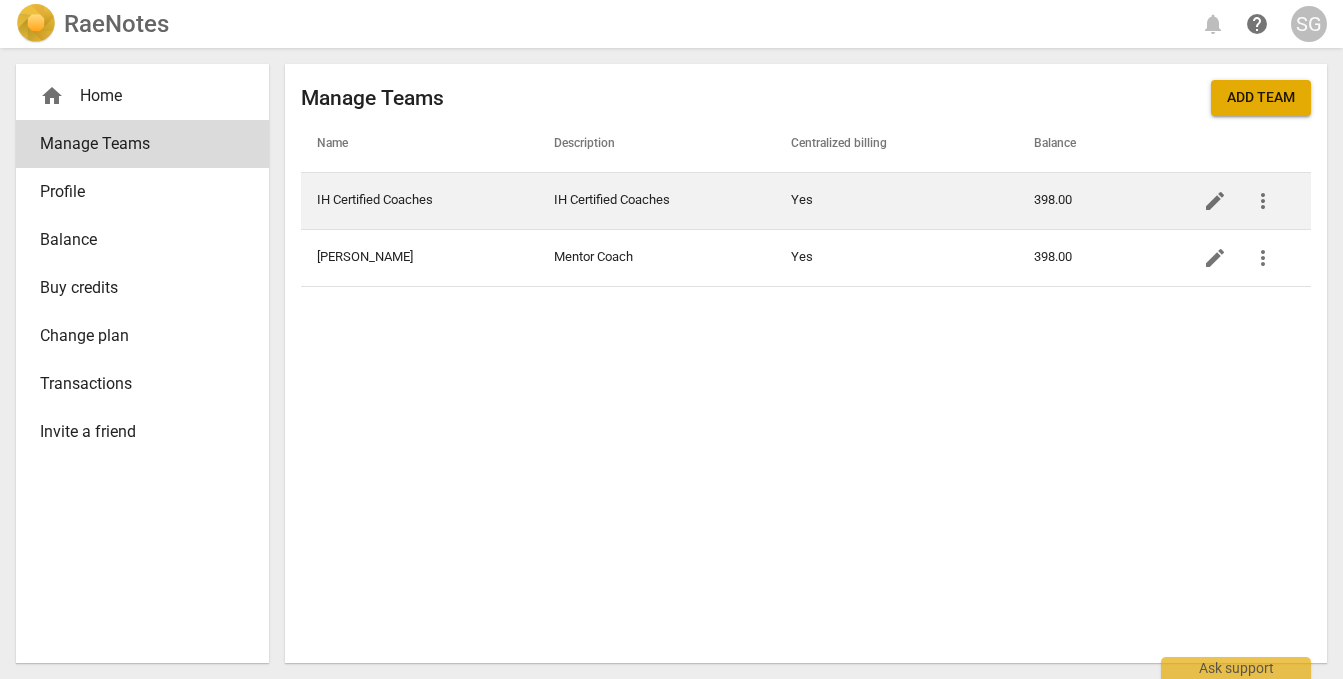 click on "IH Certified Coaches" at bounding box center [656, 200] 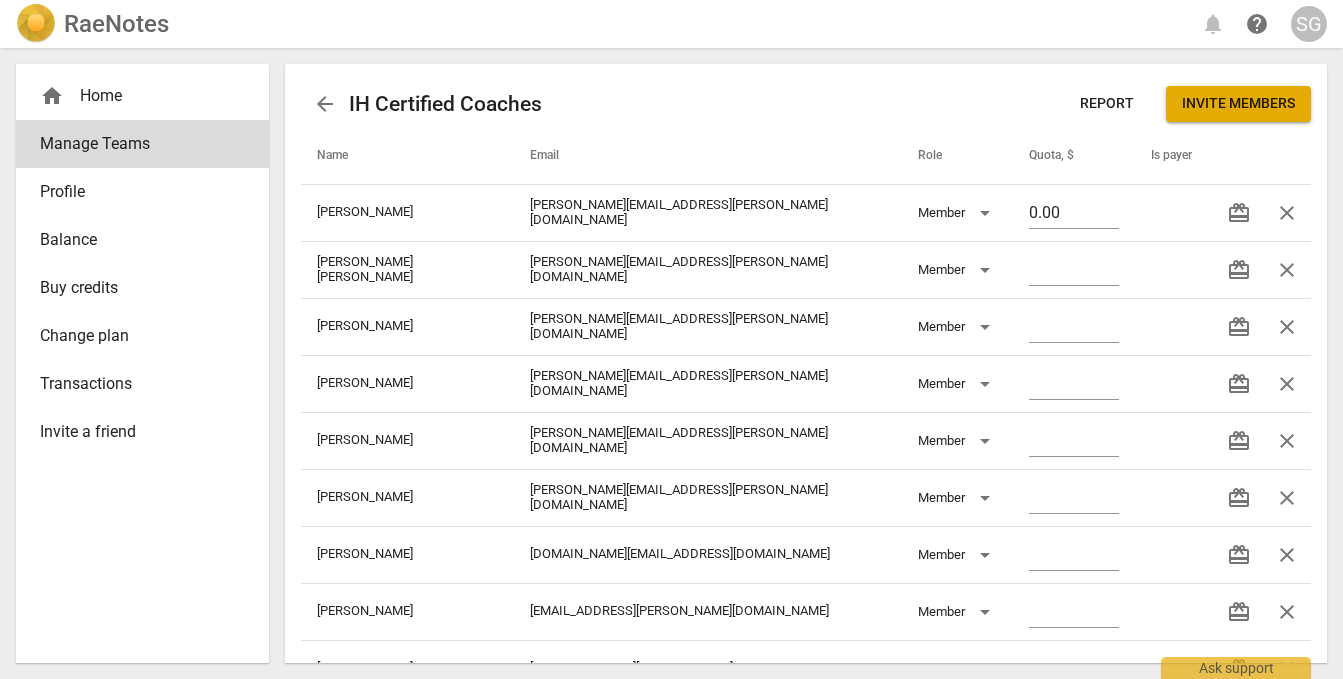 click on "home Home" at bounding box center [134, 96] 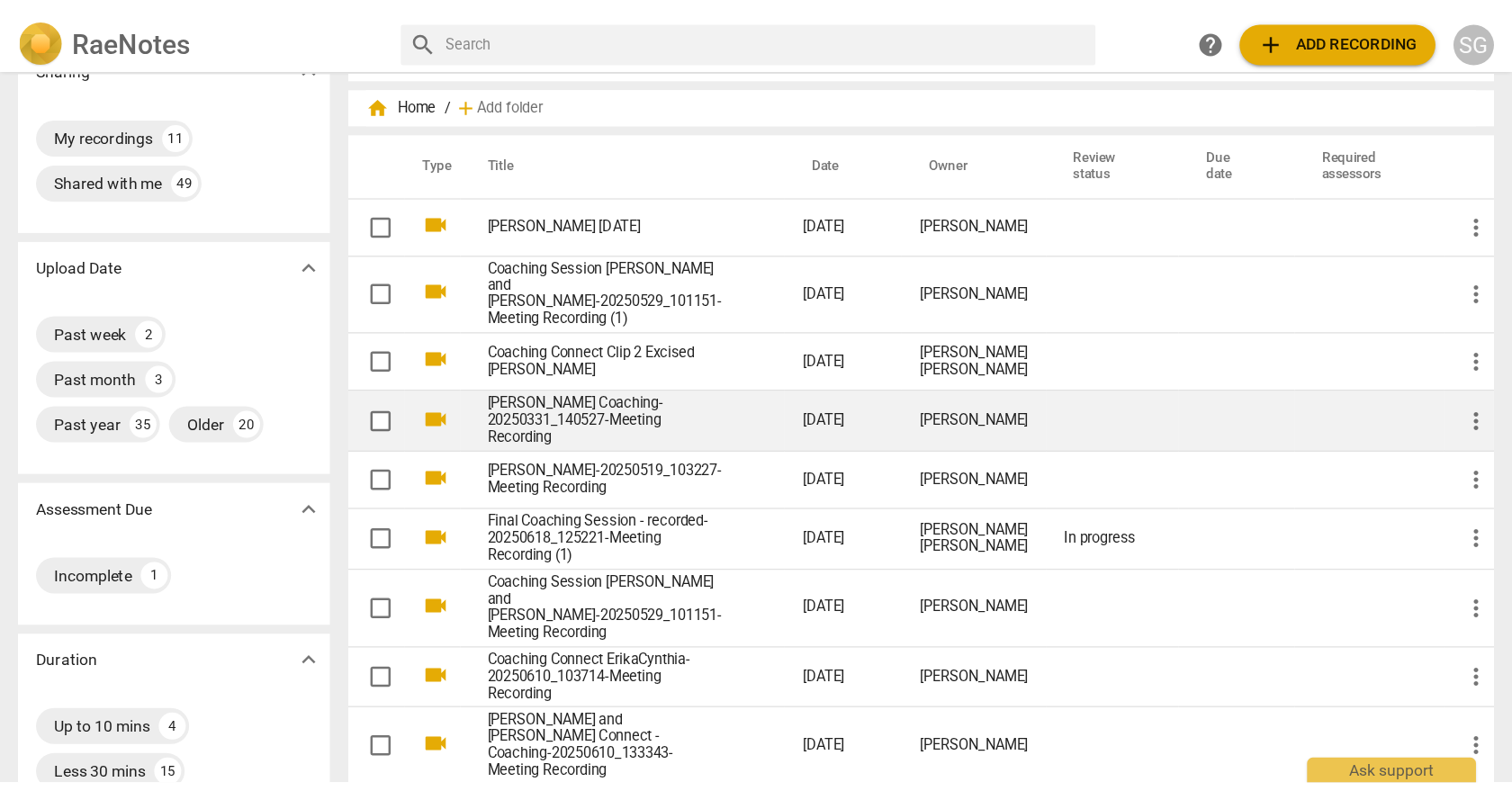 scroll, scrollTop: 0, scrollLeft: 0, axis: both 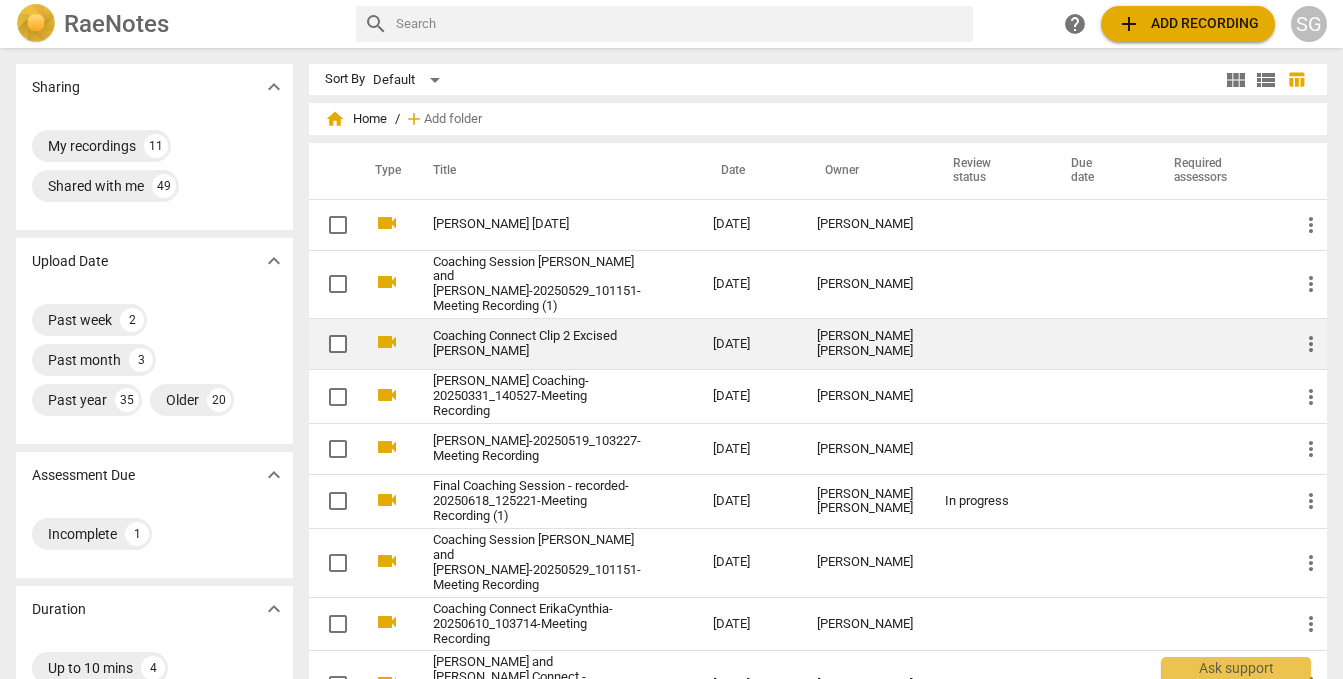 click on "Coaching Connect Clip 2 Excised  [PERSON_NAME]" at bounding box center (537, 344) 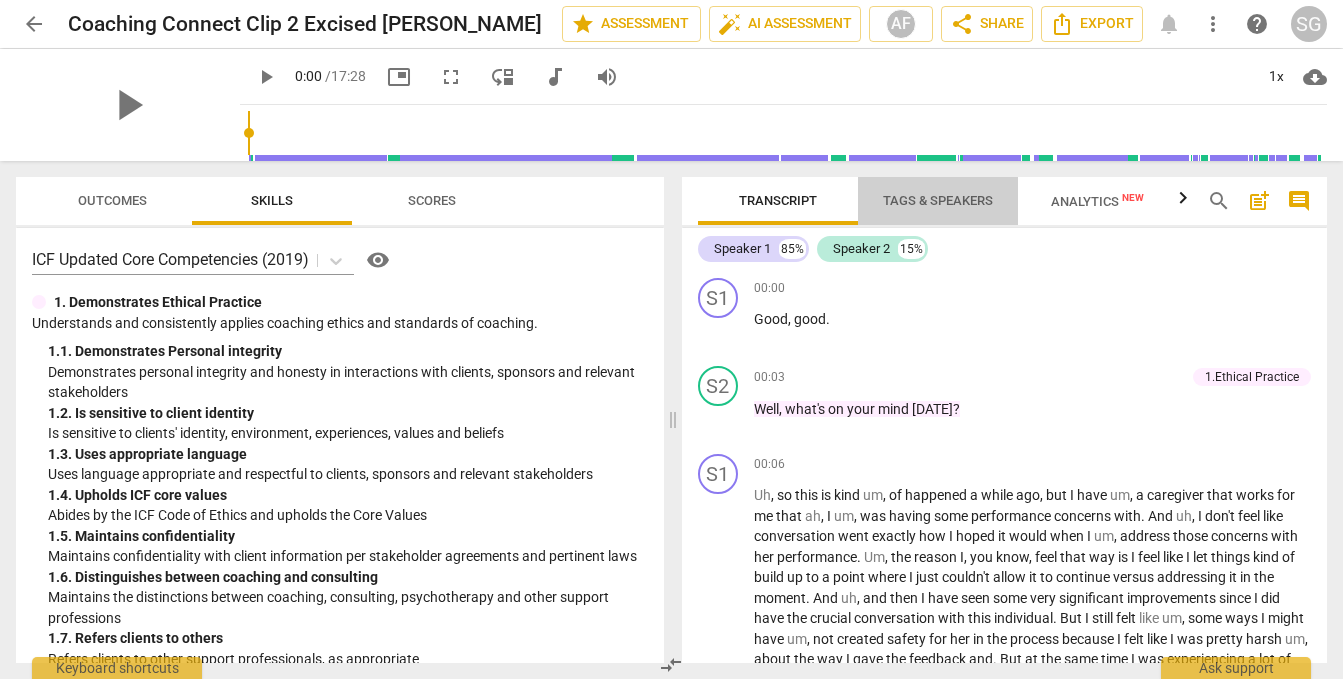 click on "Tags & Speakers" at bounding box center [938, 200] 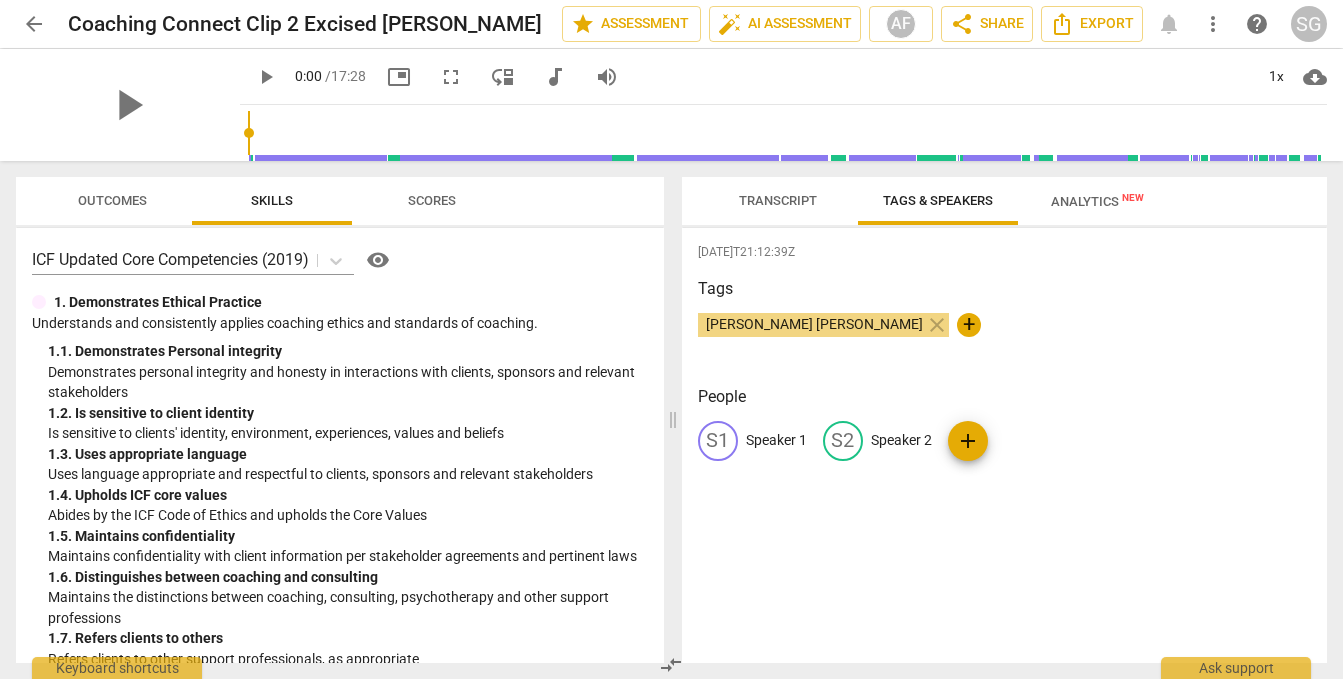 click on "S1 Speaker 1" at bounding box center (752, 441) 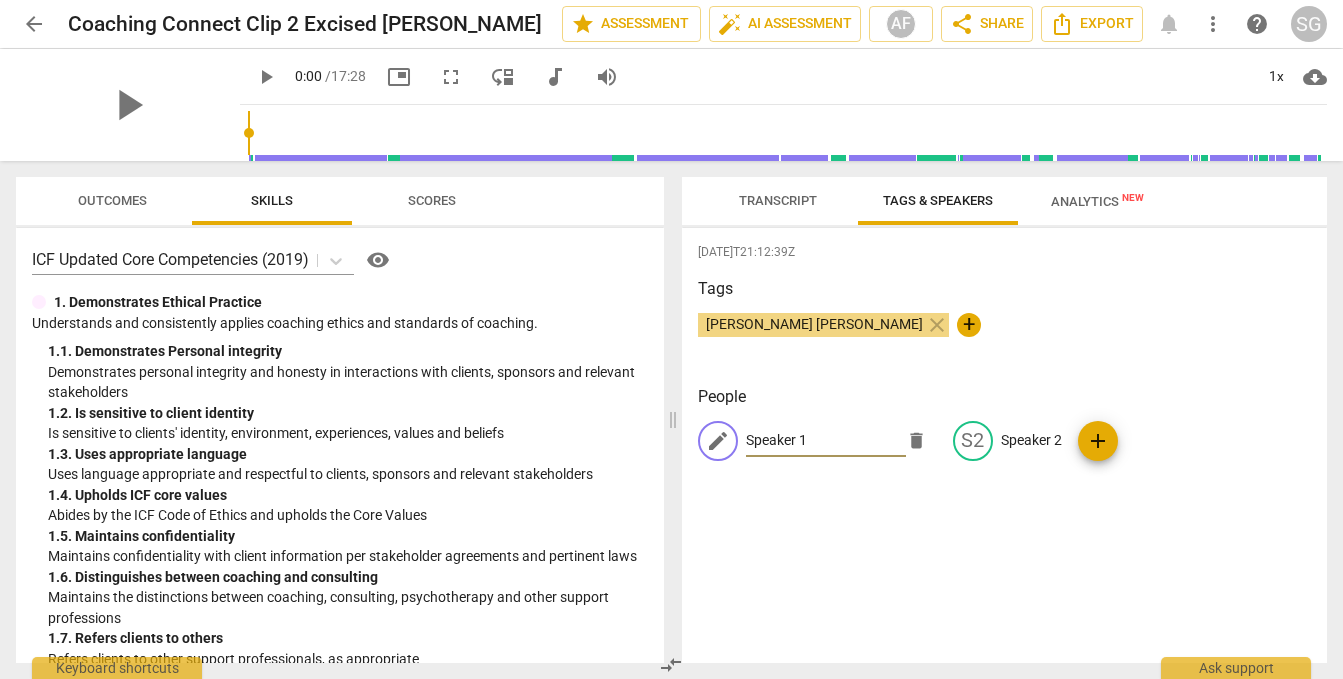 click on "Speaker 1" at bounding box center [826, 441] 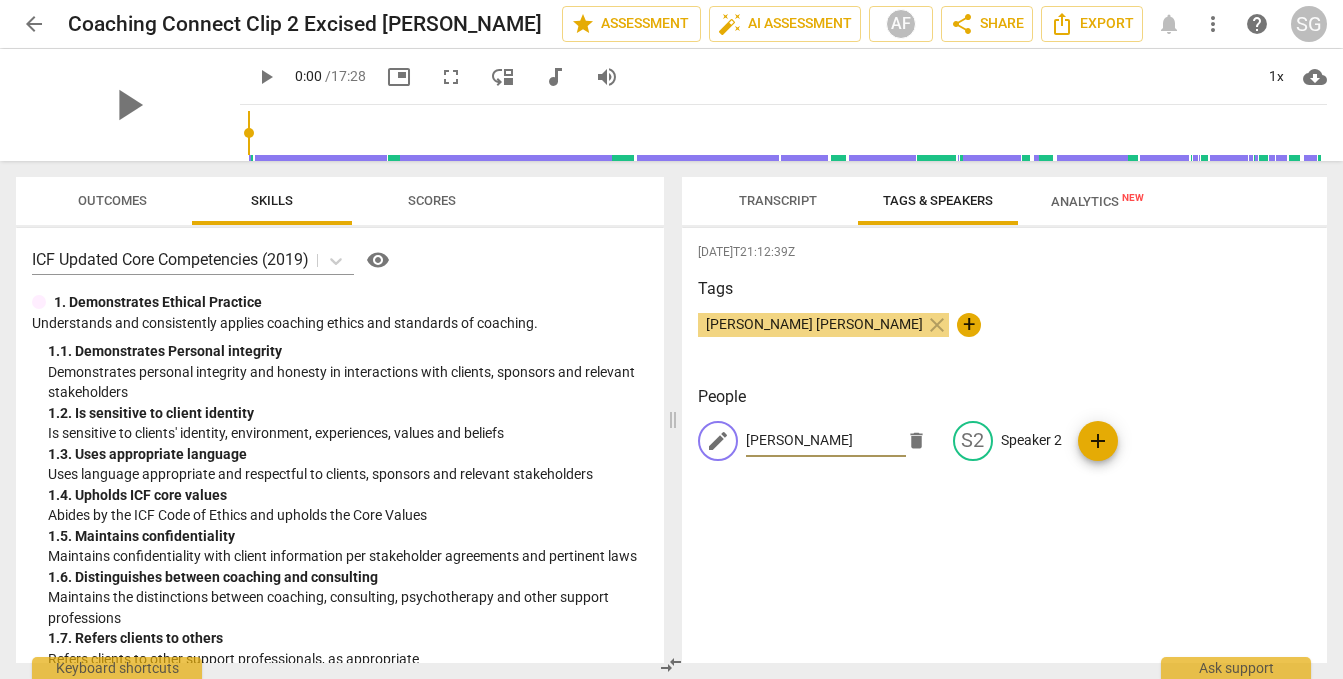 type on "[PERSON_NAME]" 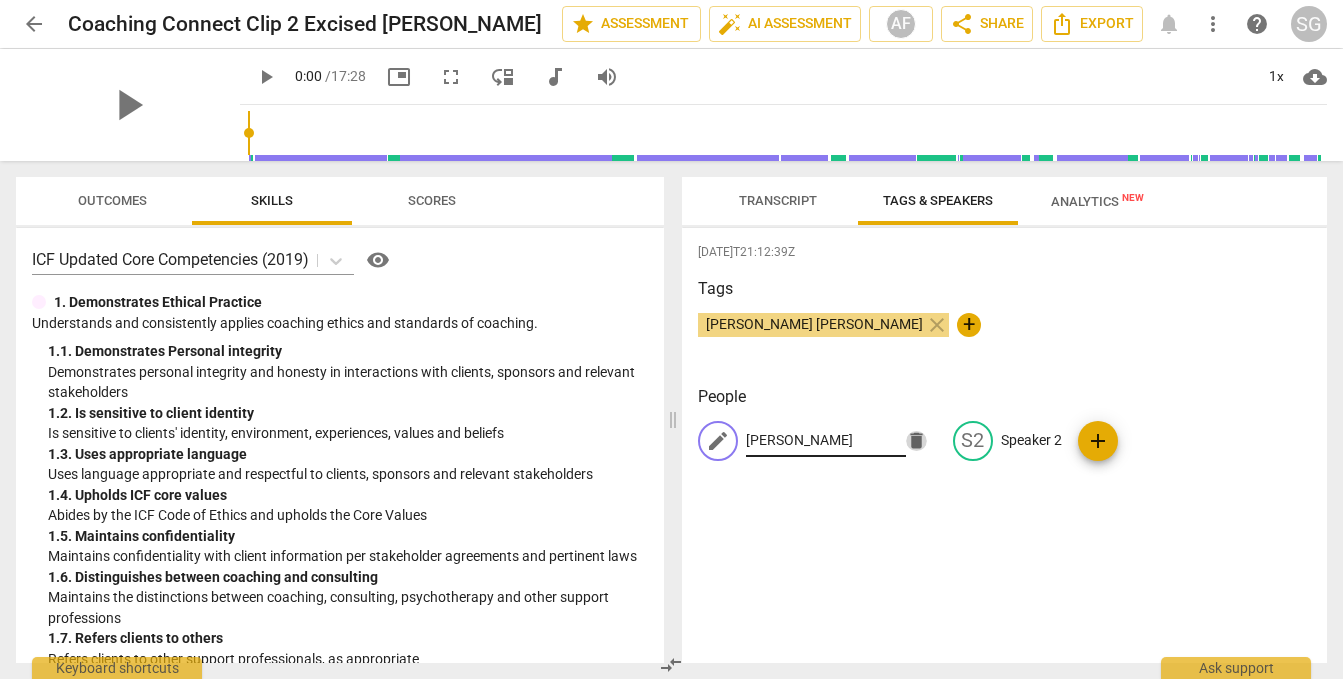 type 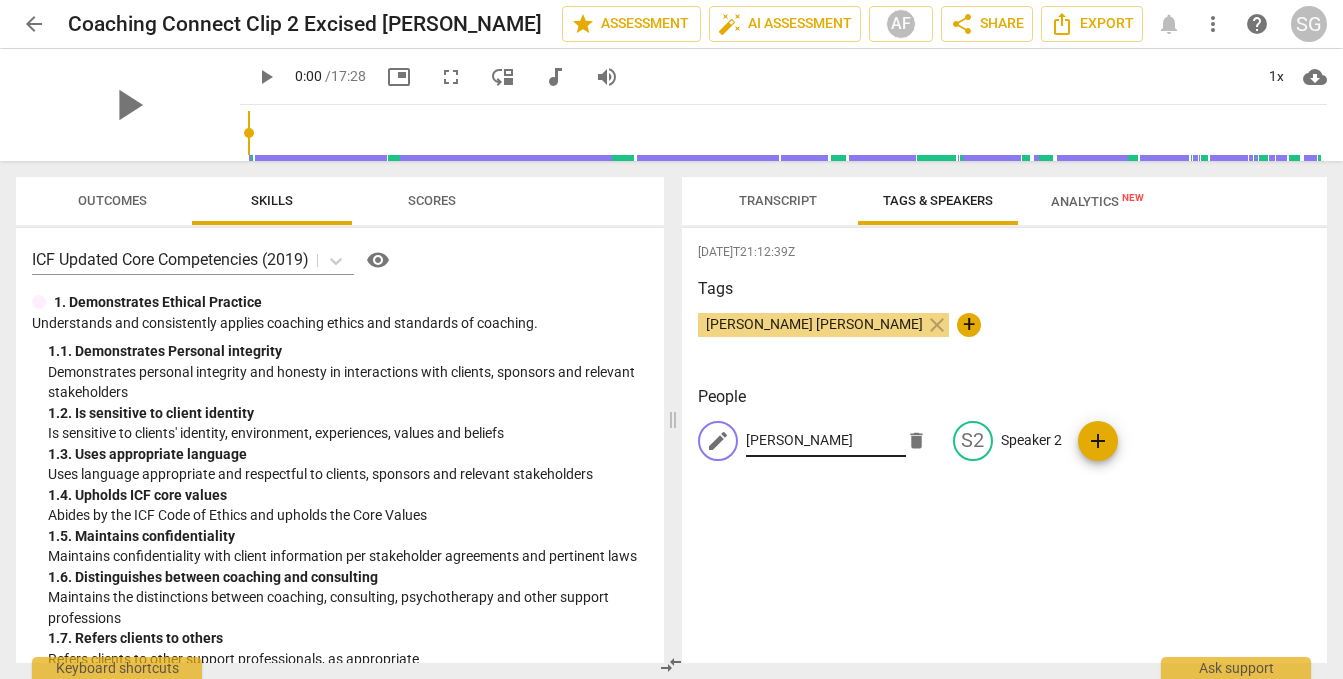 type 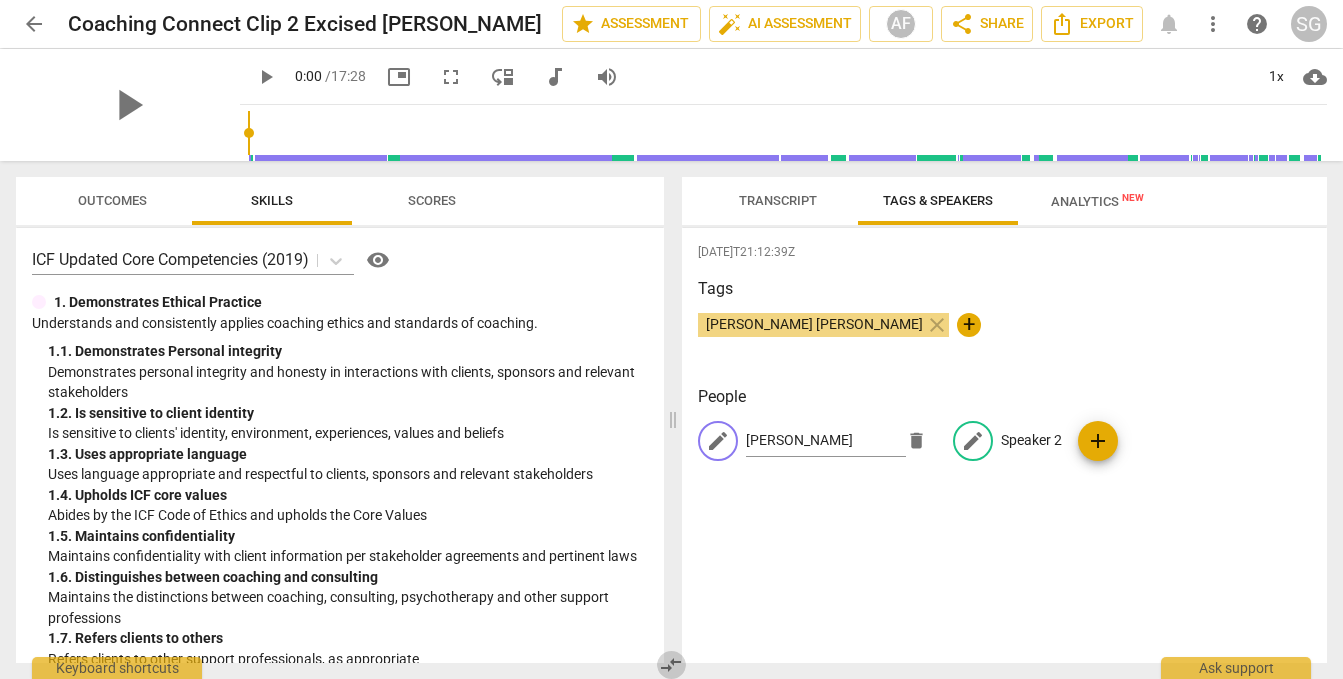 click on "Speaker 2" at bounding box center [1031, 440] 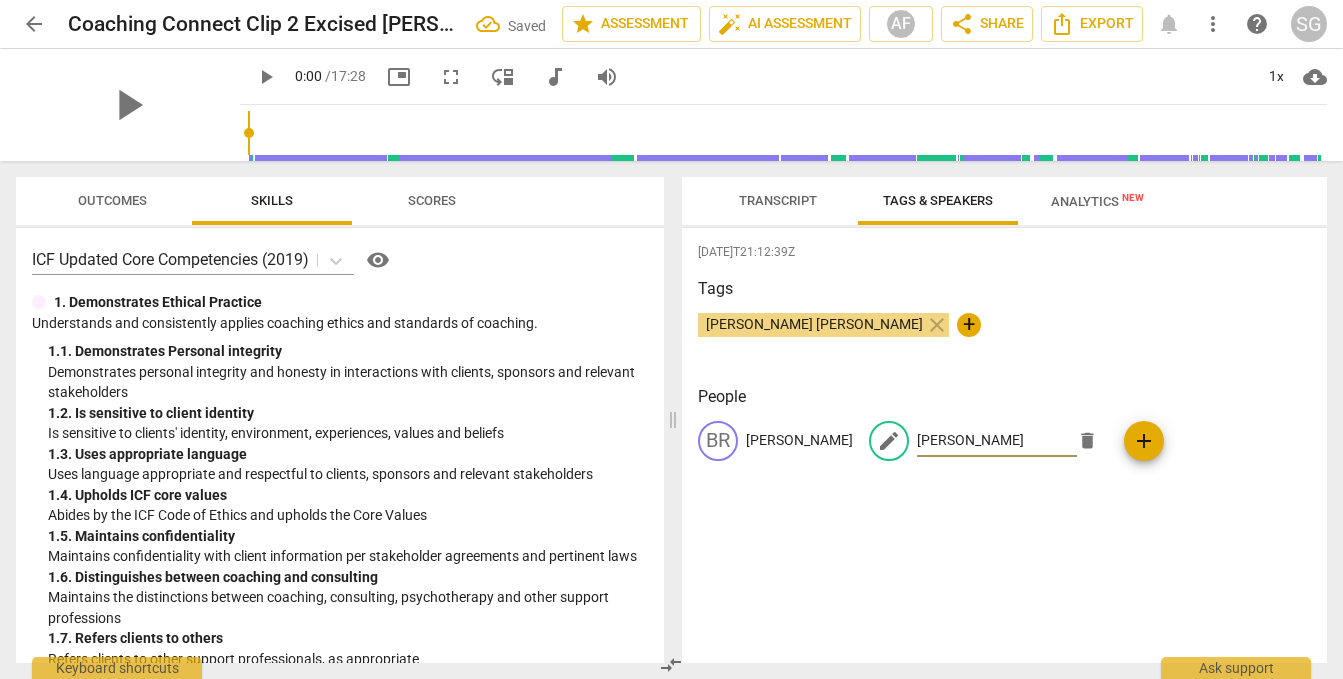 type on "[PERSON_NAME]" 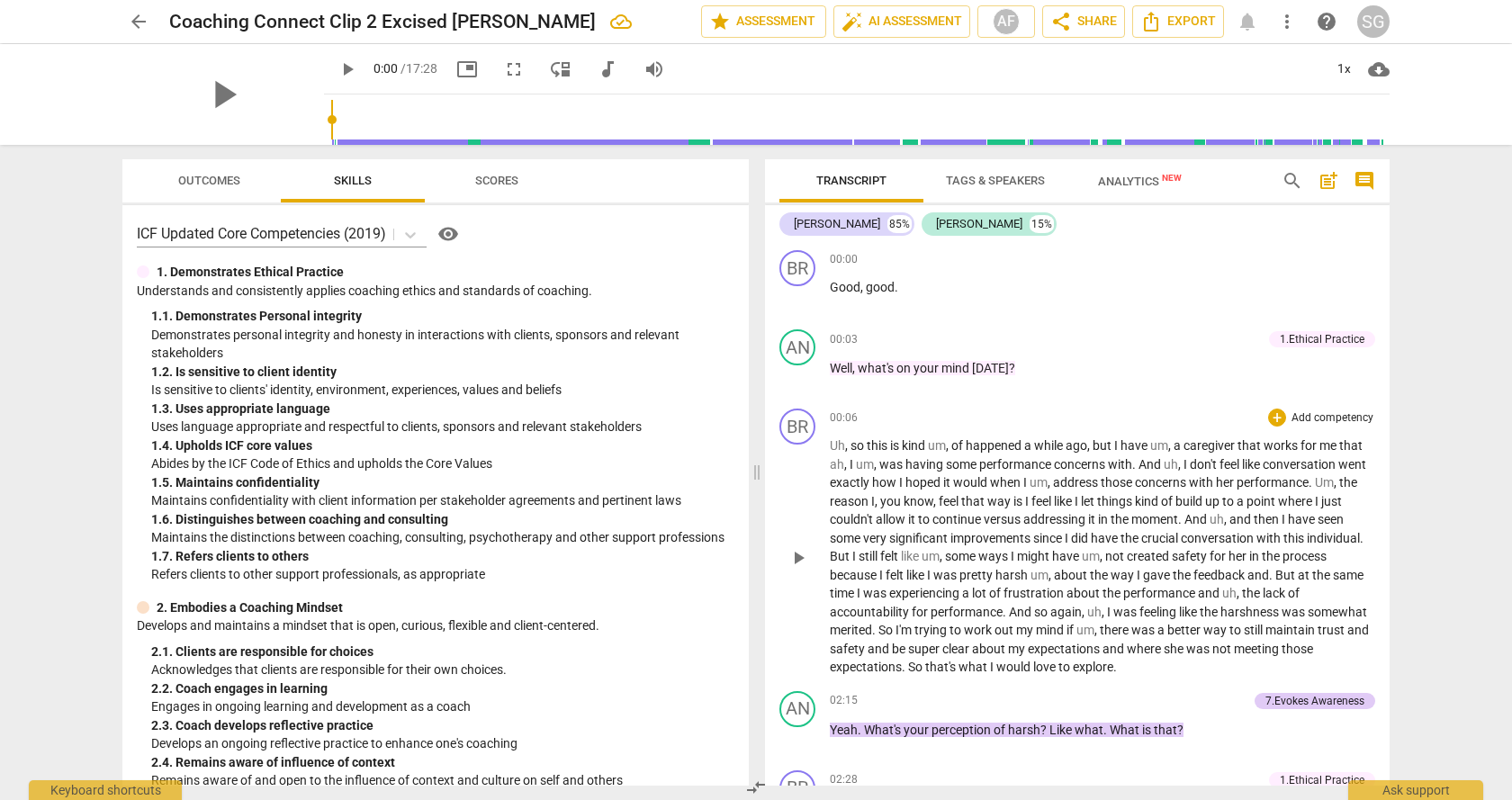 click on "00:06 + Add competency keyboard_arrow_right" at bounding box center [1102, 418] 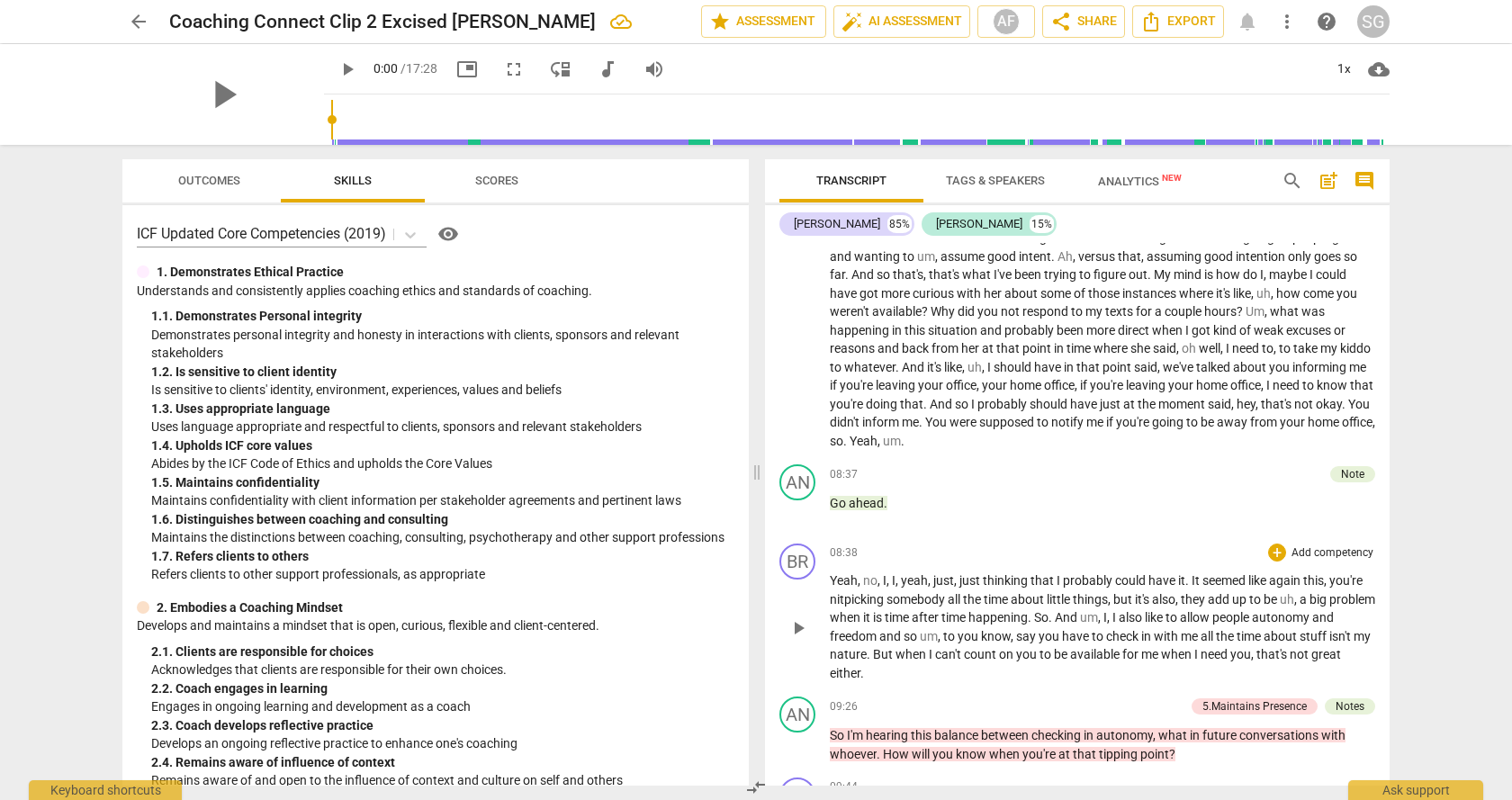 scroll, scrollTop: 900, scrollLeft: 0, axis: vertical 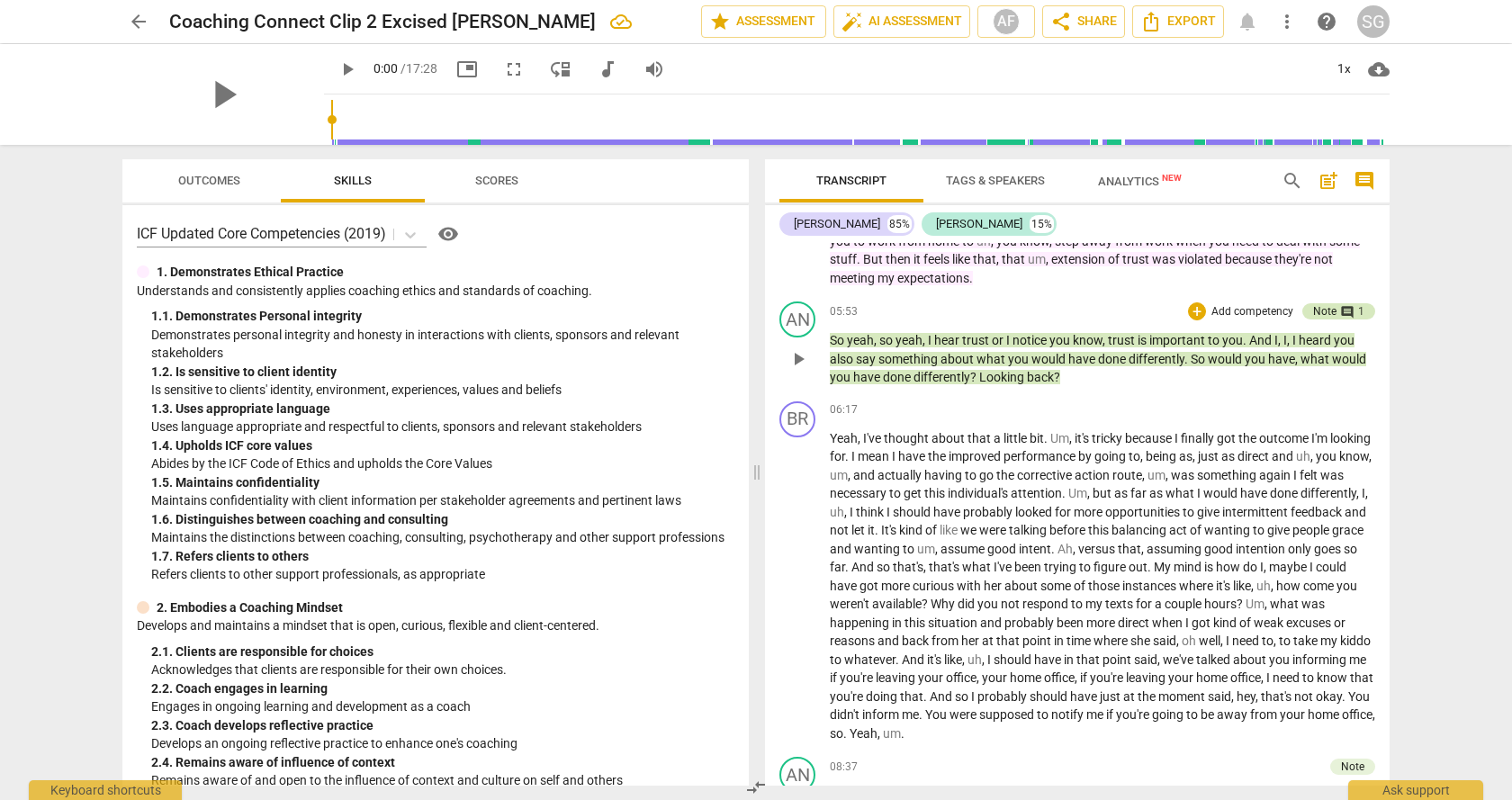 click on "comment" at bounding box center (1347, 312) 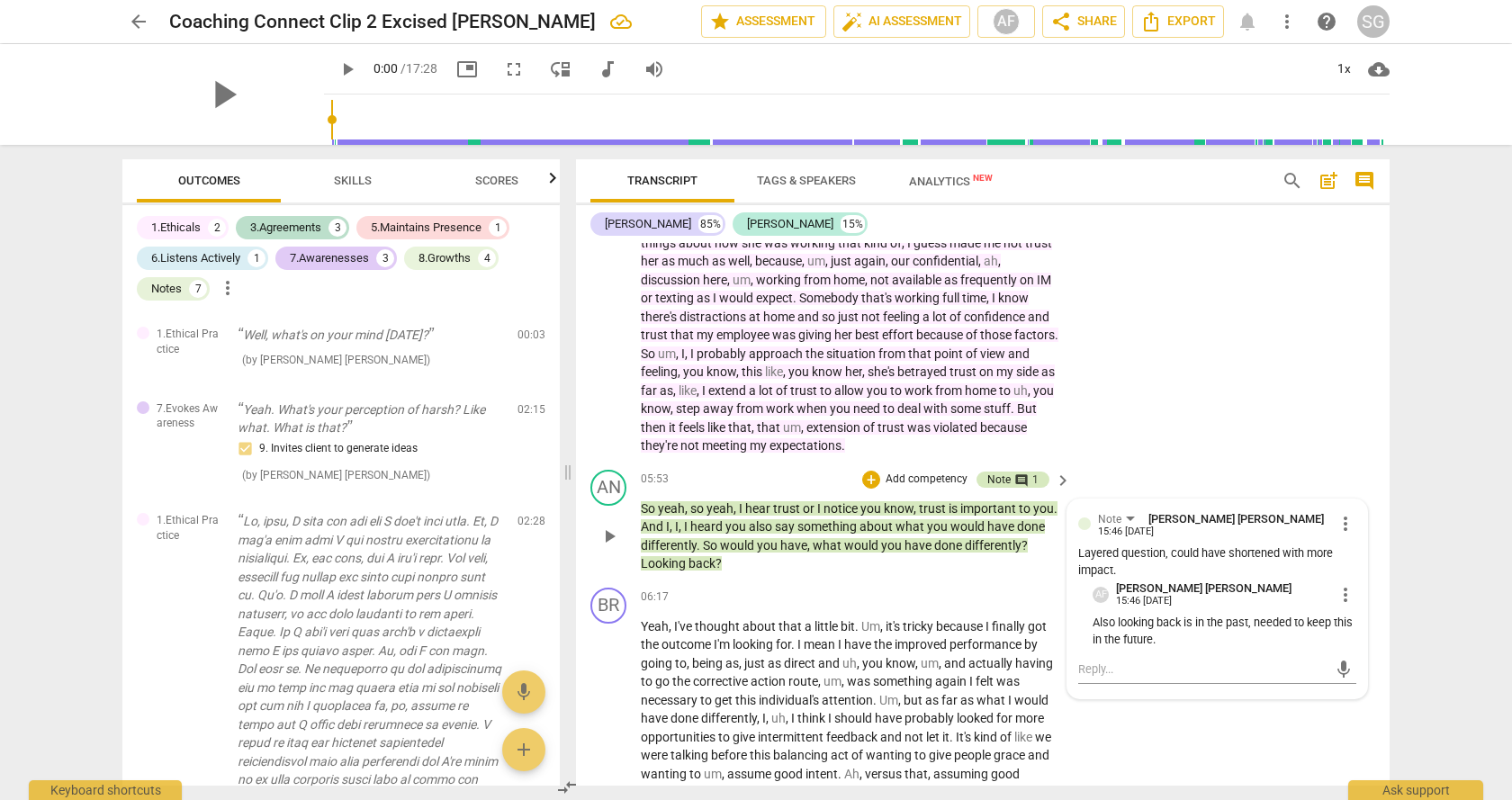 scroll, scrollTop: 975, scrollLeft: 0, axis: vertical 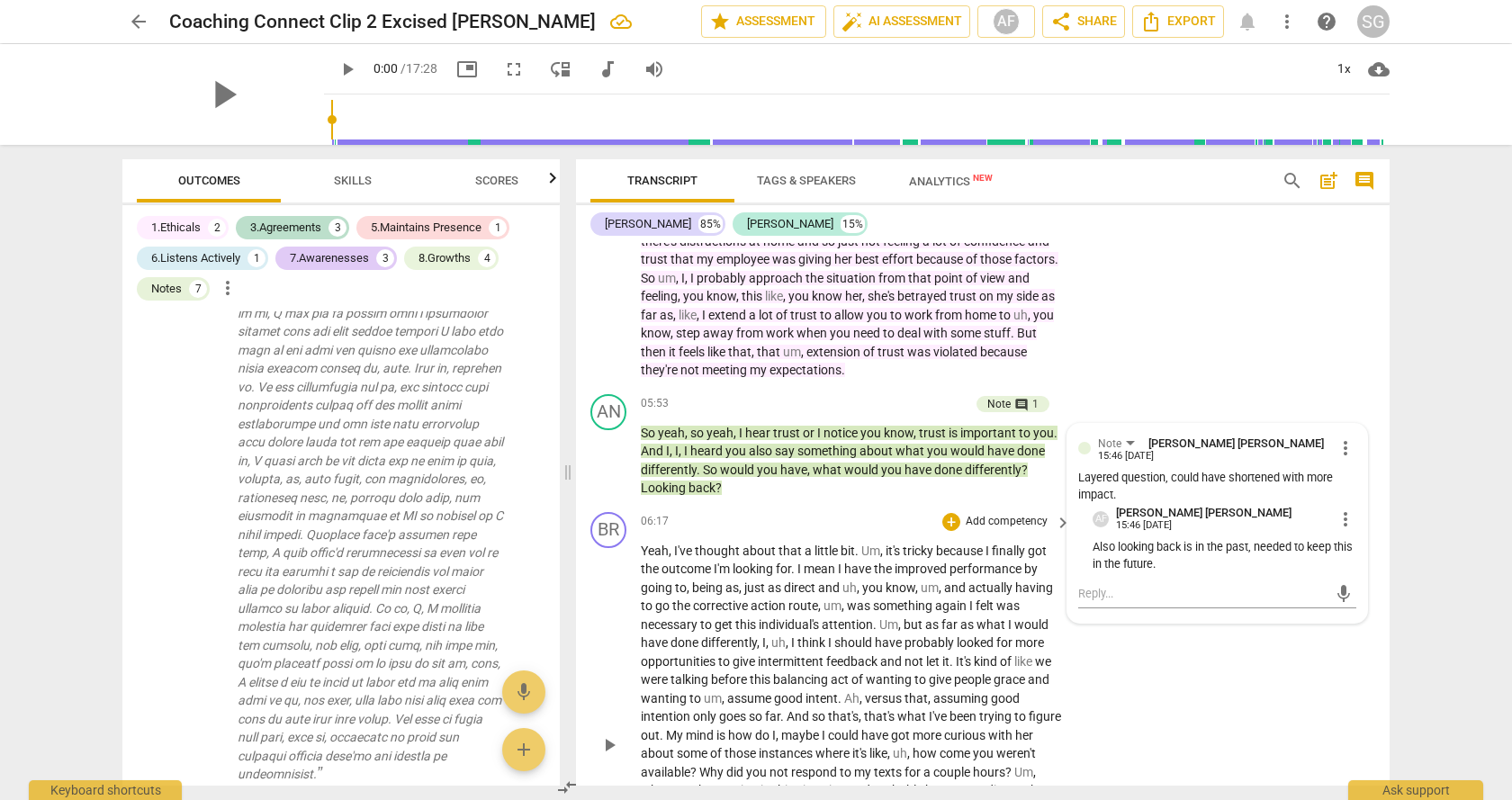 click on "06:17 + Add competency keyboard_arrow_right" at bounding box center (857, 522) 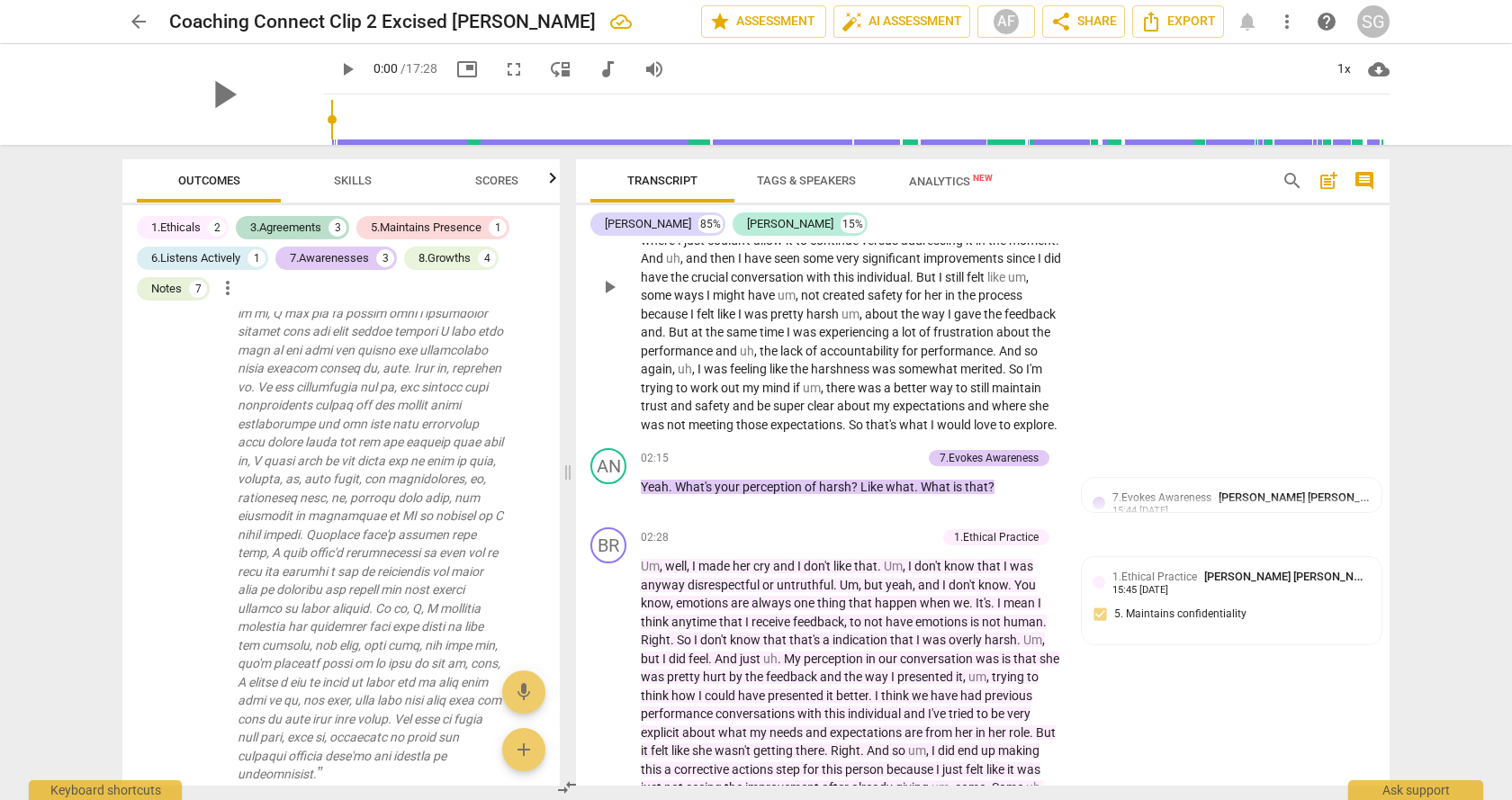 scroll, scrollTop: 0, scrollLeft: 0, axis: both 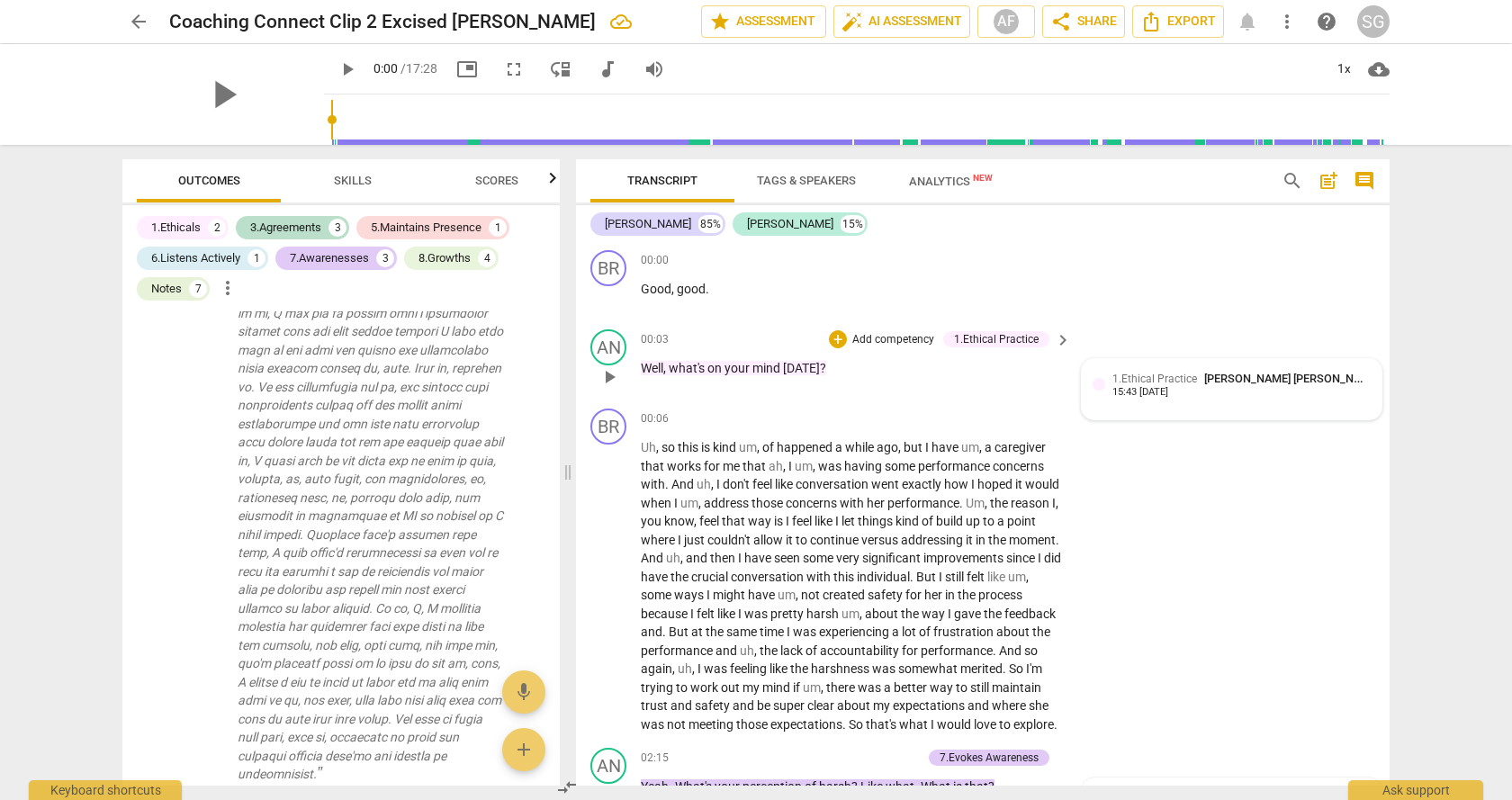 click on "[PERSON_NAME] [PERSON_NAME]" at bounding box center (1292, 378) 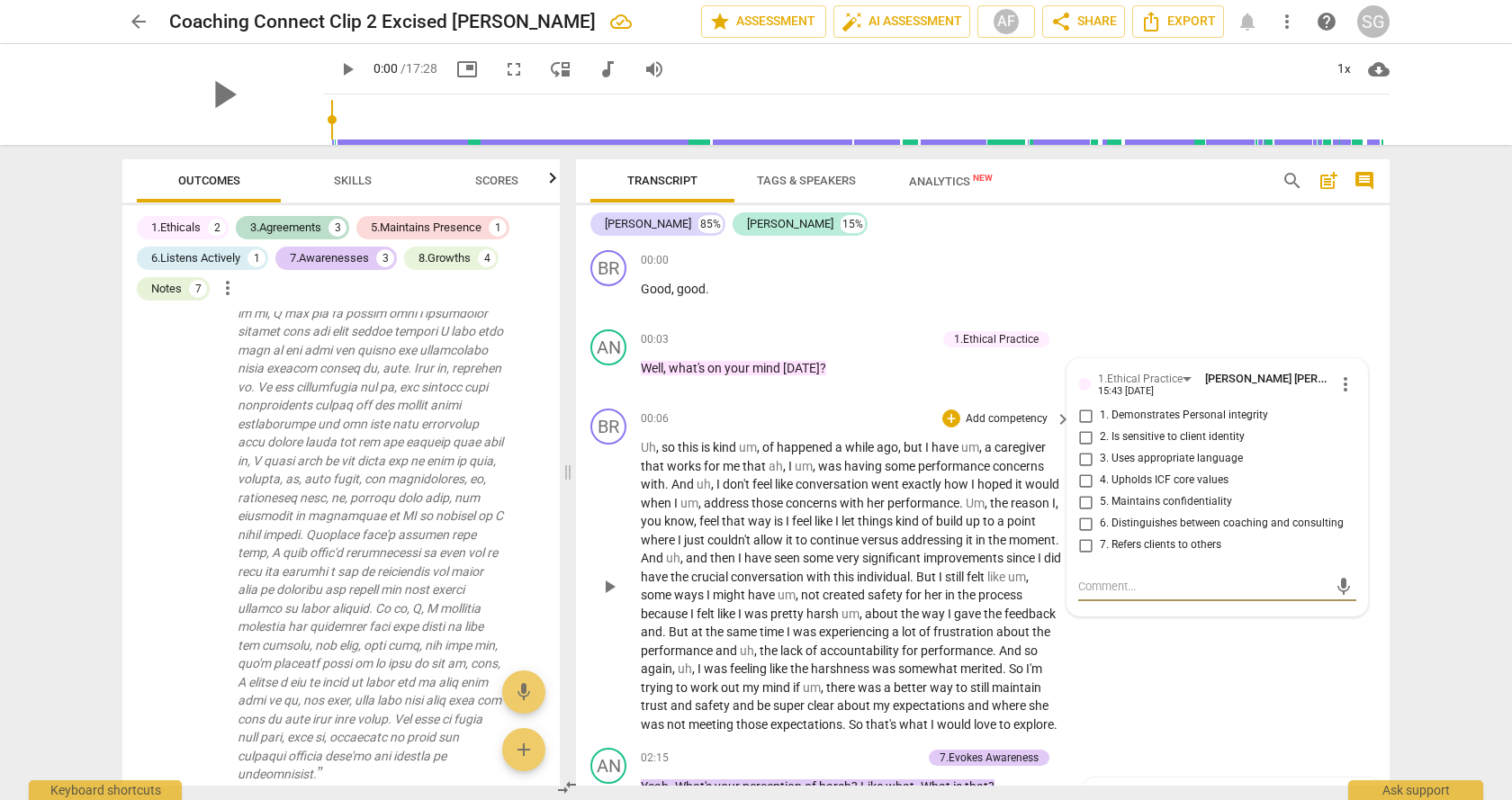 scroll, scrollTop: 300, scrollLeft: 0, axis: vertical 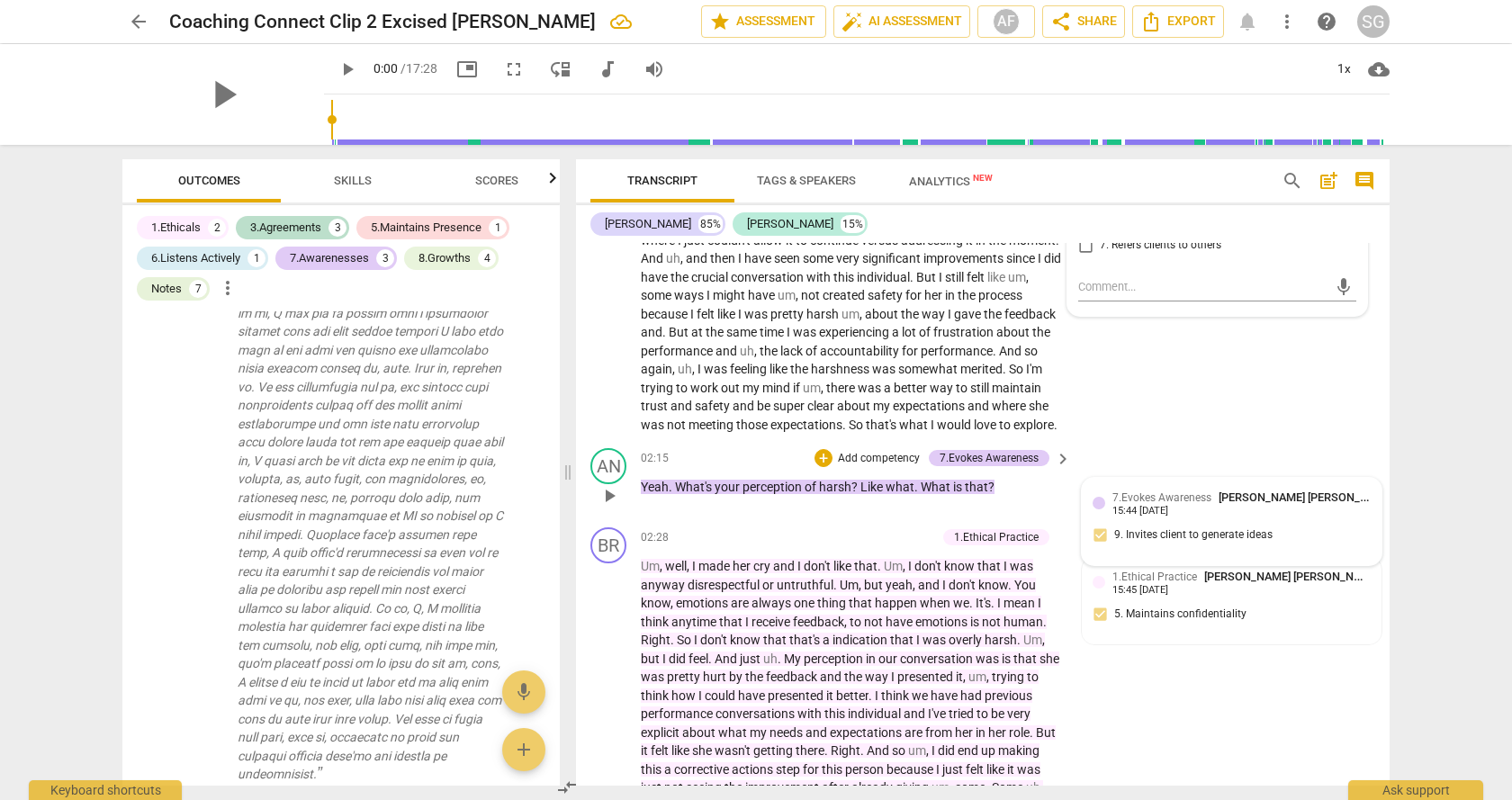 click on "[PERSON_NAME] [PERSON_NAME]" at bounding box center (1306, 497) 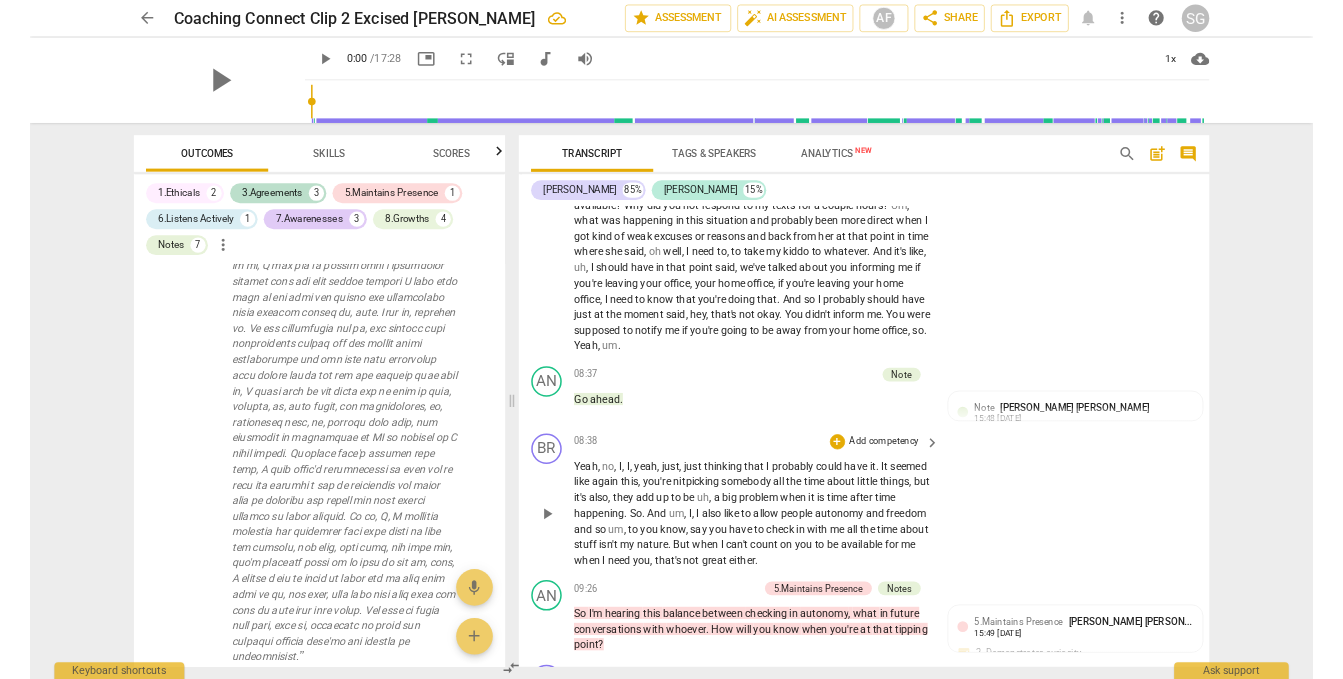 scroll, scrollTop: 2007, scrollLeft: 0, axis: vertical 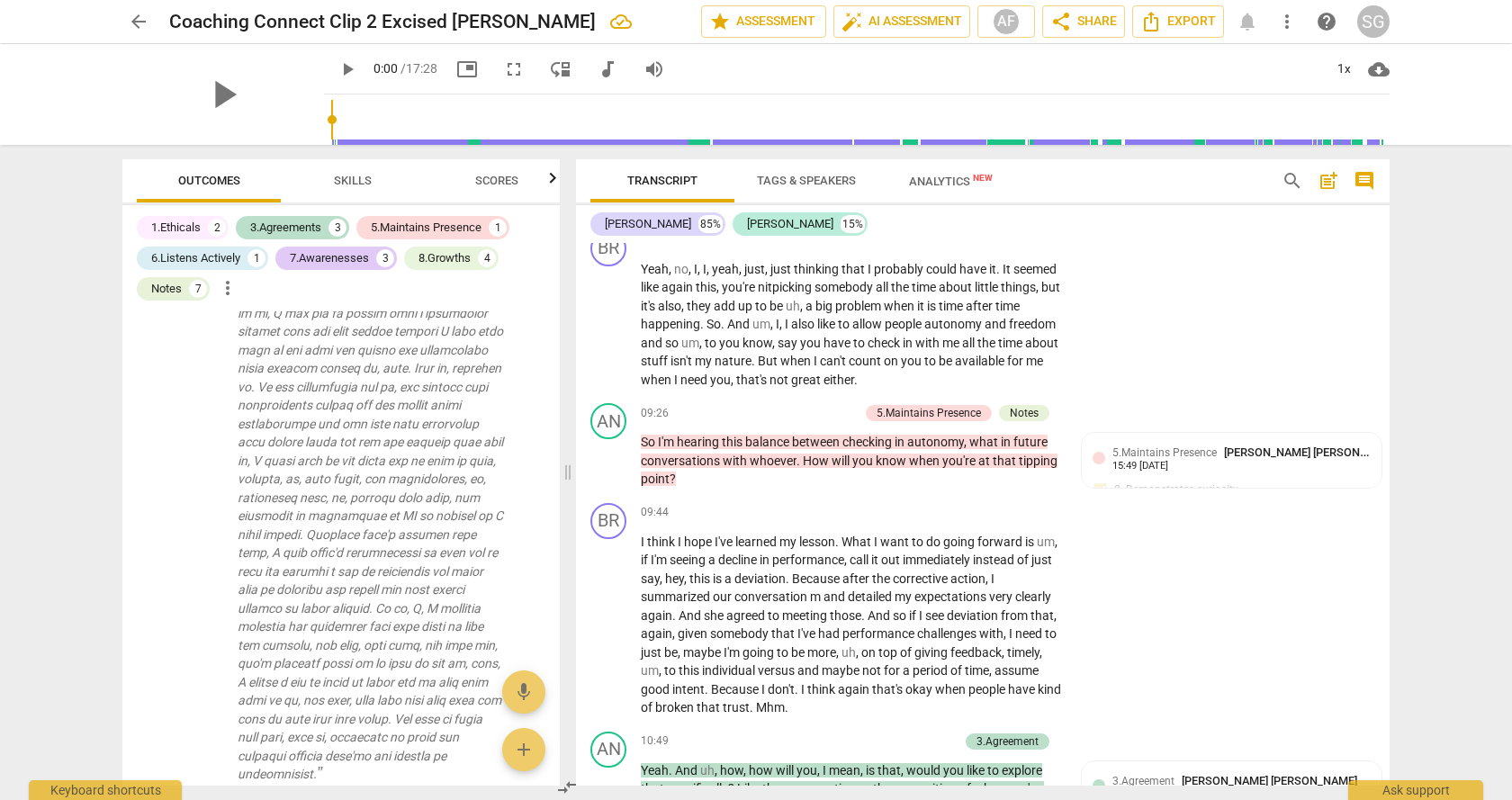 click on "arrow_back Coaching Connect Clip 2 Excised  [PERSON_NAME] edit star    Assessment   auto_fix_high    AI Assessment AF share    Share    Export notifications more_vert help SG play_arrow play_arrow 0:00   /  17:28 picture_in_picture fullscreen move_down audiotrack volume_up 1x cloud_download Outcomes Skills Scores 1.Ethicals 2 3.Agreements 3 5.Maintains Presence 1 6.Listens Actively 1 7.Awarenesses 3 8.Growths 4 Notes 7 more_vert 1.Ethical Practice Well, what's on your mind [DATE]? ( by [PERSON_NAME] [PERSON_NAME] ) 00:03 edit delete 7.Evokes Awareness Yeah. What's your perception of harsh? Like what. What is that? 9. Invites client to generate ideas ( by [PERSON_NAME] [PERSON_NAME] ) 02:15 edit delete 1.Ethical Practice 5. Maintains confidentiality ( by [PERSON_NAME] [PERSON_NAME] ) 02:28 edit delete Note comment 1 So yeah, so yeah, I hear trust or I notice you know, trust is important to you. And I, I, I heard you also say something about what you would have done differently. So would you have, what would you have done differently? Looking back?" at bounding box center [756, 400] 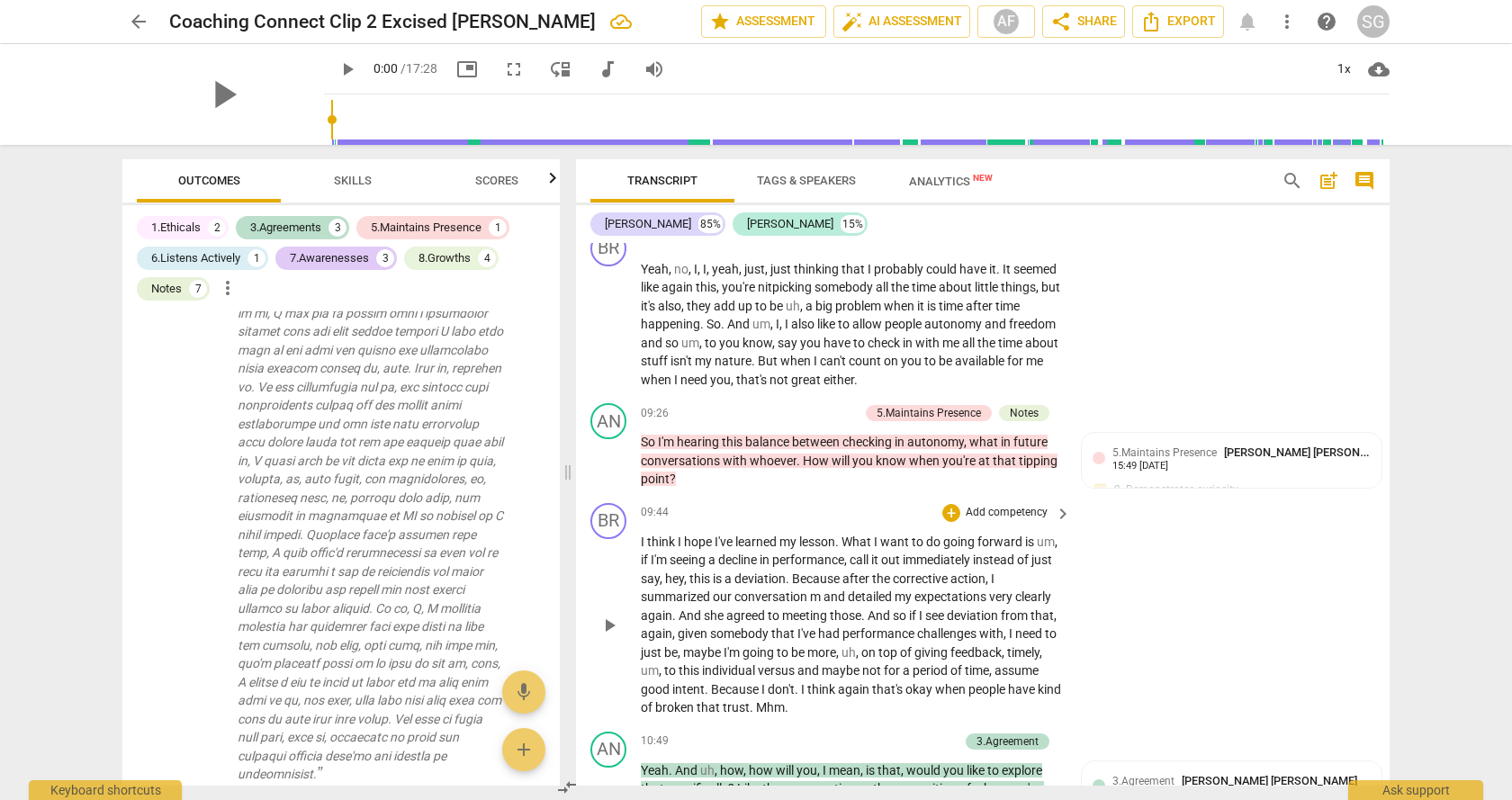 click on "BR play_arrow pause 09:44 + Add competency keyboard_arrow_right I   think   I   hope   I've   learned   my   lesson .   What   I   want   to   do   going   forward   is   um ,   if   I'm   seeing   a   decline   in   performance ,   call   it   out   immediately   instead   of   just   say ,   hey ,   this   is   a   deviation .   Because   after   the   corrective   action ,   I   summarized   our   conversation   m   and   detailed   my   expectations   very   clearly   again .   And   she   agreed   to   meeting   those .   And   so   if   I   see   deviation   from   that ,   again ,   given   somebody   that   I've   had   performance   challenges   with ,   I   need   to   just   be ,   maybe   I'm   going   to   be   more ,   uh ,   on   top   of   giving   feedback ,   timely ,   um ,   to   this   individual   versus   and   maybe   not   for   a   period   of   time ,   assume   good   intent .   Because   I   don't .   I   think   again   that's   okay   when   people   have   kind   of   broken" at bounding box center [983, 610] 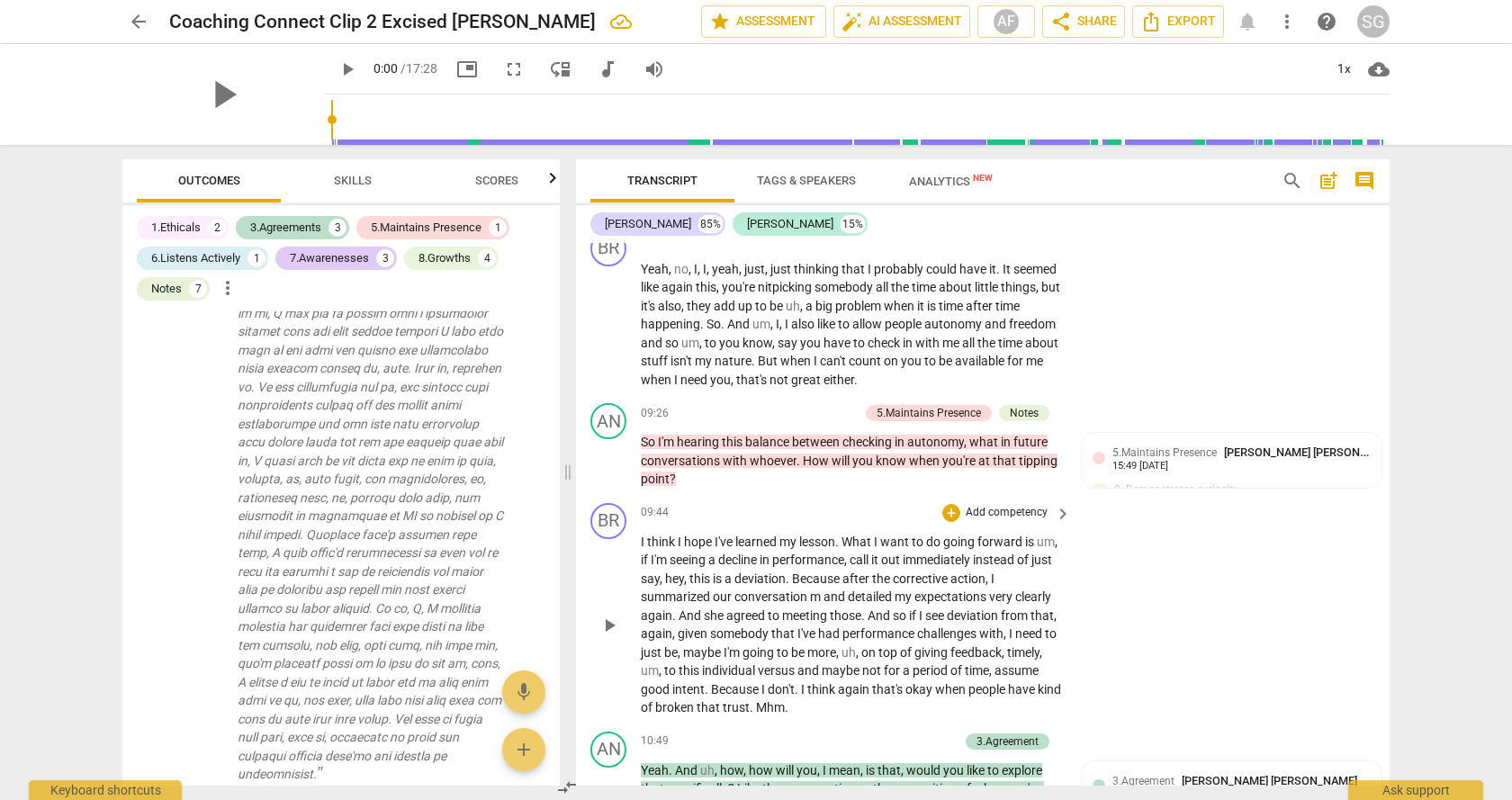 click on "BR play_arrow pause 09:44 + Add competency keyboard_arrow_right I   think   I   hope   I've   learned   my   lesson .   What   I   want   to   do   going   forward   is   um ,   if   I'm   seeing   a   decline   in   performance ,   call   it   out   immediately   instead   of   just   say ,   hey ,   this   is   a   deviation .   Because   after   the   corrective   action ,   I   summarized   our   conversation   m   and   detailed   my   expectations   very   clearly   again .   And   she   agreed   to   meeting   those .   And   so   if   I   see   deviation   from   that ,   again ,   given   somebody   that   I've   had   performance   challenges   with ,   I   need   to   just   be ,   maybe   I'm   going   to   be   more ,   uh ,   on   top   of   giving   feedback ,   timely ,   um ,   to   this   individual   versus   and   maybe   not   for   a   period   of   time ,   assume   good   intent .   Because   I   don't .   I   think   again   that's   okay   when   people   have   kind   of   broken" at bounding box center (983, 610) 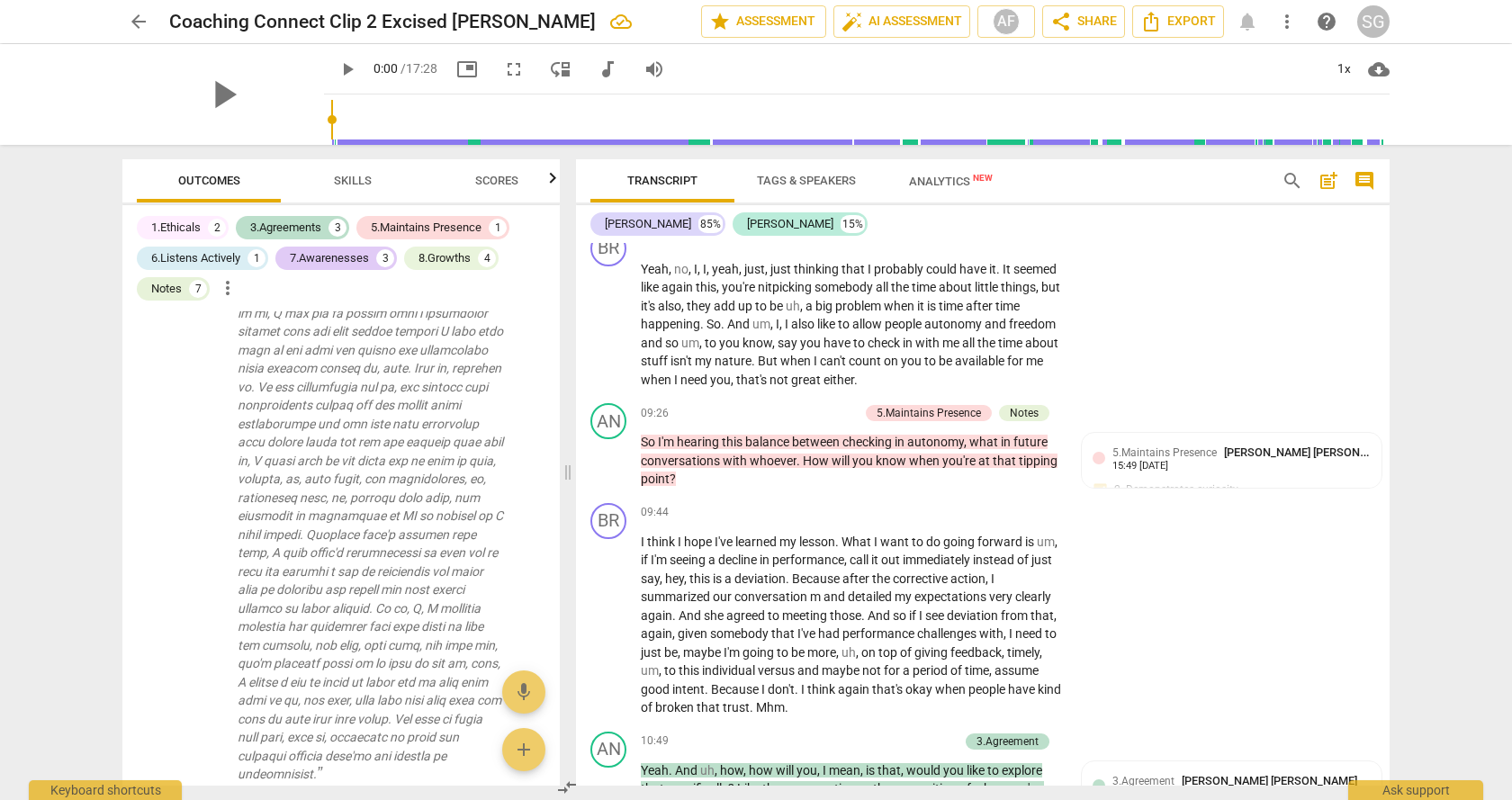 click on "arrow_back Coaching Connect Clip 2 Excised  [PERSON_NAME] edit star    Assessment   auto_fix_high    AI Assessment AF share    Share    Export notifications more_vert help SG play_arrow play_arrow 0:00   /  17:28 picture_in_picture fullscreen move_down audiotrack volume_up 1x cloud_download Outcomes Skills Scores 1.Ethicals 2 3.Agreements 3 5.Maintains Presence 1 6.Listens Actively 1 7.Awarenesses 3 8.Growths 4 Notes 7 more_vert 1.Ethical Practice Well, what's on your mind [DATE]? ( by [PERSON_NAME] [PERSON_NAME] ) 00:03 edit delete 7.Evokes Awareness Yeah. What's your perception of harsh? Like what. What is that? 9. Invites client to generate ideas ( by [PERSON_NAME] [PERSON_NAME] ) 02:15 edit delete 1.Ethical Practice 5. Maintains confidentiality ( by [PERSON_NAME] [PERSON_NAME] ) 02:28 edit delete Note comment 1 So yeah, so yeah, I hear trust or I notice you know, trust is important to you. And I, I, I heard you also say something about what you would have done differently. So would you have, what would you have done differently? Looking back?" at bounding box center (756, 400) 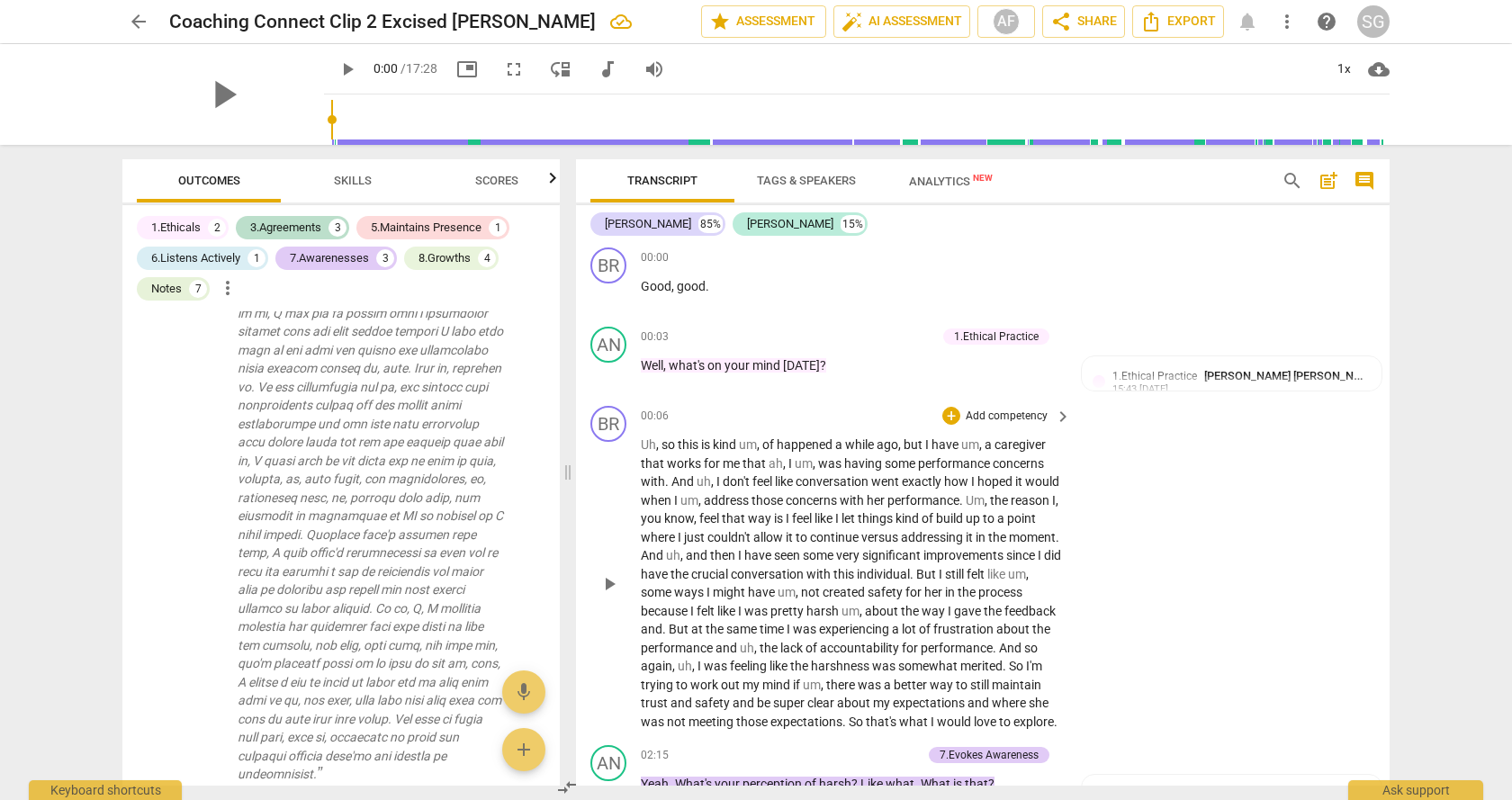 scroll, scrollTop: 0, scrollLeft: 0, axis: both 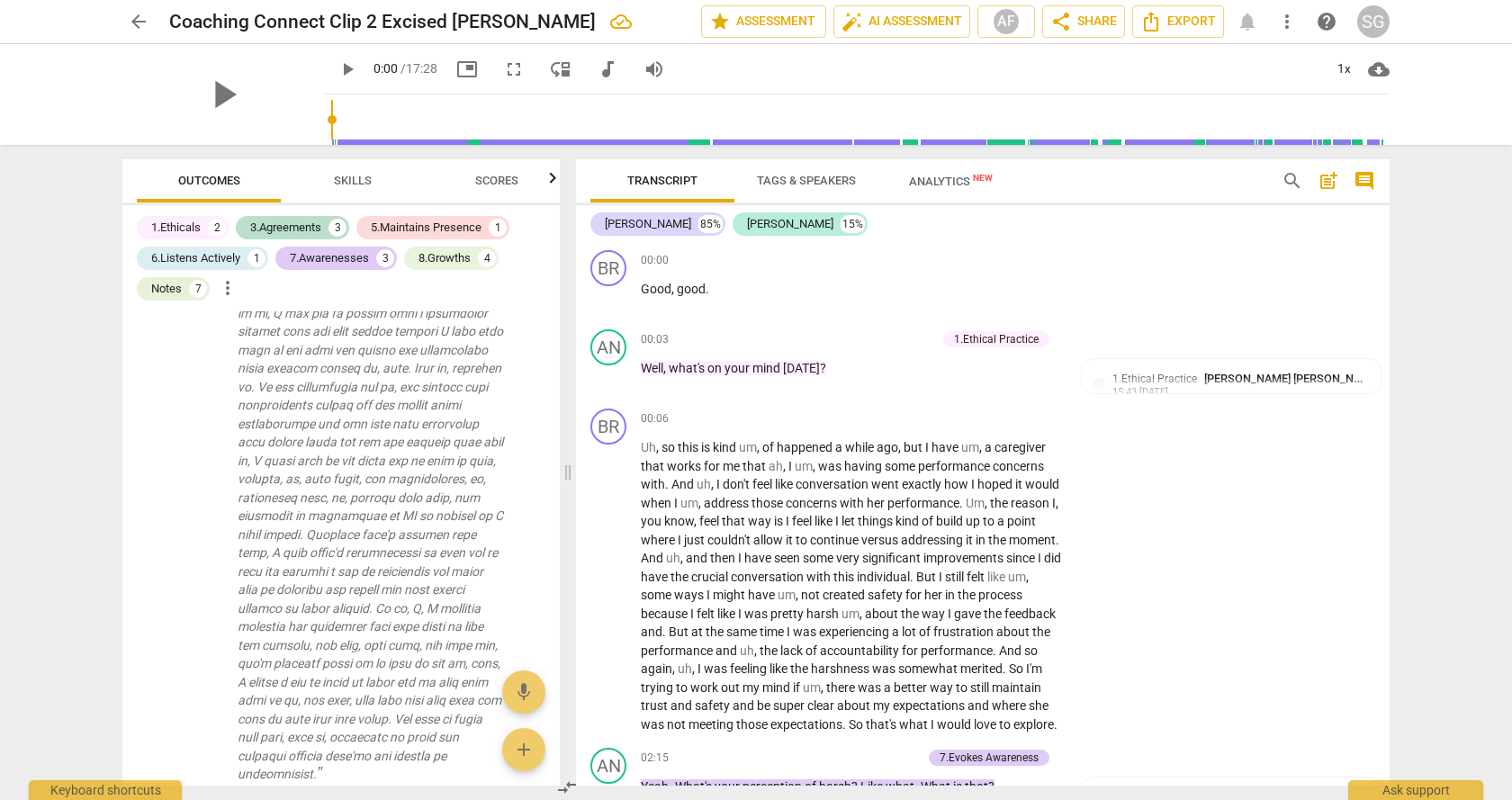click on "arrow_back Coaching Connect Clip 2 Excised  [PERSON_NAME] edit star    Assessment   auto_fix_high    AI Assessment AF share    Share    Export notifications more_vert help SG play_arrow play_arrow 0:00   /  17:28 picture_in_picture fullscreen move_down audiotrack volume_up 1x cloud_download Outcomes Skills Scores 1.Ethicals 2 3.Agreements 3 5.Maintains Presence 1 6.Listens Actively 1 7.Awarenesses 3 8.Growths 4 Notes 7 more_vert 1.Ethical Practice Well, what's on your mind [DATE]? ( by [PERSON_NAME] [PERSON_NAME] ) 00:03 edit delete 7.Evokes Awareness Yeah. What's your perception of harsh? Like what. What is that? 9. Invites client to generate ideas ( by [PERSON_NAME] [PERSON_NAME] ) 02:15 edit delete 1.Ethical Practice 5. Maintains confidentiality ( by [PERSON_NAME] [PERSON_NAME] ) 02:28 edit delete Note comment 1 So yeah, so yeah, I hear trust or I notice you know, trust is important to you. And I, I, I heard you also say something about what you would have done differently. So would you have, what would you have done differently? Looking back?" at bounding box center (756, 400) 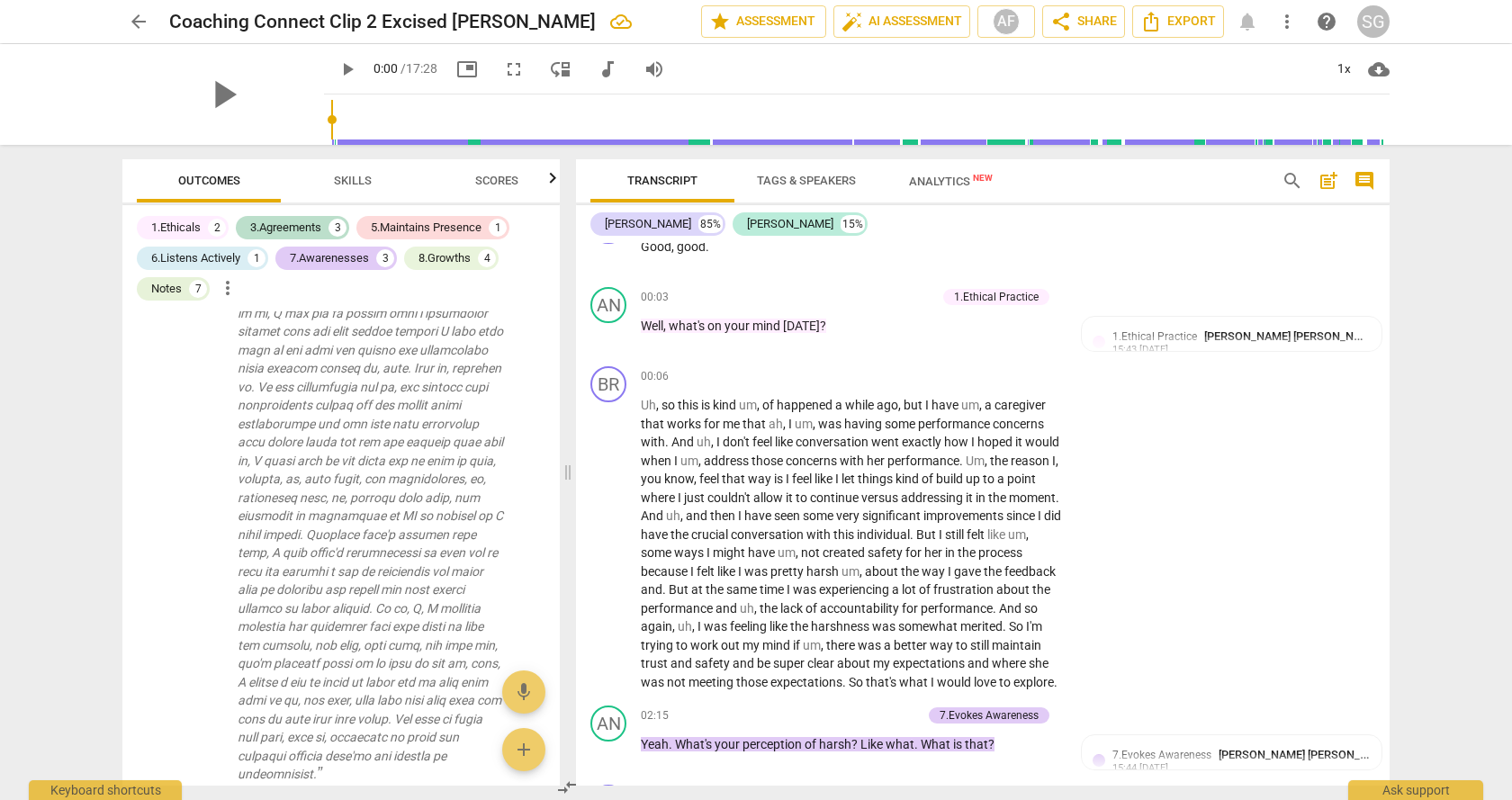 scroll, scrollTop: 0, scrollLeft: 0, axis: both 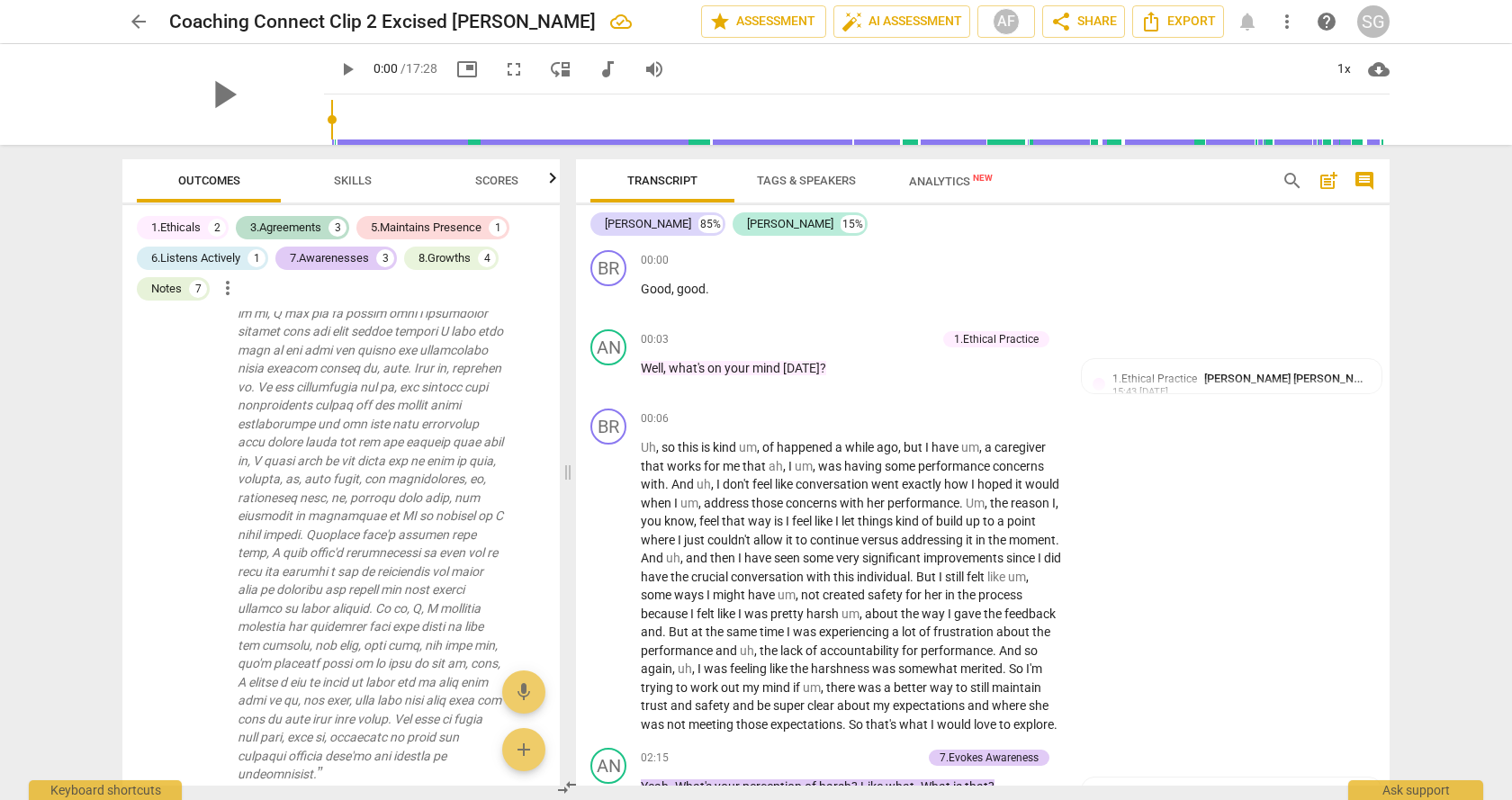 click on "arrow_back Coaching Connect Clip 2 Excised  [PERSON_NAME] edit star    Assessment   auto_fix_high    AI Assessment AF share    Share    Export notifications more_vert help SG play_arrow play_arrow 0:00   /  17:28 picture_in_picture fullscreen move_down audiotrack volume_up 1x cloud_download Outcomes Skills Scores 1.Ethicals 2 3.Agreements 3 5.Maintains Presence 1 6.Listens Actively 1 7.Awarenesses 3 8.Growths 4 Notes 7 more_vert 1.Ethical Practice Well, what's on your mind [DATE]? ( by [PERSON_NAME] [PERSON_NAME] ) 00:03 edit delete 7.Evokes Awareness Yeah. What's your perception of harsh? Like what. What is that? 9. Invites client to generate ideas ( by [PERSON_NAME] [PERSON_NAME] ) 02:15 edit delete 1.Ethical Practice 5. Maintains confidentiality ( by [PERSON_NAME] [PERSON_NAME] ) 02:28 edit delete Note comment 1 So yeah, so yeah, I hear trust or I notice you know, trust is important to you. And I, I, I heard you also say something about what you would have done differently. So would you have, what would you have done differently? Looking back?" at bounding box center (756, 400) 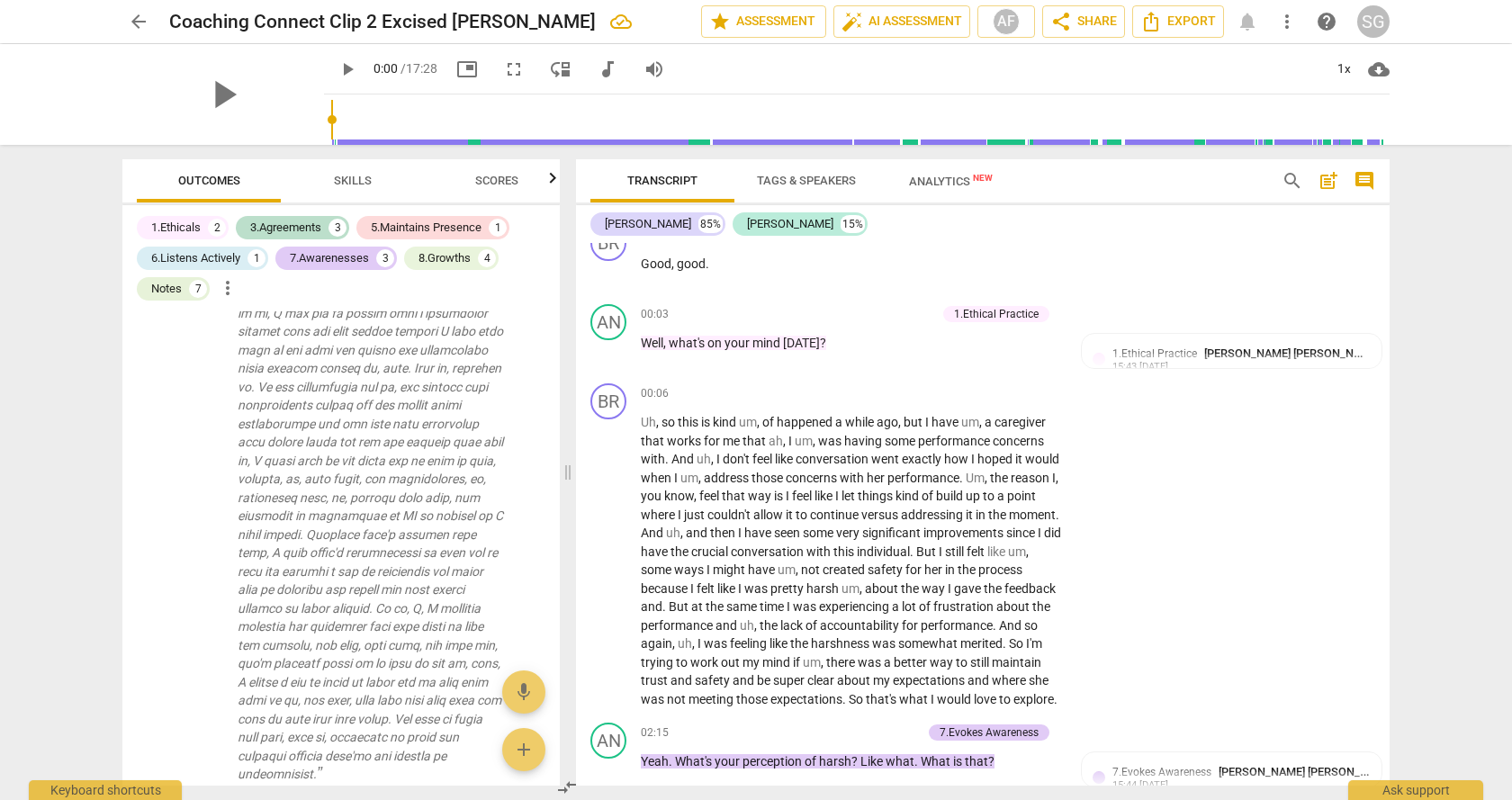 scroll, scrollTop: 0, scrollLeft: 0, axis: both 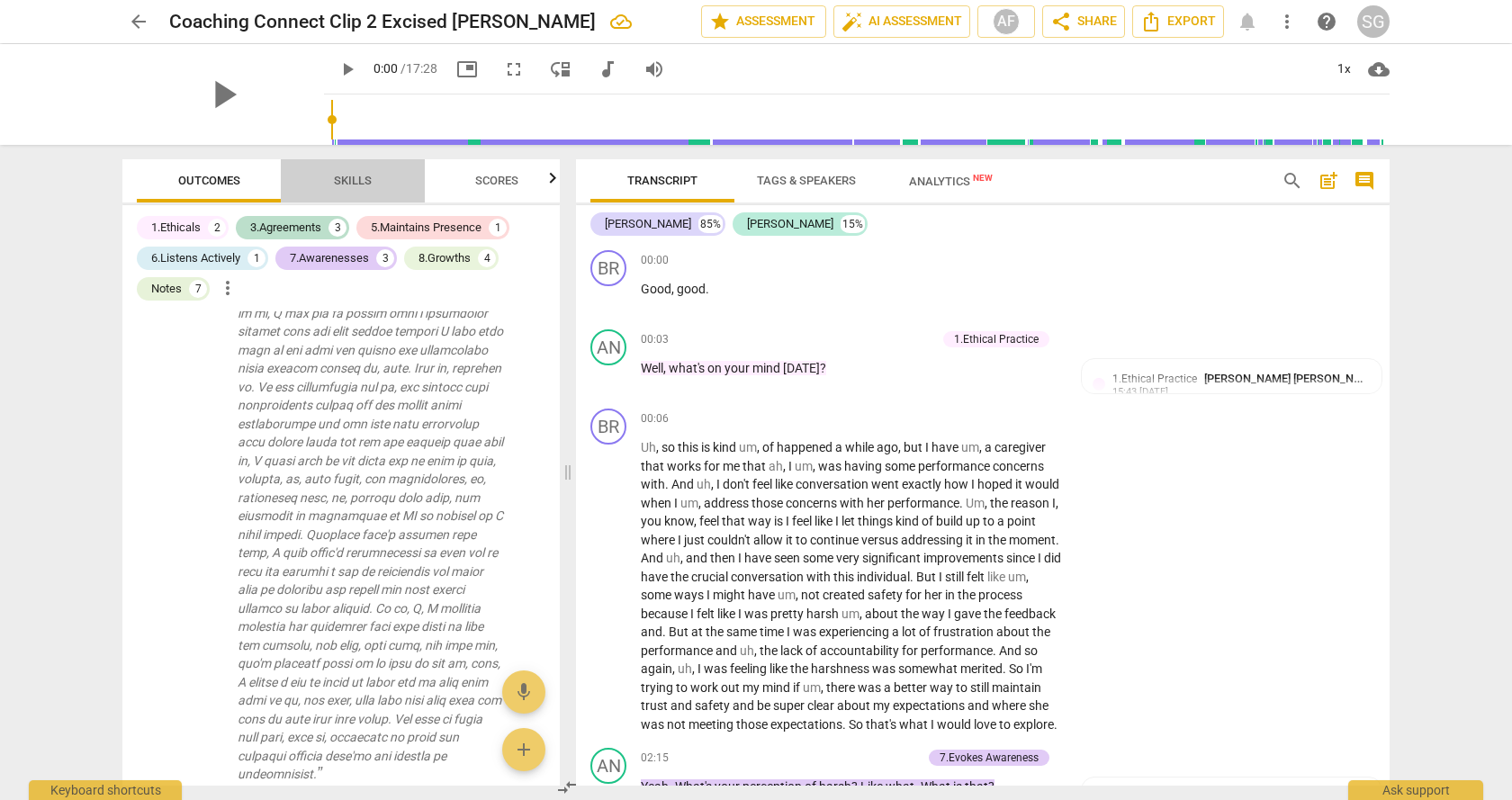 click on "Skills" at bounding box center [353, 181] 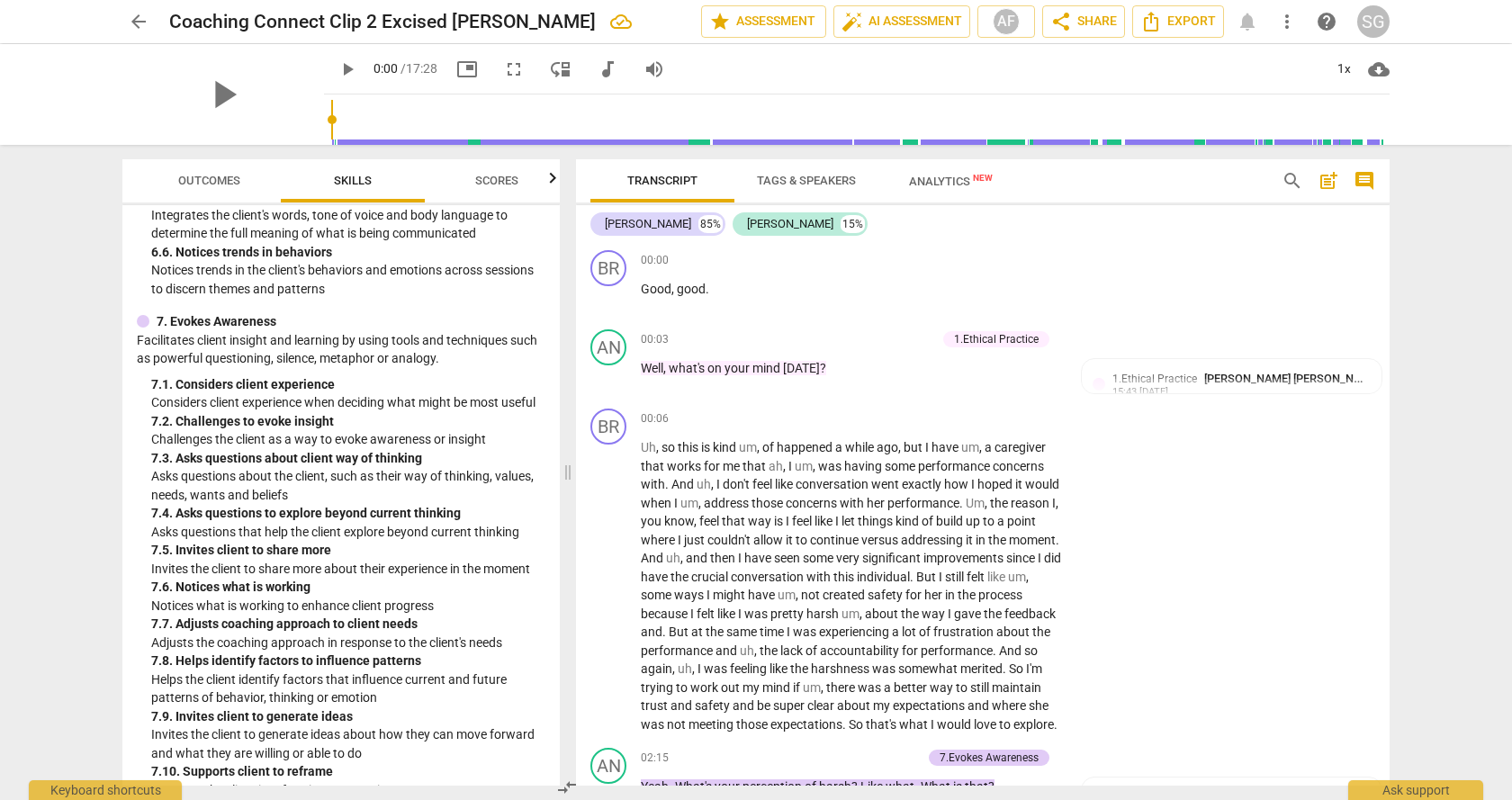 scroll, scrollTop: 1500, scrollLeft: 0, axis: vertical 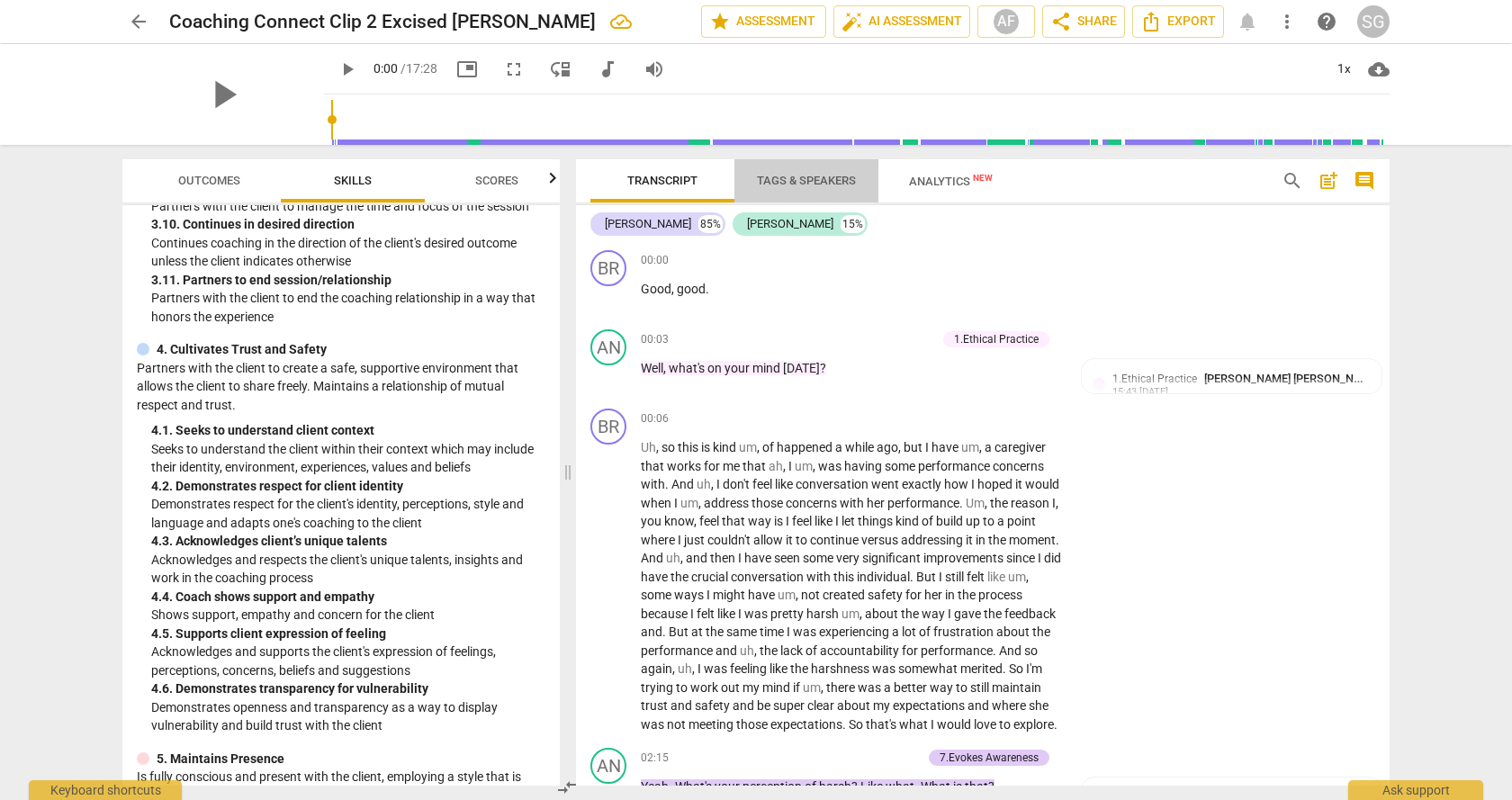 click on "Tags & Speakers" at bounding box center [806, 180] 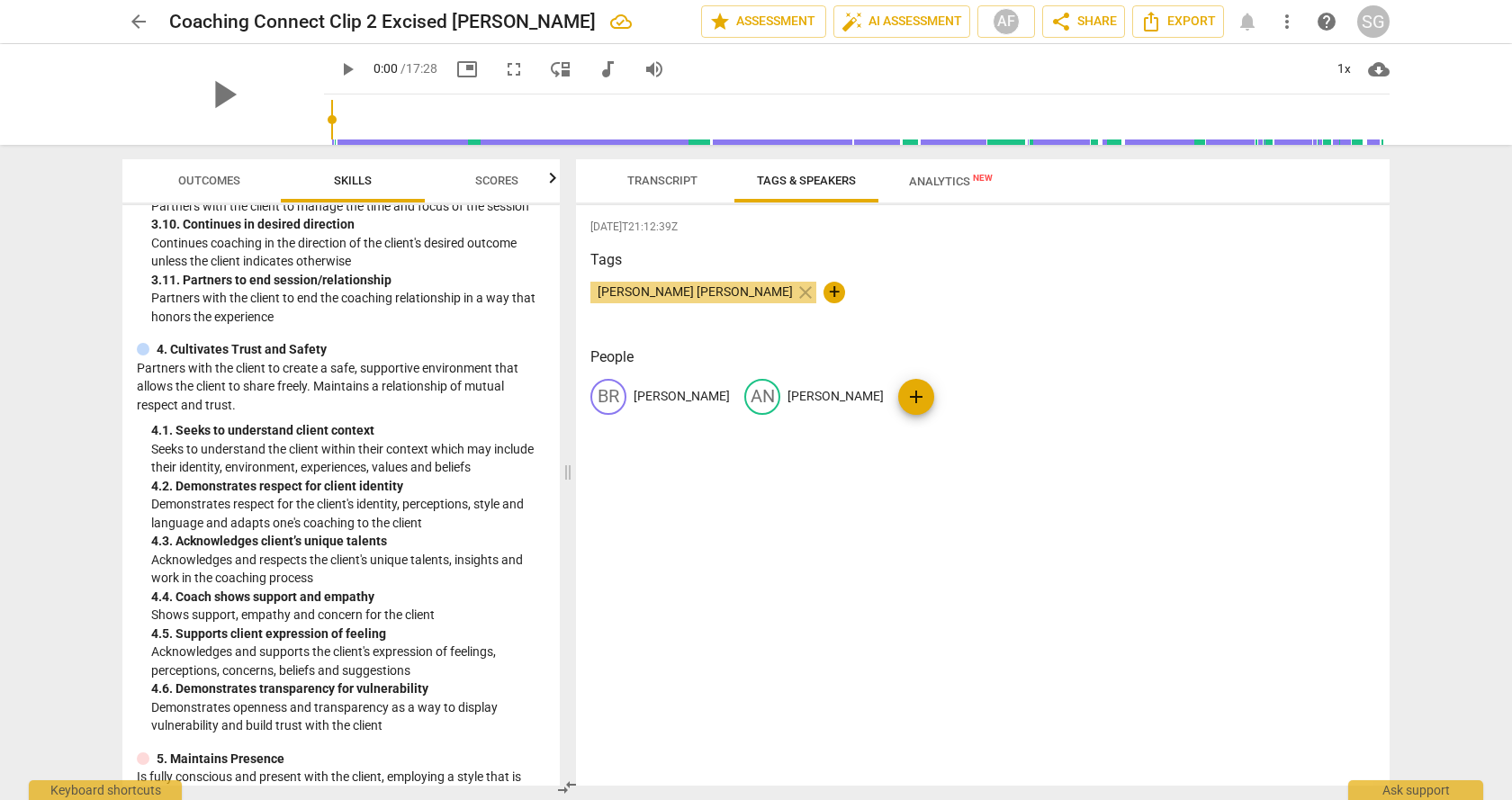 click on "Transcript" at bounding box center [662, 180] 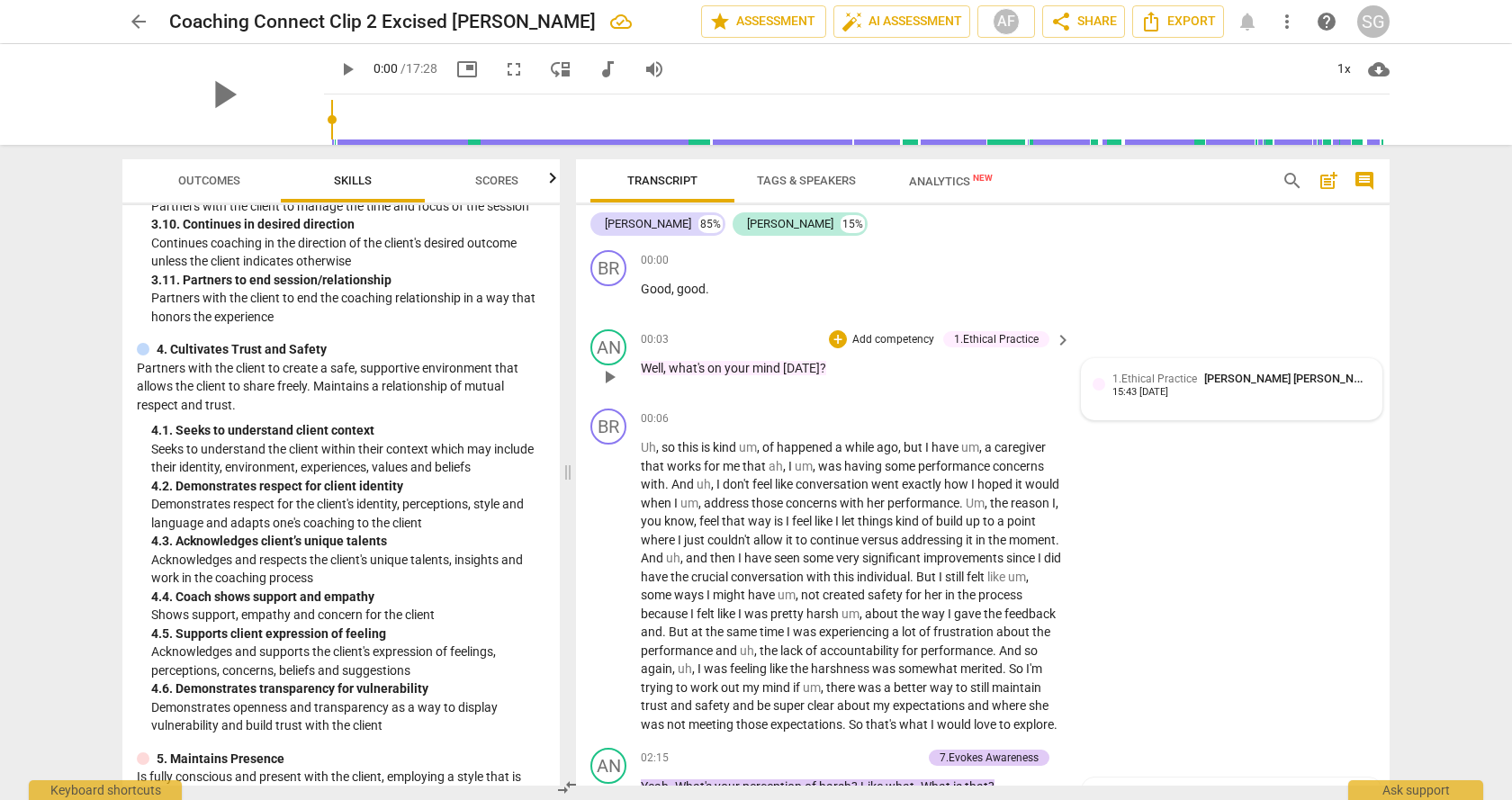 click on "15:43 [DATE]" at bounding box center (1140, 392) 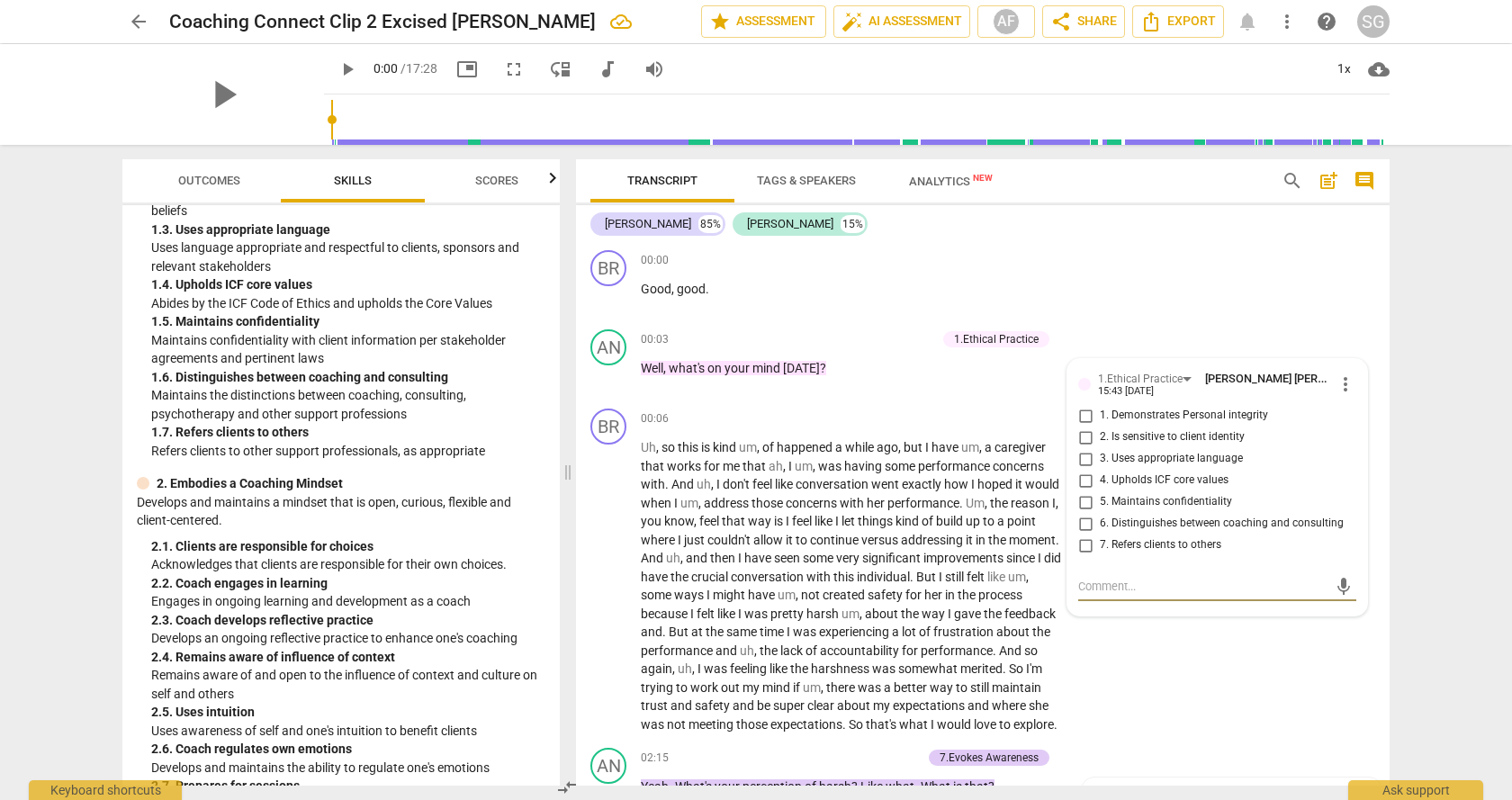 scroll, scrollTop: 0, scrollLeft: 0, axis: both 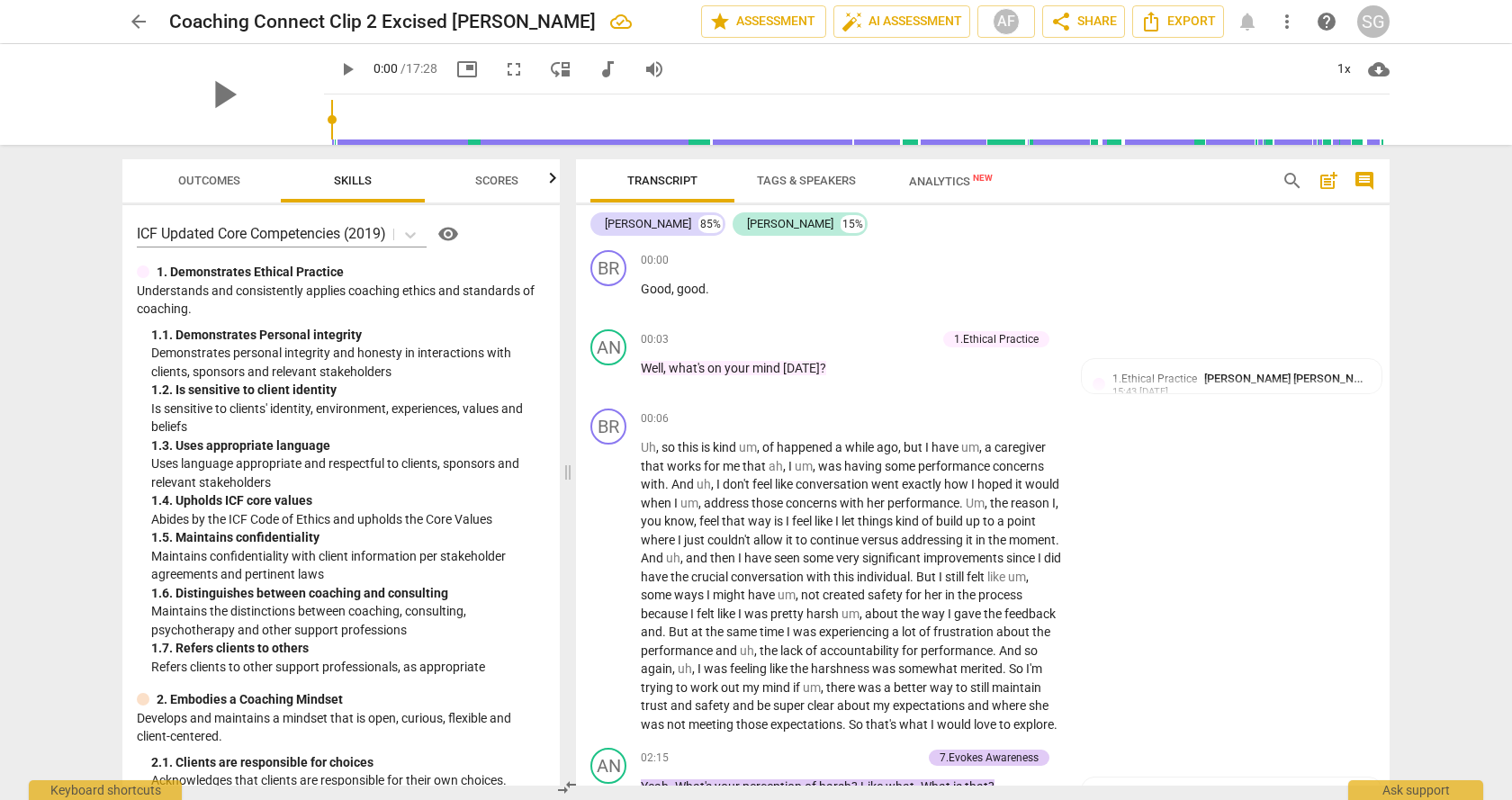 click on "arrow_back Coaching Connect Clip 2 Excised  [PERSON_NAME] edit star    Assessment   auto_fix_high    AI Assessment AF share    Share    Export notifications more_vert help SG play_arrow play_arrow 0:00   /  17:28 picture_in_picture fullscreen move_down audiotrack volume_up 1x cloud_download Outcomes Skills Scores ICF Updated Core Competencies (2019) visibility 1. Demonstrates Ethical Practice Understands and consistently applies coaching ethics and standards of coaching. 1. 1. Demonstrates Personal integrity Demonstrates personal integrity and honesty in interactions with clients, sponsors and relevant stakeholders 1. 2. Is sensitive to client identity Is sensitive to clients' identity, environment, experiences, values and beliefs 1. 3. Uses appropriate language Uses language appropriate and respectful to clients, sponsors and relevant stakeholders 1. 4. Upholds ICF core values Abides by the ICF Code of Ethics and upholds the Core Values 1. 5. Maintains confidentiality 1. 1. 2. 2. 2. 2. 2. 2. 2. 2. 3." at bounding box center (756, 400) 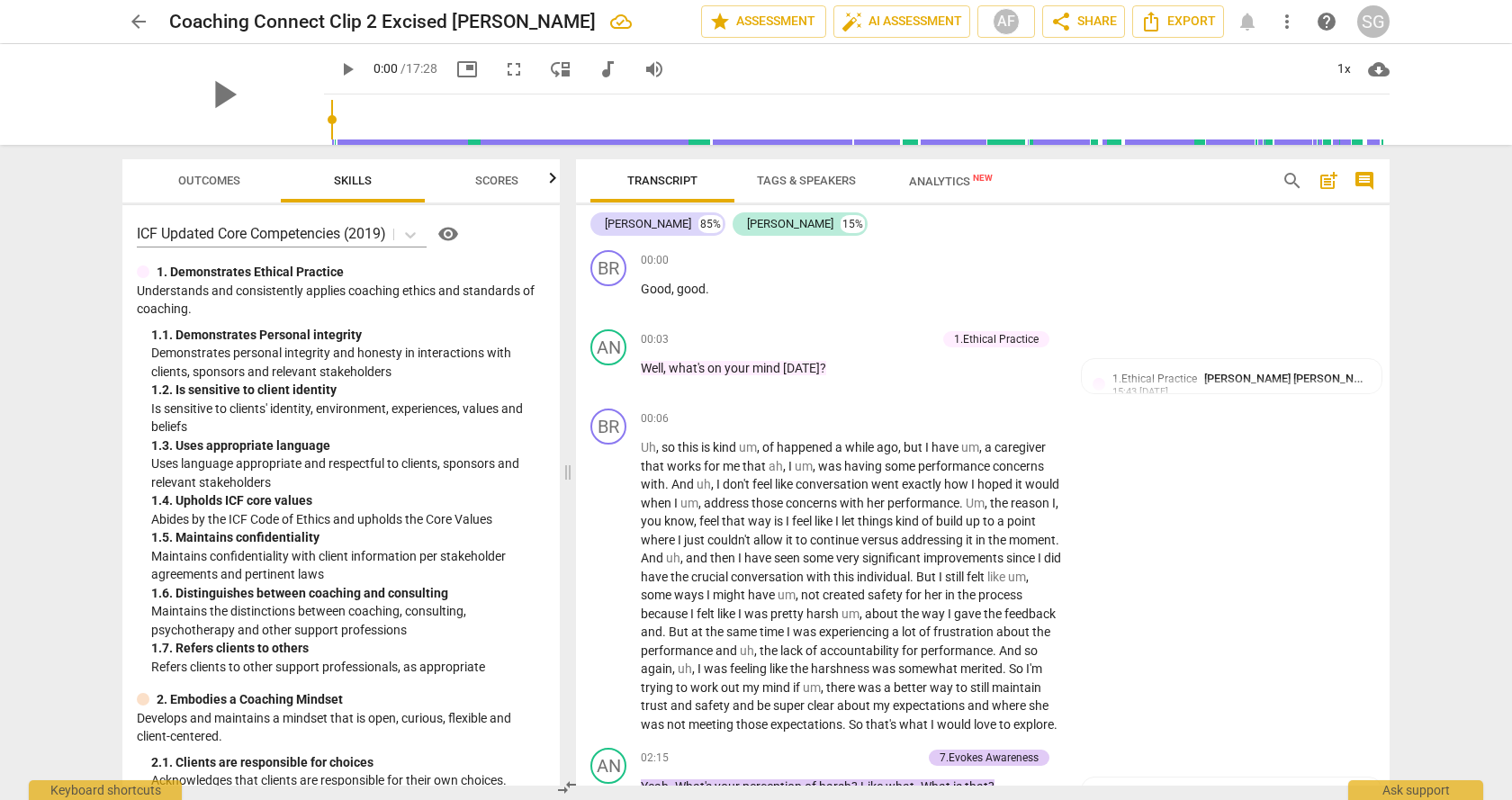 click on "arrow_back Coaching Connect Clip 2 Excised  [PERSON_NAME] edit star    Assessment   auto_fix_high    AI Assessment AF share    Share    Export notifications more_vert help SG play_arrow play_arrow 0:00   /  17:28 picture_in_picture fullscreen move_down audiotrack volume_up 1x cloud_download Outcomes Skills Scores ICF Updated Core Competencies (2019) visibility 1. Demonstrates Ethical Practice Understands and consistently applies coaching ethics and standards of coaching. 1. 1. Demonstrates Personal integrity Demonstrates personal integrity and honesty in interactions with clients, sponsors and relevant stakeholders 1. 2. Is sensitive to client identity Is sensitive to clients' identity, environment, experiences, values and beliefs 1. 3. Uses appropriate language Uses language appropriate and respectful to clients, sponsors and relevant stakeholders 1. 4. Upholds ICF core values Abides by the ICF Code of Ethics and upholds the Core Values 1. 5. Maintains confidentiality 1. 1. 2. 2. 2. 2. 2. 2. 2. 2. 3." at bounding box center (756, 400) 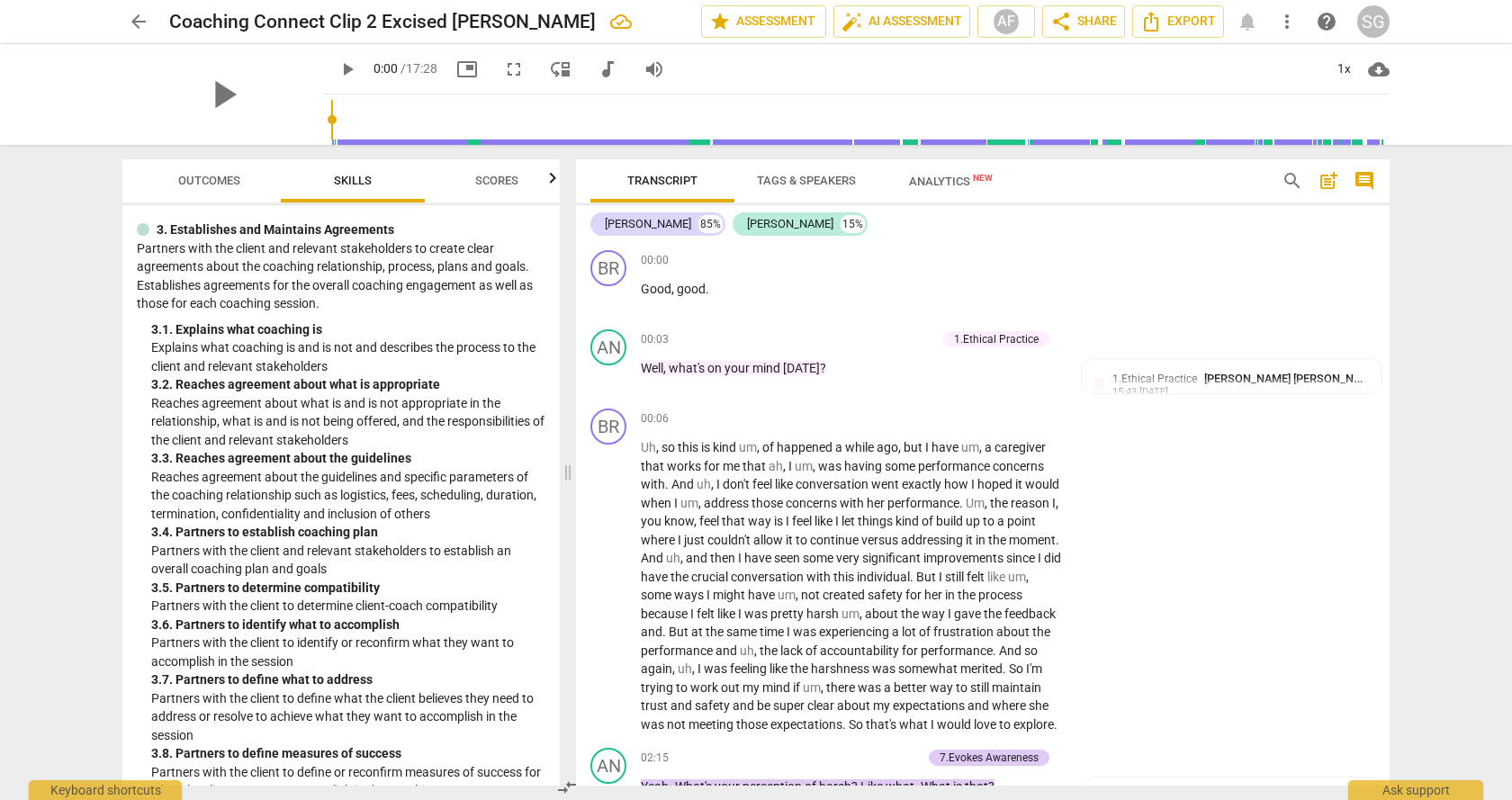 scroll, scrollTop: 900, scrollLeft: 0, axis: vertical 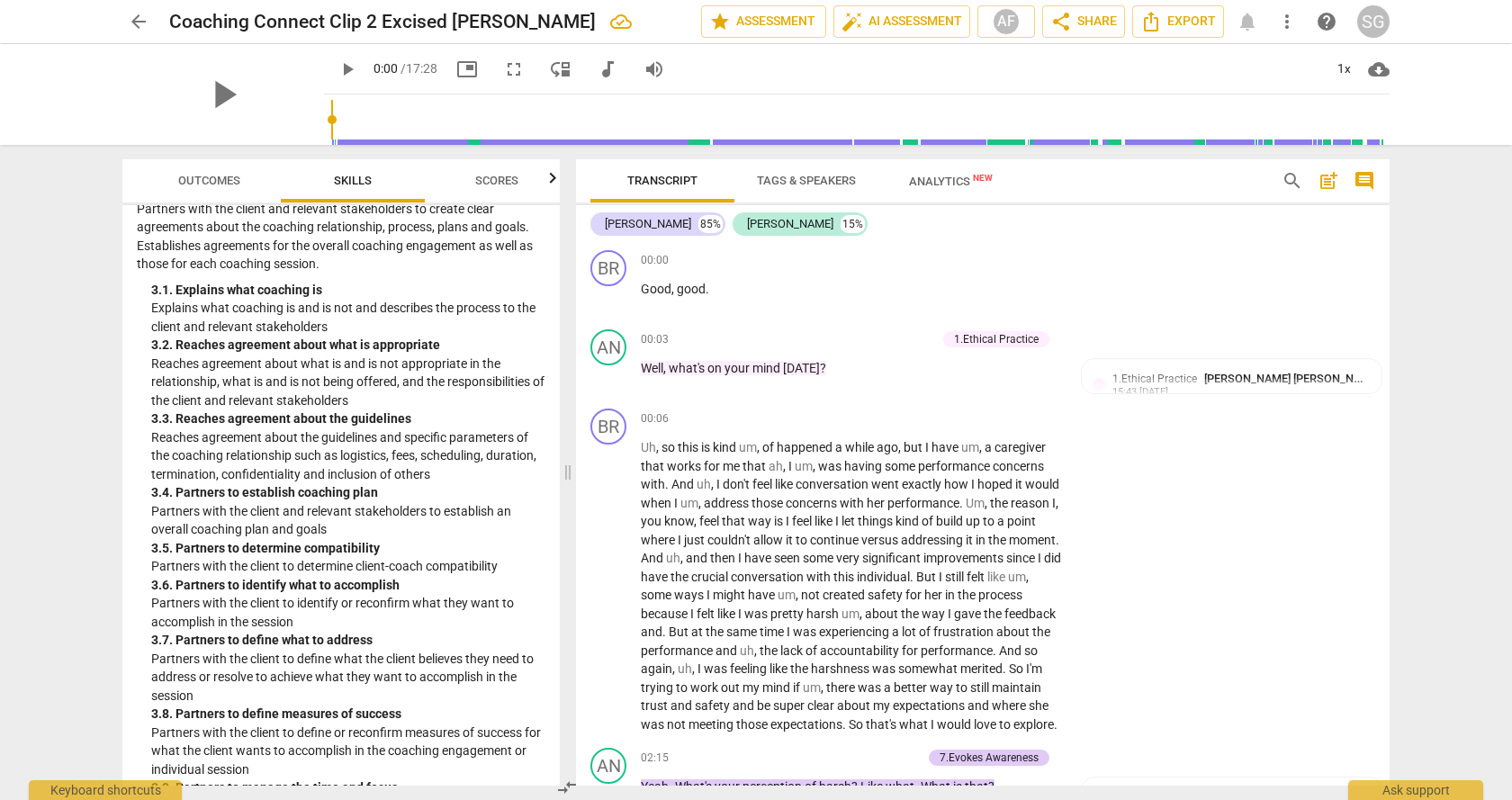 click on "Partners with the client and relevant stakeholders to create clear agreements about the coaching relationship, process, plans and goals. Establishes agreements for the overall coaching engagement as well as those for each coaching session." at bounding box center (341, 237) 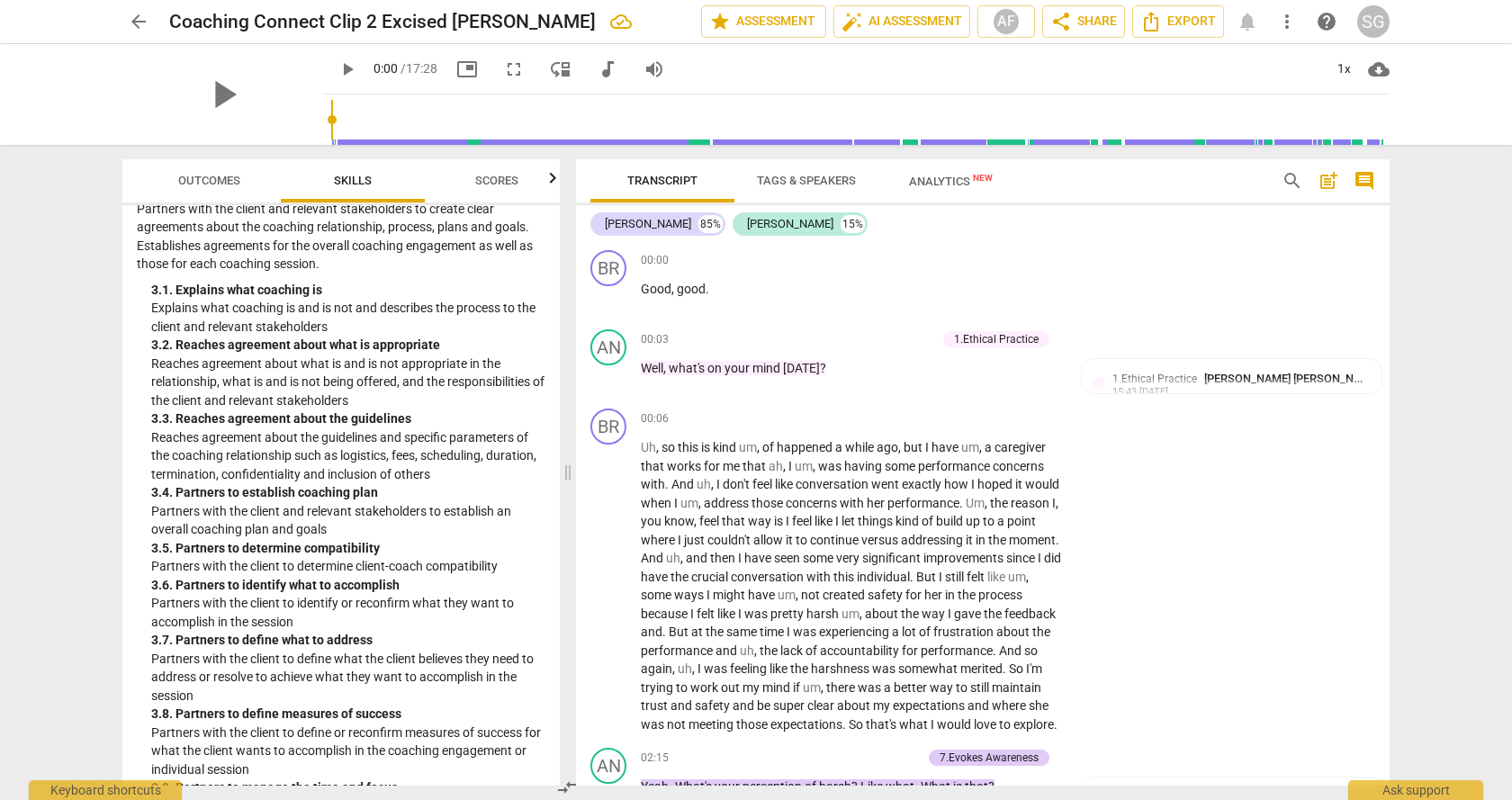 click on "Partners with the client and relevant stakeholders to create clear agreements about the coaching relationship, process, plans and goals. Establishes agreements for the overall coaching engagement as well as those for each coaching session." at bounding box center (341, 237) 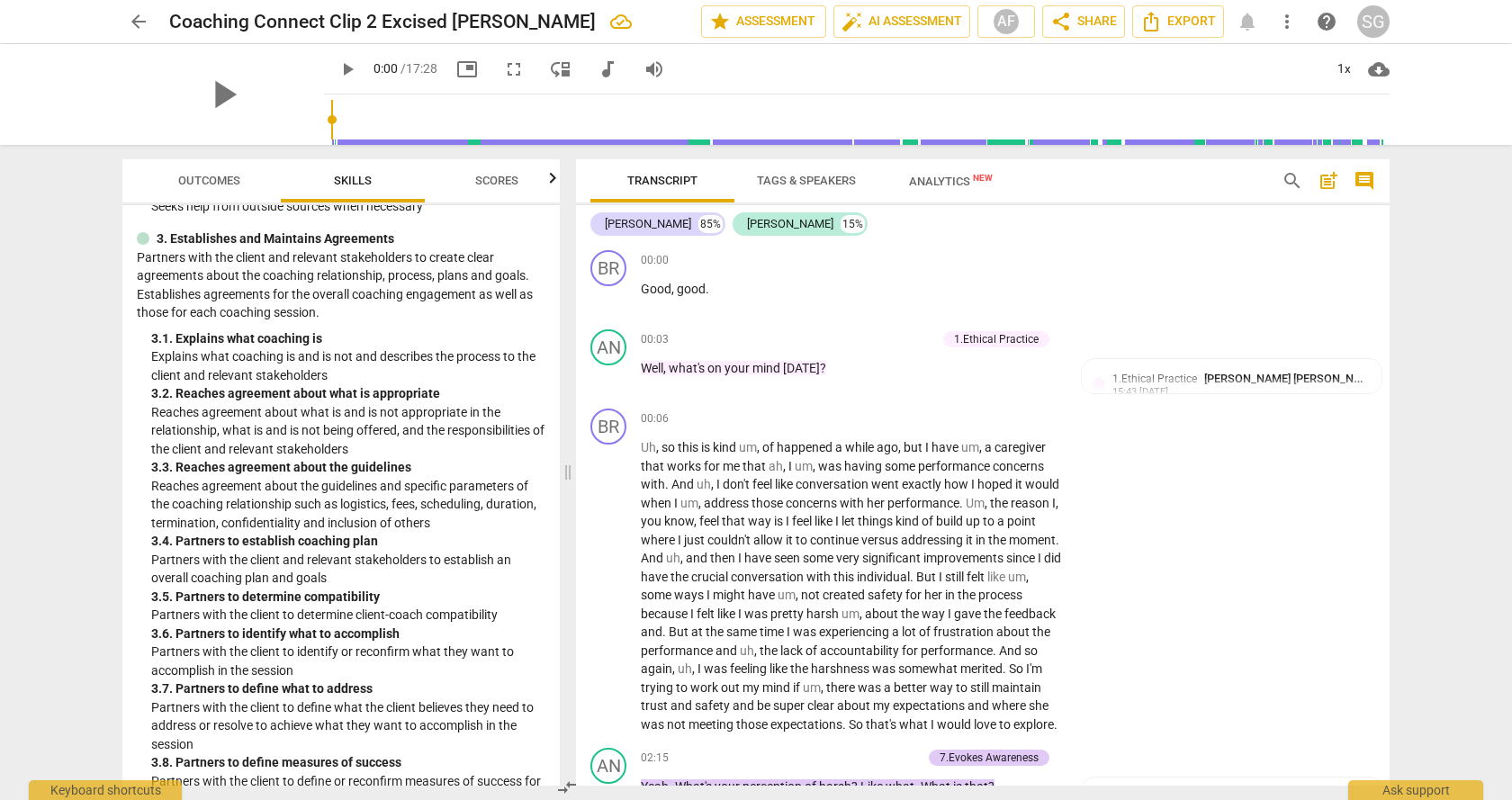 scroll, scrollTop: 839, scrollLeft: 0, axis: vertical 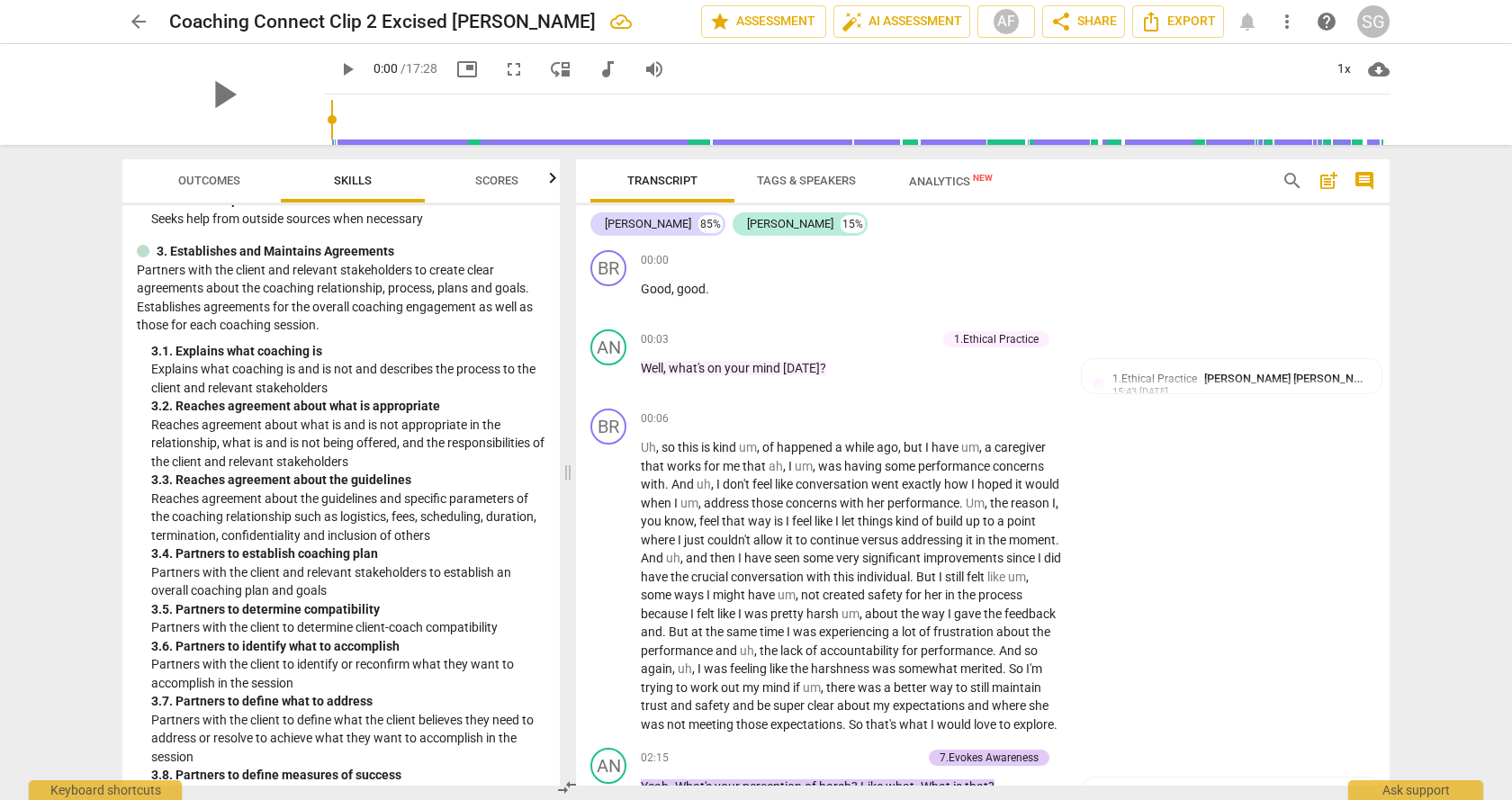 click on "3. Establishes and Maintains Agreements" at bounding box center (341, 251) 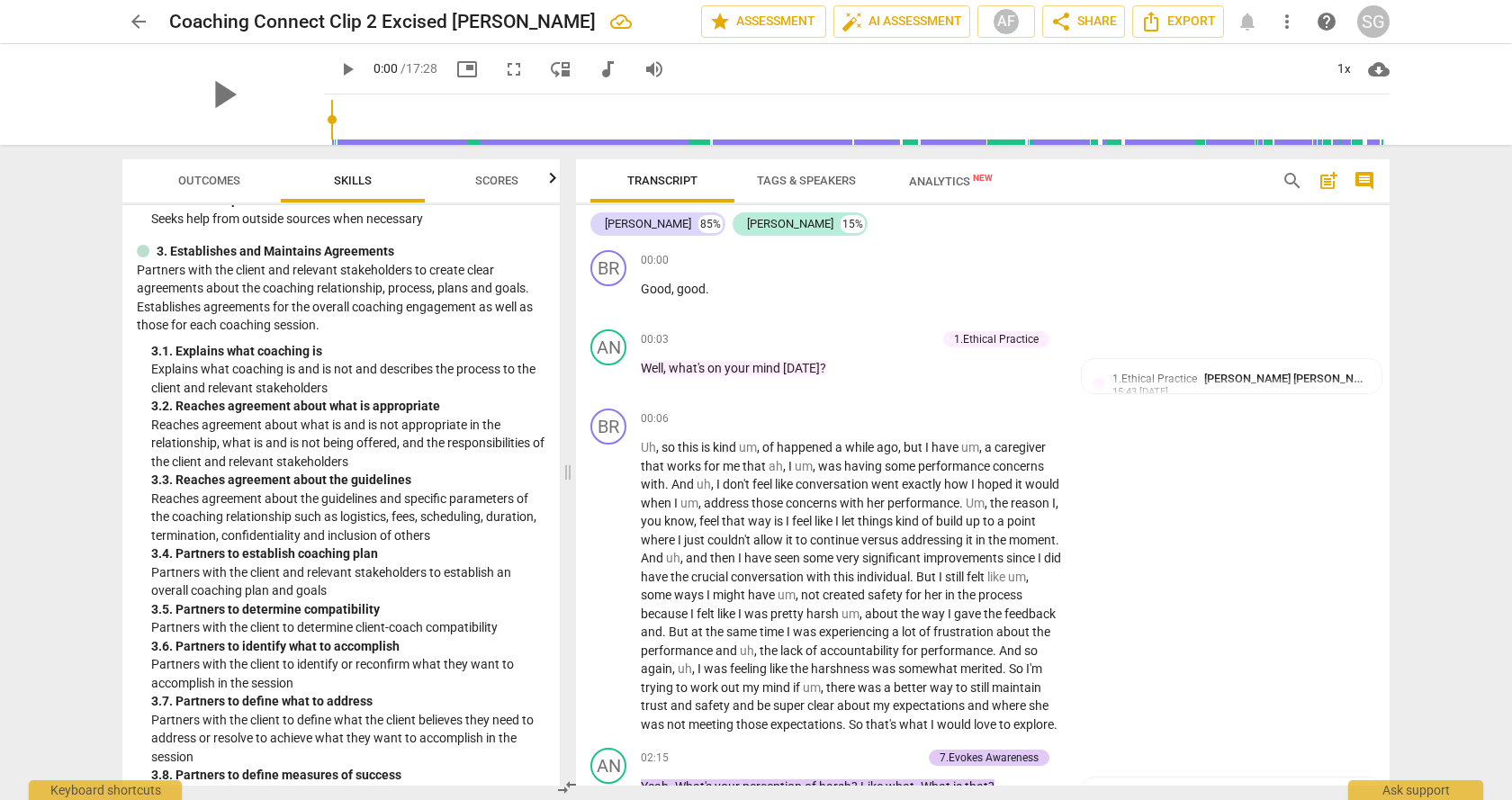 click on "Partners with the client and relevant stakeholders to create clear agreements about the coaching relationship, process, plans and goals. Establishes agreements for the overall coaching engagement as well as those for each coaching session." at bounding box center [341, 298] 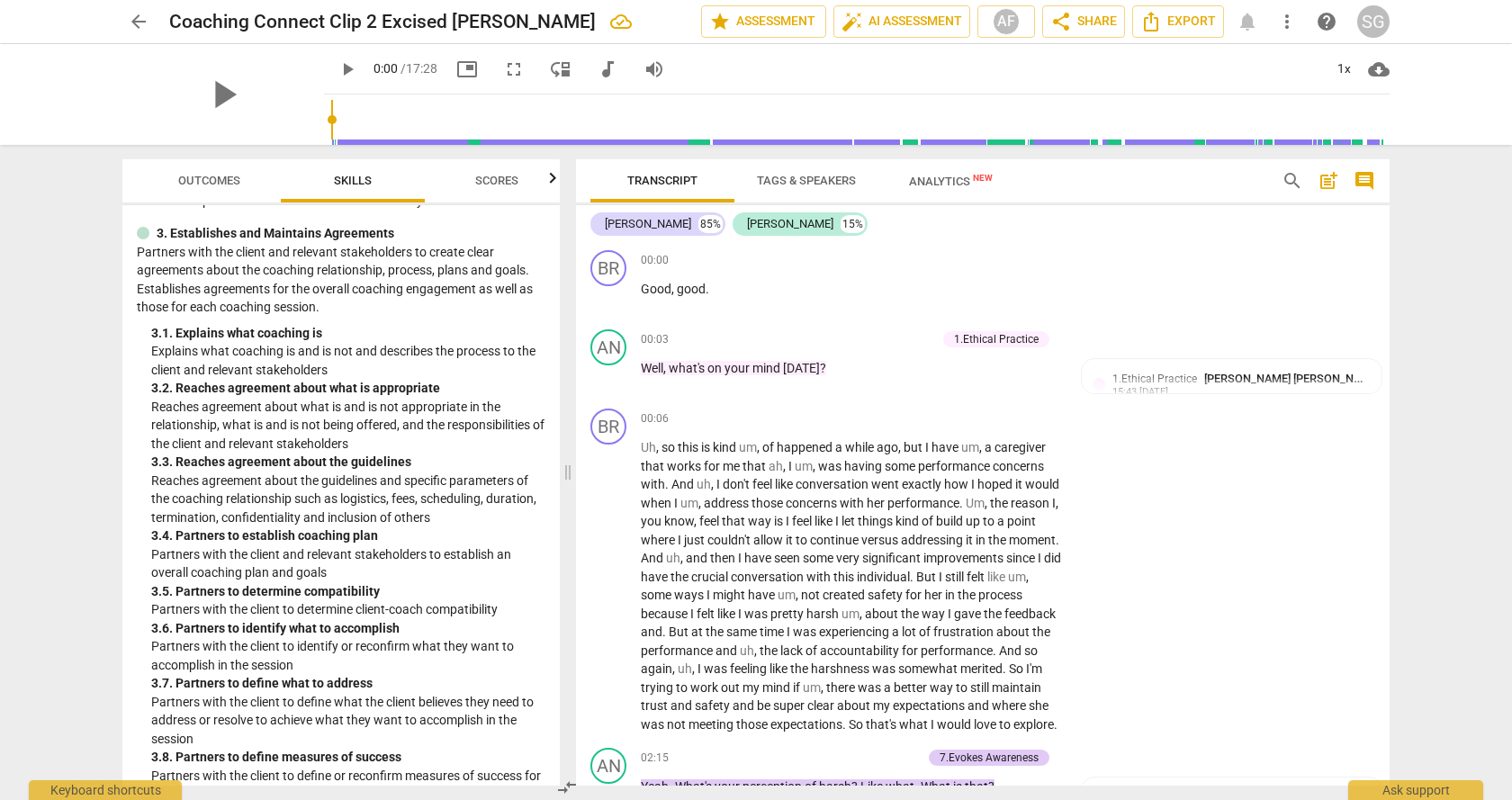scroll, scrollTop: 863, scrollLeft: 0, axis: vertical 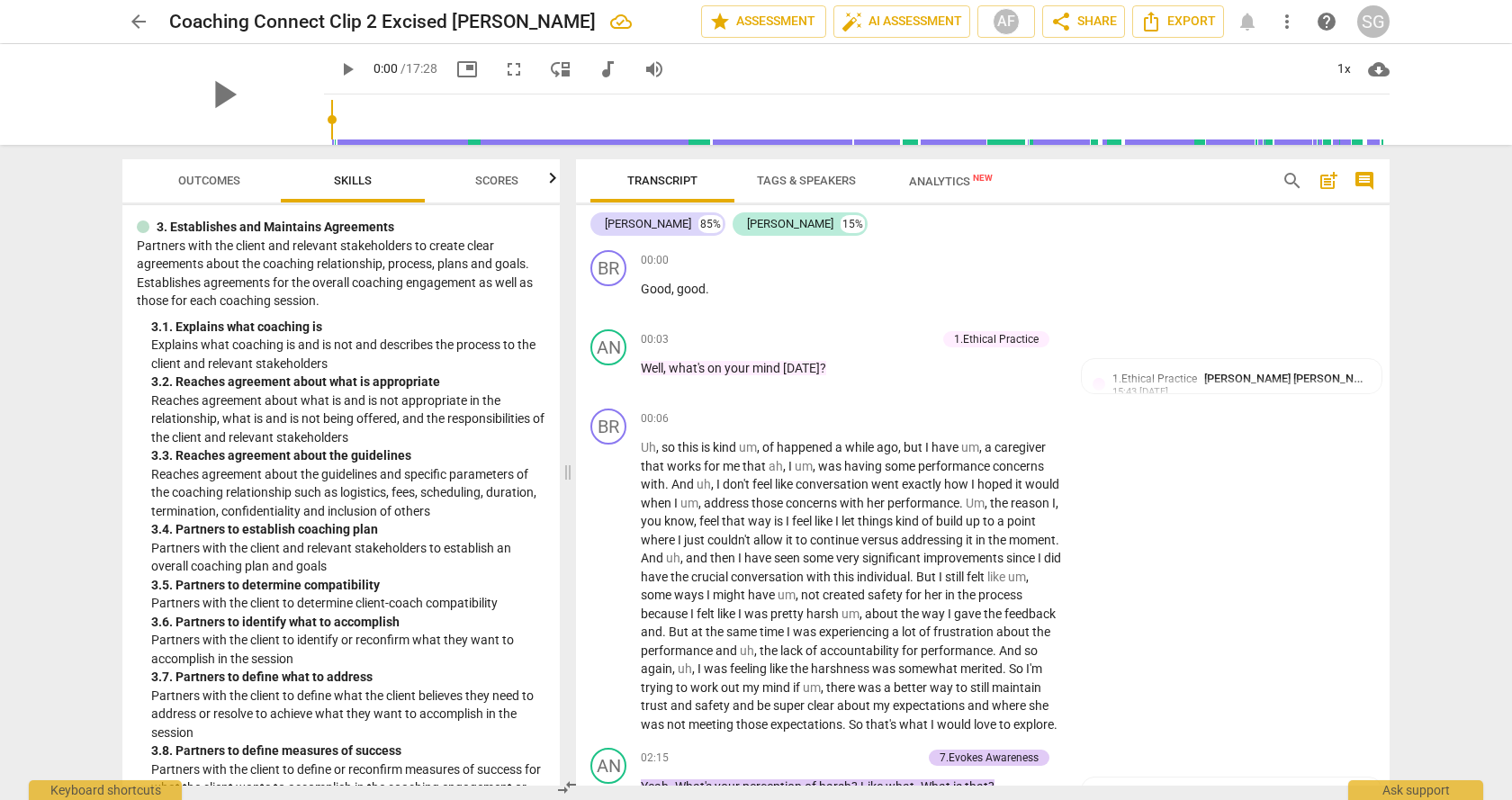 click on "Partners with the client and relevant stakeholders to create clear agreements about the coaching relationship, process, plans and goals. Establishes agreements for the overall coaching engagement as well as those for each coaching session." at bounding box center [341, 274] 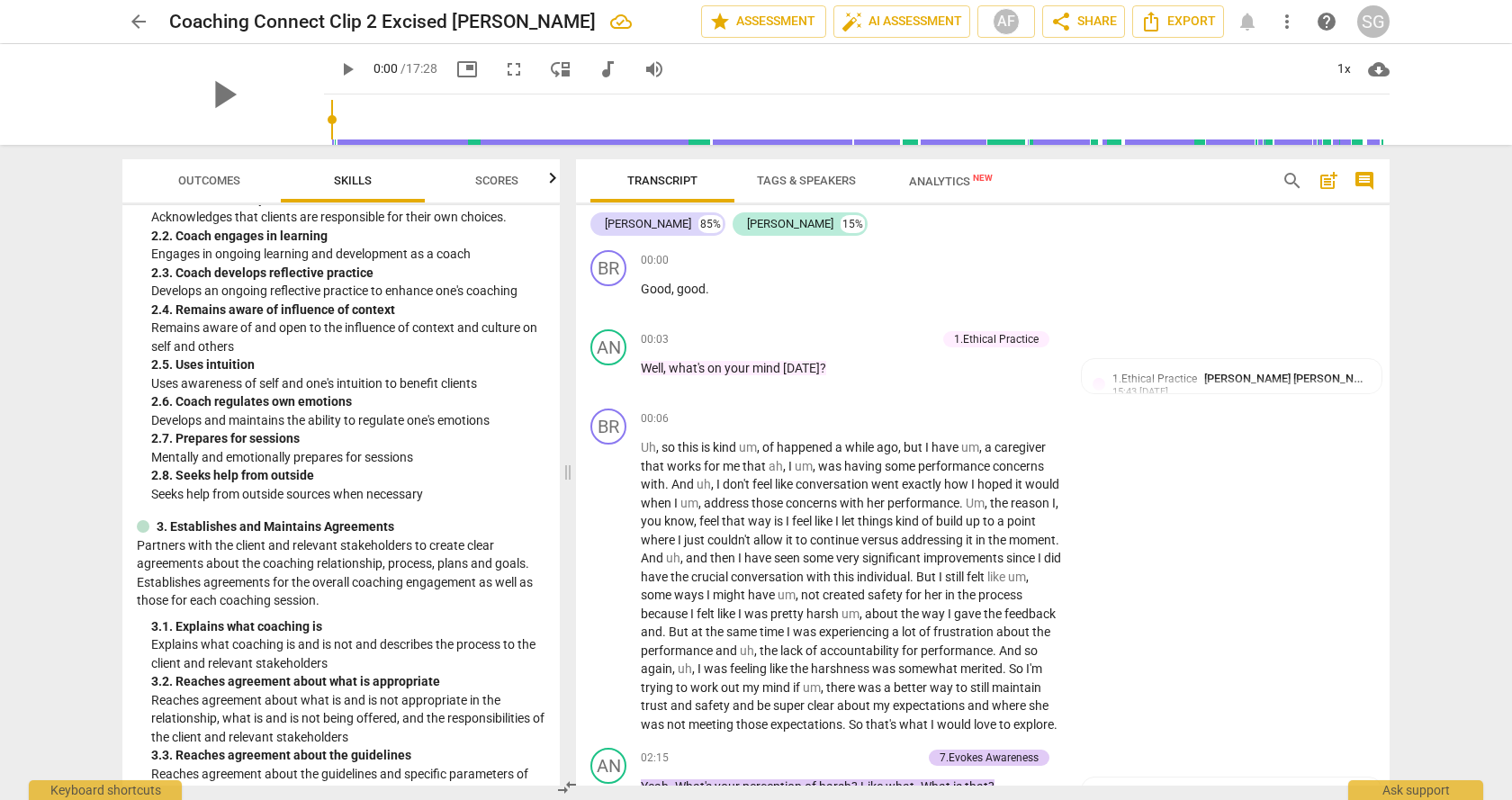 scroll, scrollTop: 863, scrollLeft: 0, axis: vertical 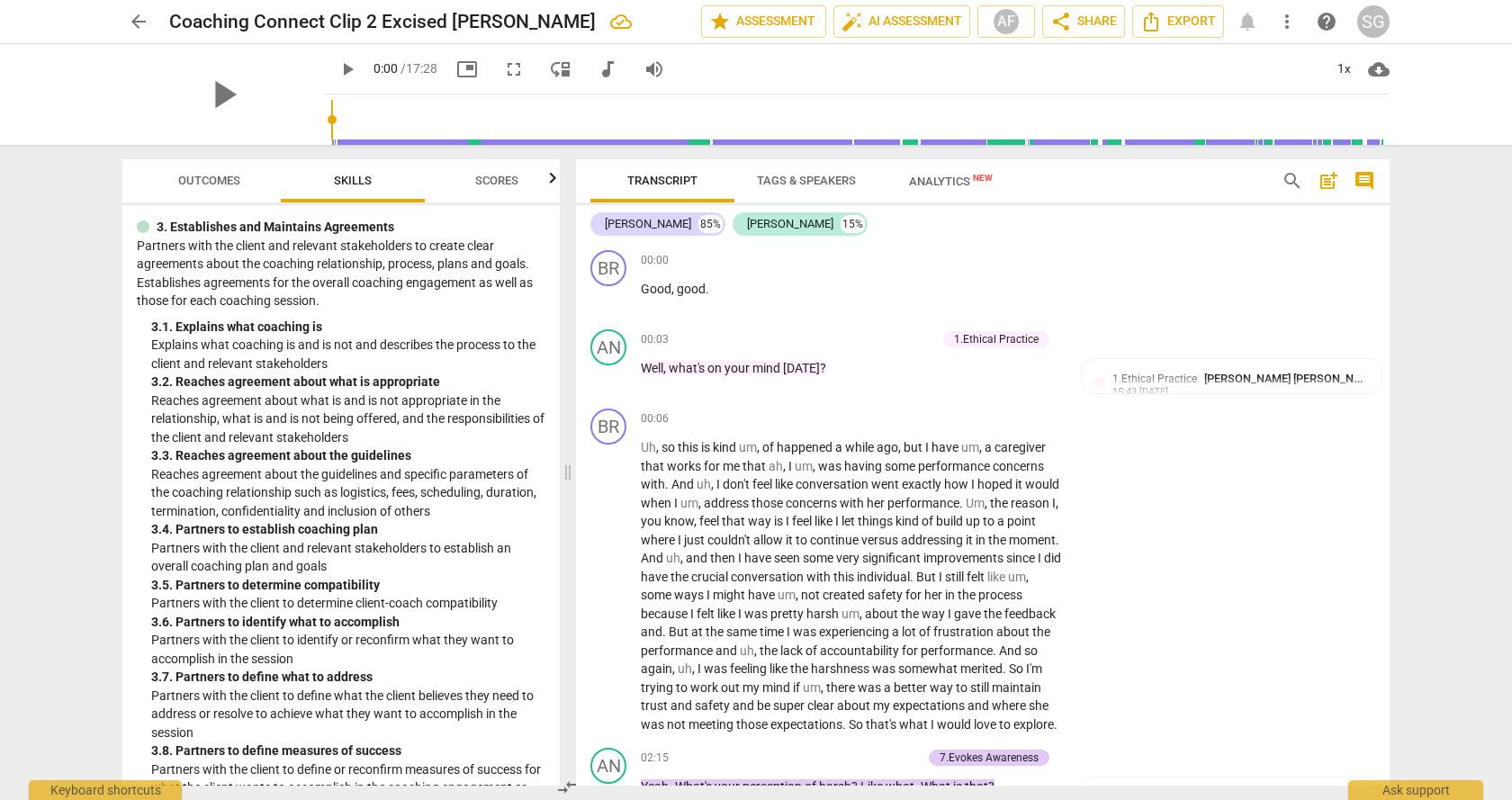 click on "Partners with the client and relevant stakeholders to create clear agreements about the coaching relationship, process, plans and goals. Establishes agreements for the overall coaching engagement as well as those for each coaching session." at bounding box center [341, 274] 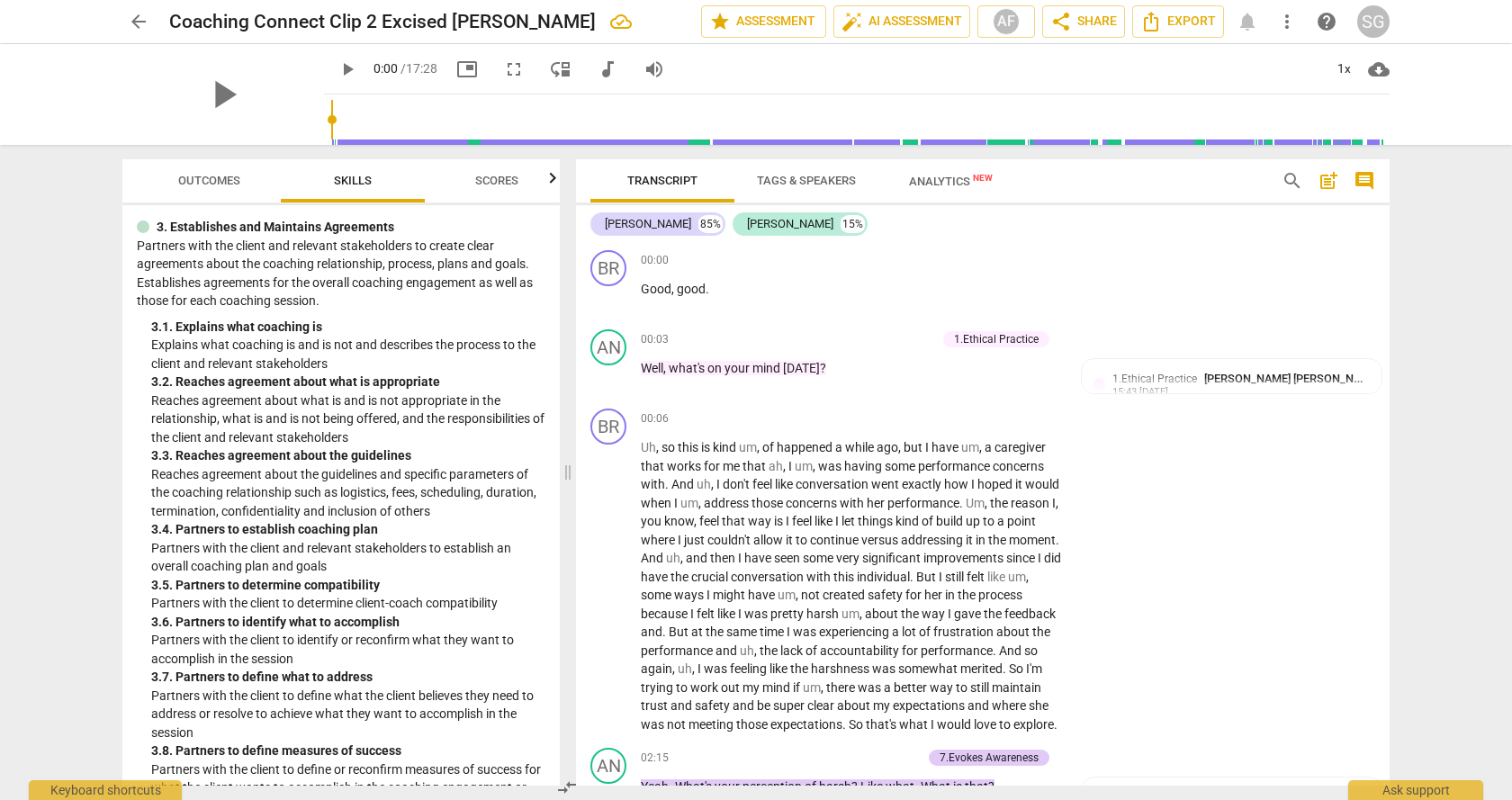 click on "Partners with the client and relevant stakeholders to create clear agreements about the coaching relationship, process, plans and goals. Establishes agreements for the overall coaching engagement as well as those for each coaching session." at bounding box center [341, 274] 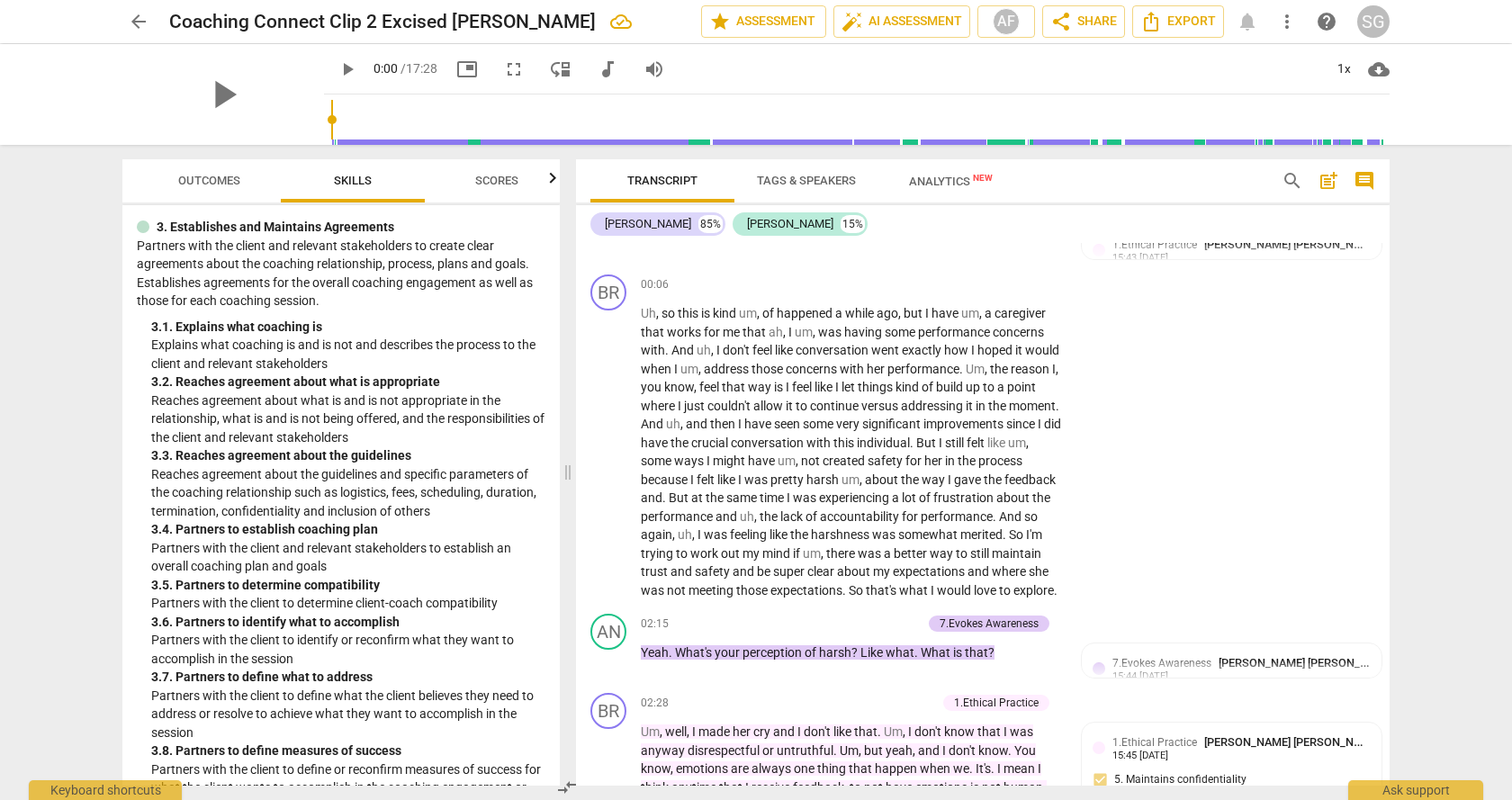 scroll, scrollTop: 143, scrollLeft: 0, axis: vertical 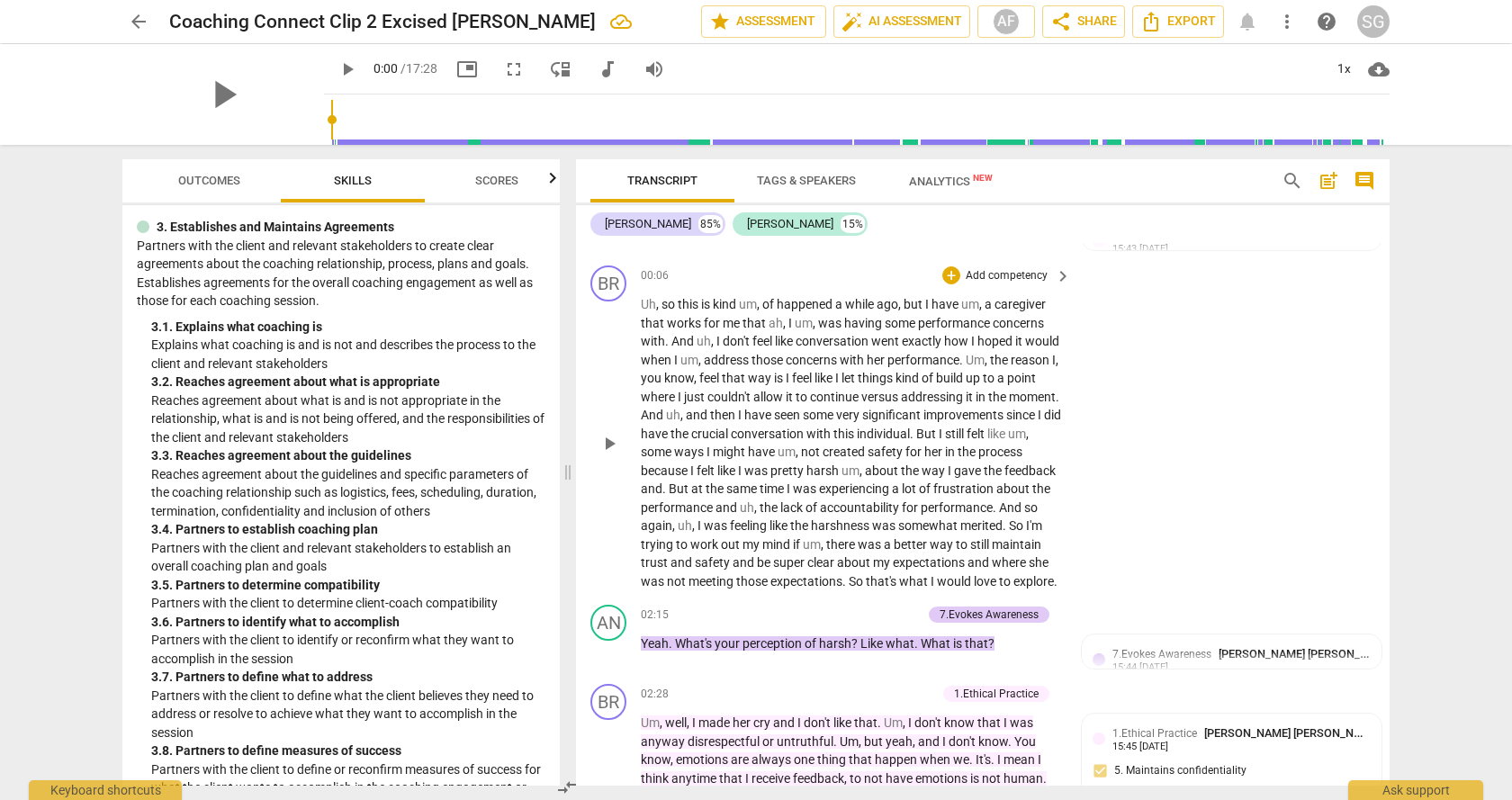 click on "BR play_arrow pause 00:06 + Add competency keyboard_arrow_right Uh ,   so   this   is   kind   um ,   of   happened   a   while   ago ,   but   I   have   um ,   a   caregiver   that   works   for   me   that   ah ,   I   um ,   was   having   some   performance   concerns   with .   And   uh ,   I   don't   feel   like   conversation   went   exactly   how   I   hoped   it   would   when   I   um ,   address   those   concerns   with   her   performance .   Um ,   the   reason   I ,   you   know ,   feel   that   way   is   I   feel   like   I   let   things   kind   of   build   up   to   a   point   where   I   just   couldn't   allow   it   to   continue   versus   addressing   it   in   the   moment .   And   uh ,   and   then   I   have   seen   some   very   significant   improvements   since   I   did   have   the   crucial   conversation   with   this   individual .   But   I   still   felt   like   um ,   some   ways   I   might   have   um ,   not   created   safety   for   her   in   the   process" at bounding box center [983, 427] 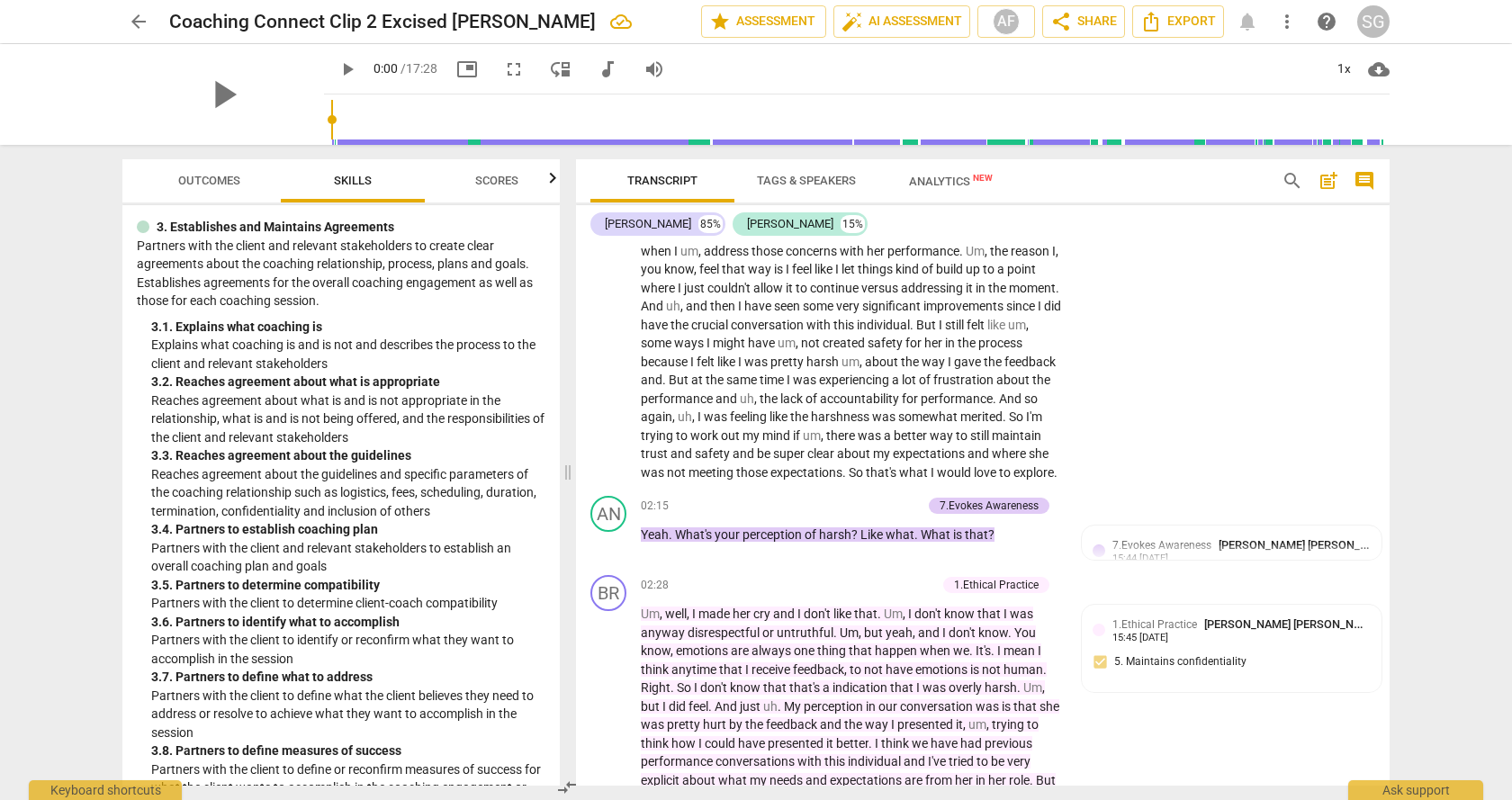 scroll, scrollTop: 302, scrollLeft: 0, axis: vertical 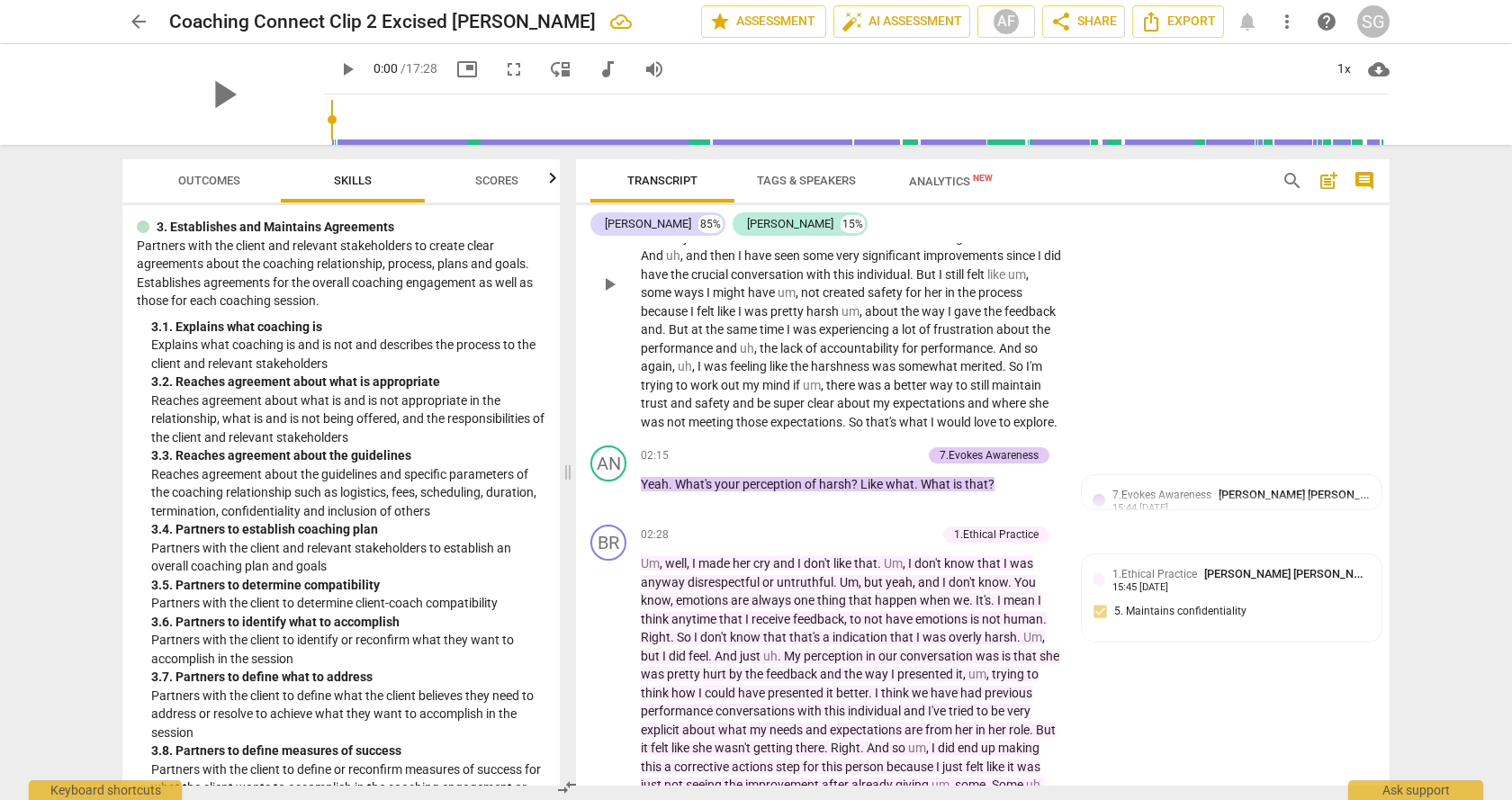 click on "BR play_arrow pause 00:06 + Add competency keyboard_arrow_right Uh ,   so   this   is   kind   um ,   of   happened   a   while   ago ,   but   I   have   um ,   a   caregiver   that   works   for   me   that   ah ,   I   um ,   was   having   some   performance   concerns   with .   And   uh ,   I   don't   feel   like   conversation   went   exactly   how   I   hoped   it   would   when   I   um ,   address   those   concerns   with   her   performance .   Um ,   the   reason   I ,   you   know ,   feel   that   way   is   I   feel   like   I   let   things   kind   of   build   up   to   a   point   where   I   just   couldn't   allow   it   to   continue   versus   addressing   it   in   the   moment .   And   uh ,   and   then   I   have   seen   some   very   significant   improvements   since   I   did   have   the   crucial   conversation   with   this   individual .   But   I   still   felt   like   um ,   some   ways   I   might   have   um ,   not   created   safety   for   her   in   the   process" at bounding box center [983, 268] 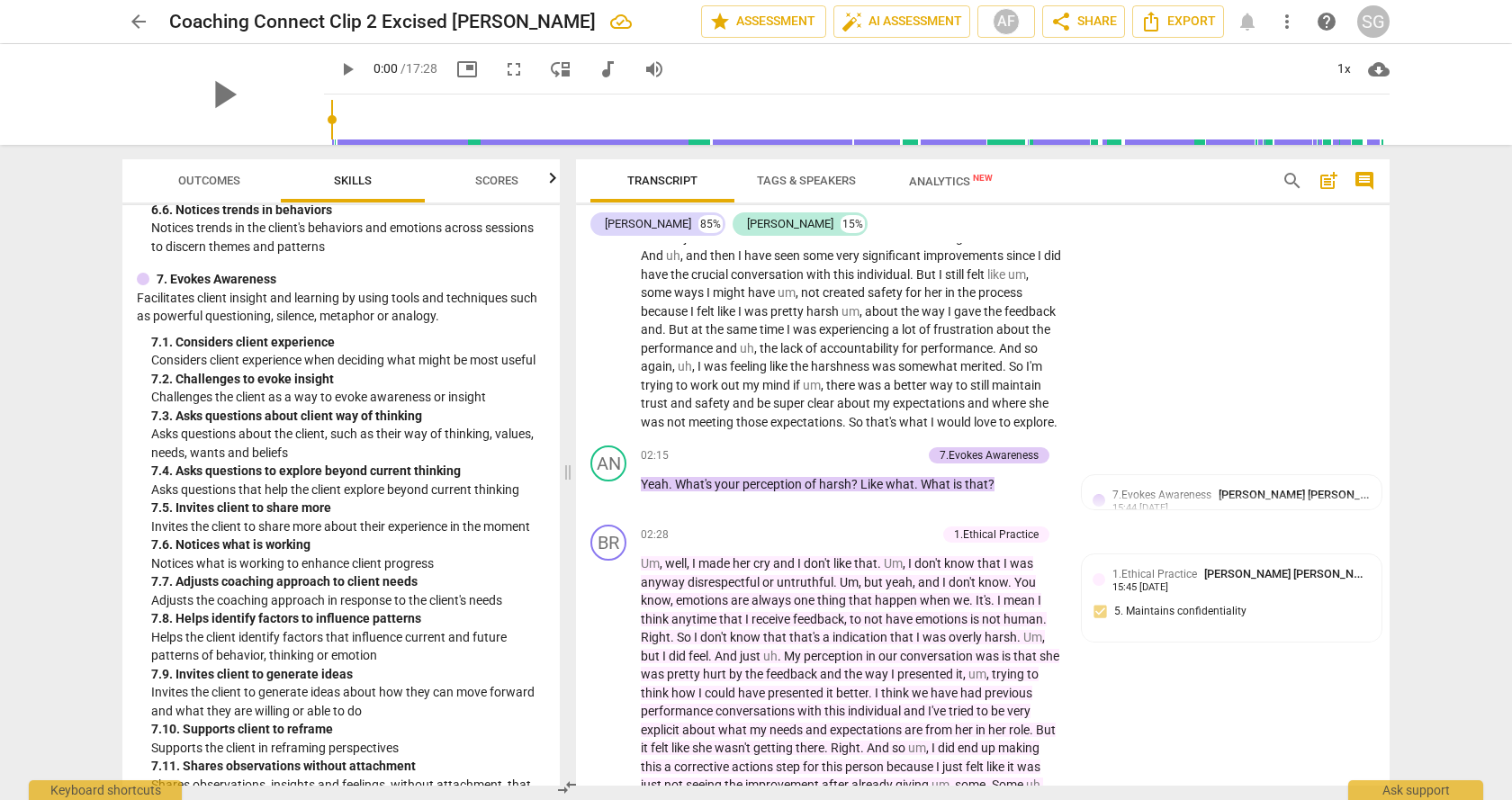 scroll, scrollTop: 2963, scrollLeft: 0, axis: vertical 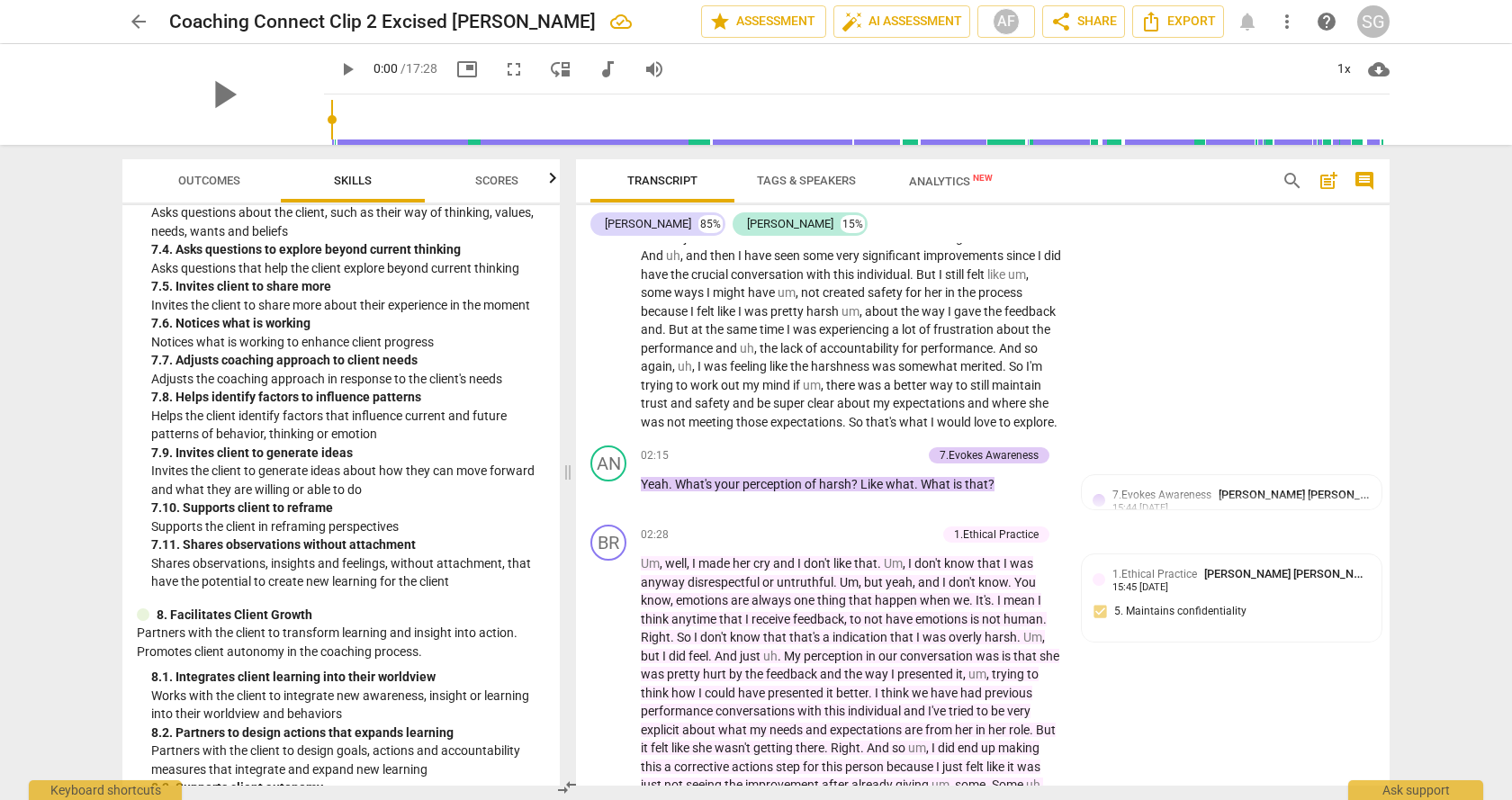 click on "7. 9. Invites client to generate ideas" at bounding box center (348, 453) 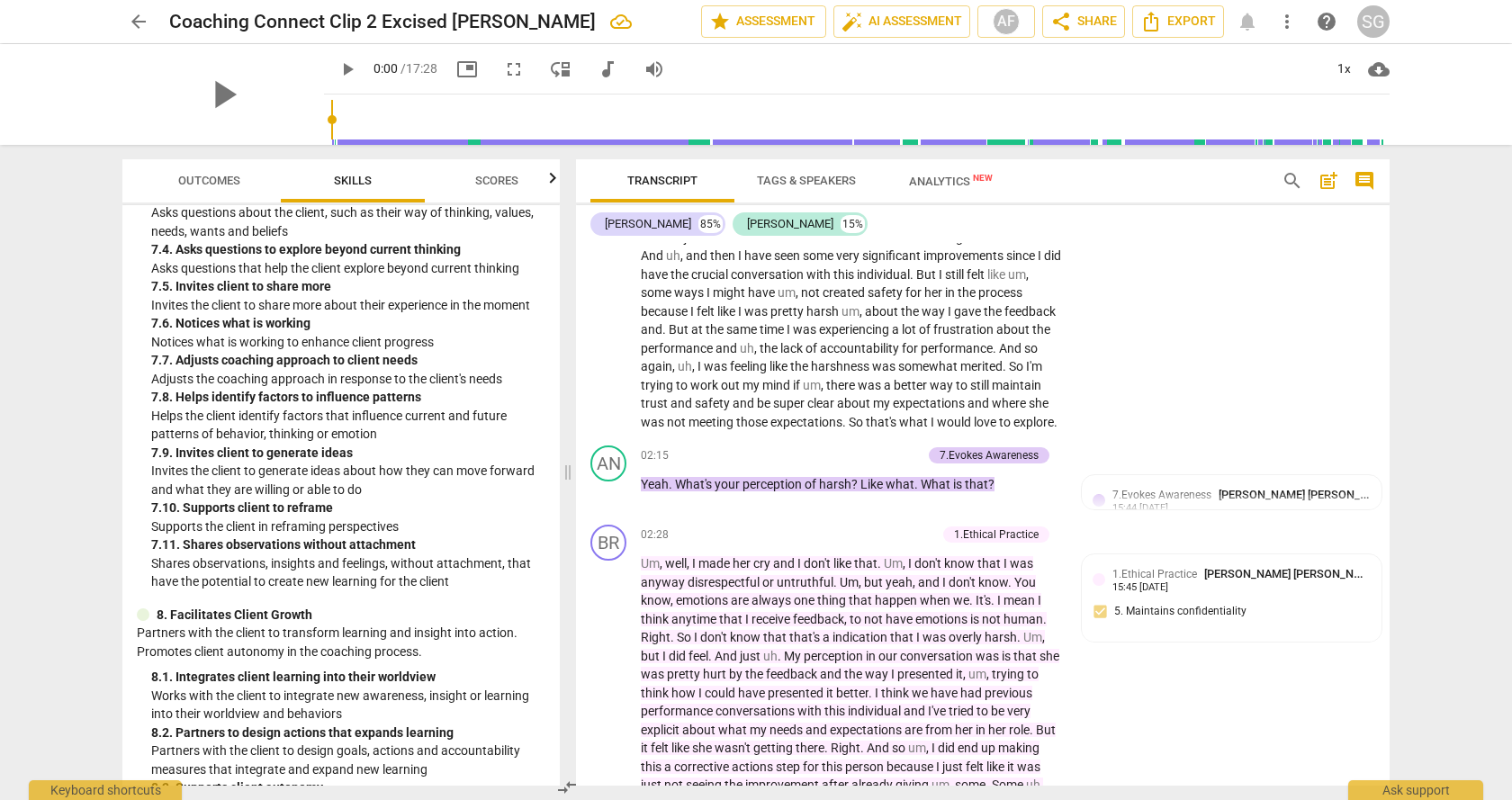 click on "7. 5. Invites client to share more" at bounding box center (348, 286) 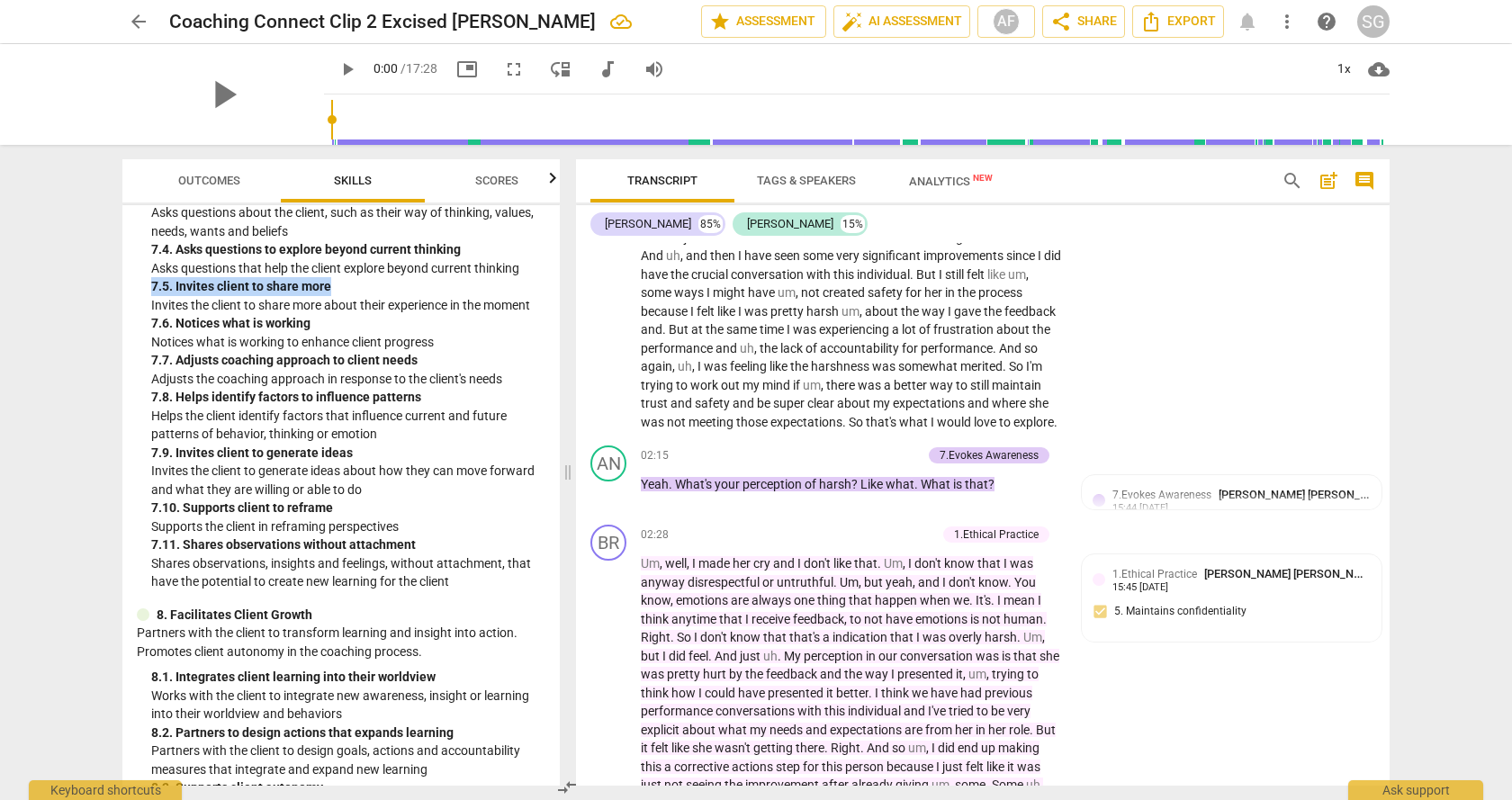 drag, startPoint x: 151, startPoint y: 301, endPoint x: 353, endPoint y: 305, distance: 202.0396 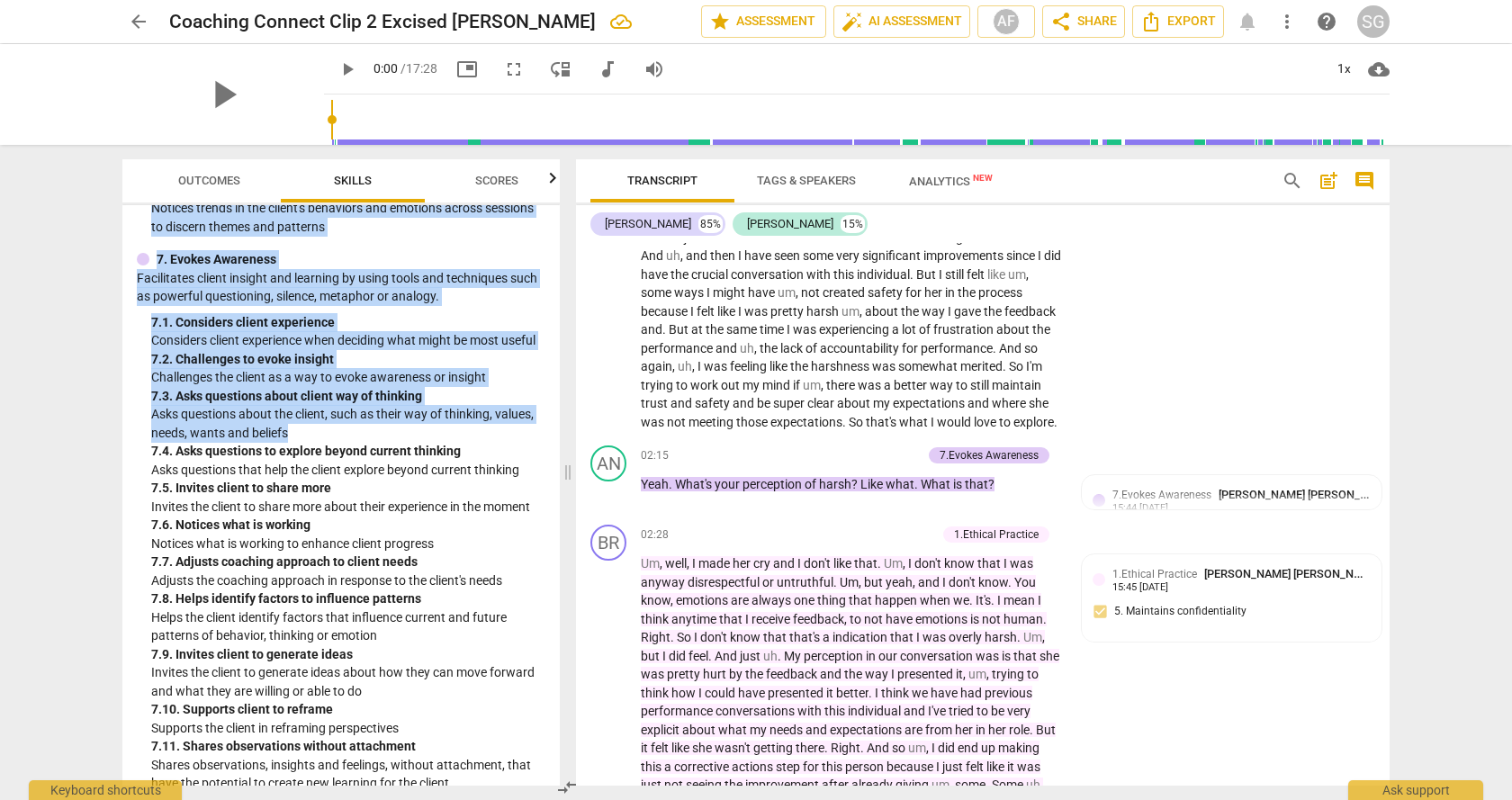 scroll, scrollTop: 2653, scrollLeft: 0, axis: vertical 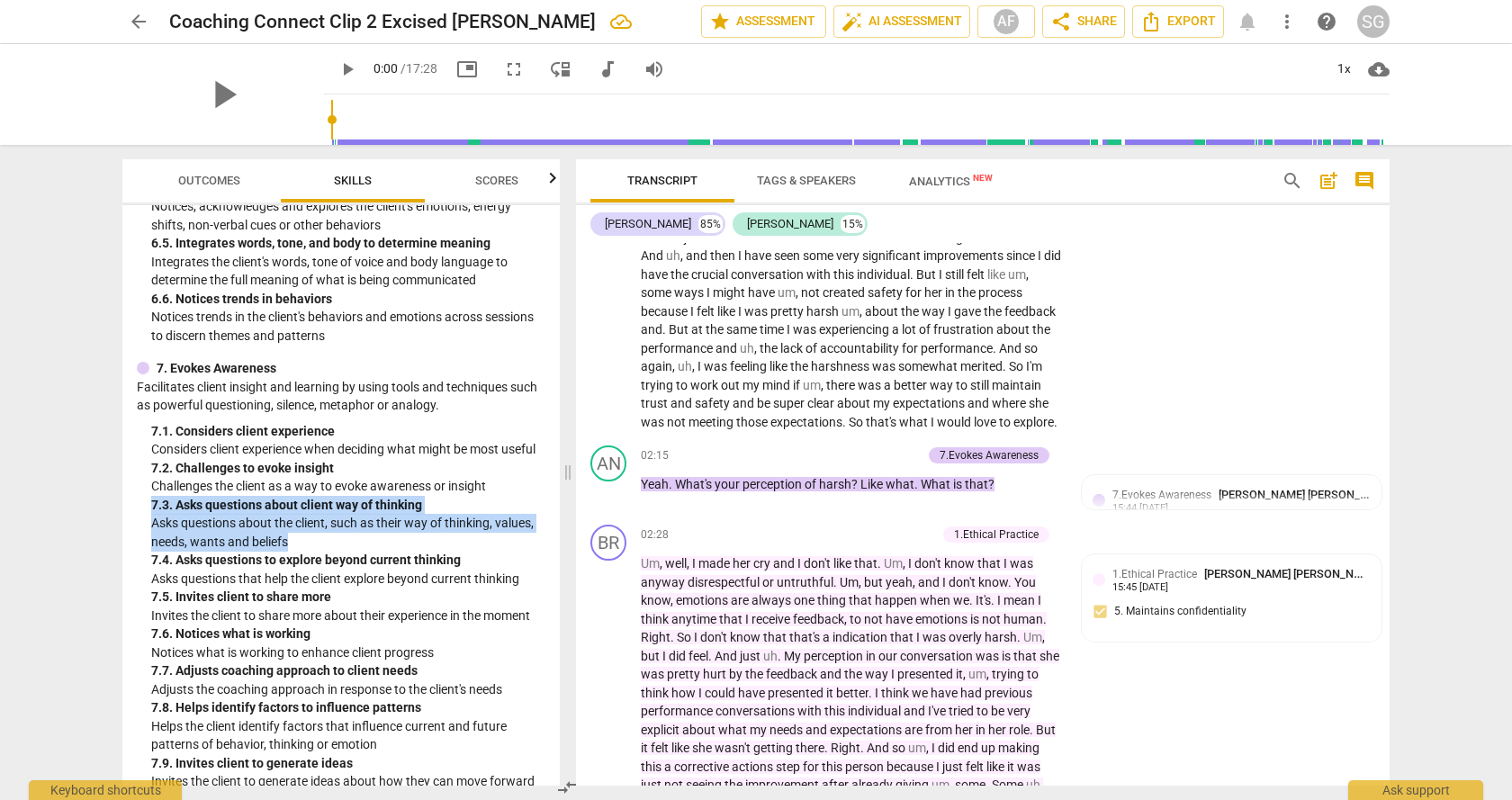 drag, startPoint x: 304, startPoint y: 248, endPoint x: 145, endPoint y: 532, distance: 325.47965 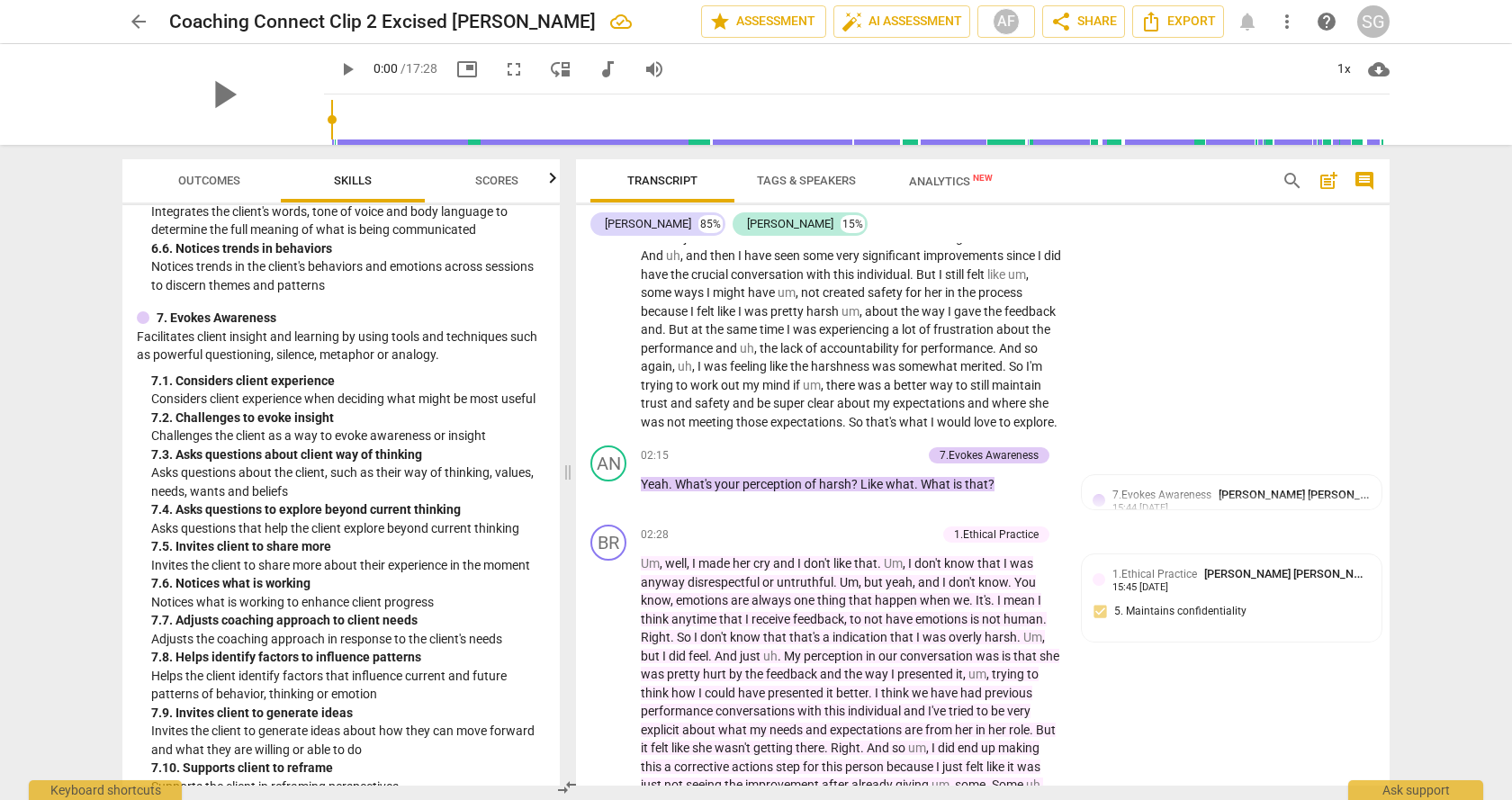 scroll, scrollTop: 2757, scrollLeft: 0, axis: vertical 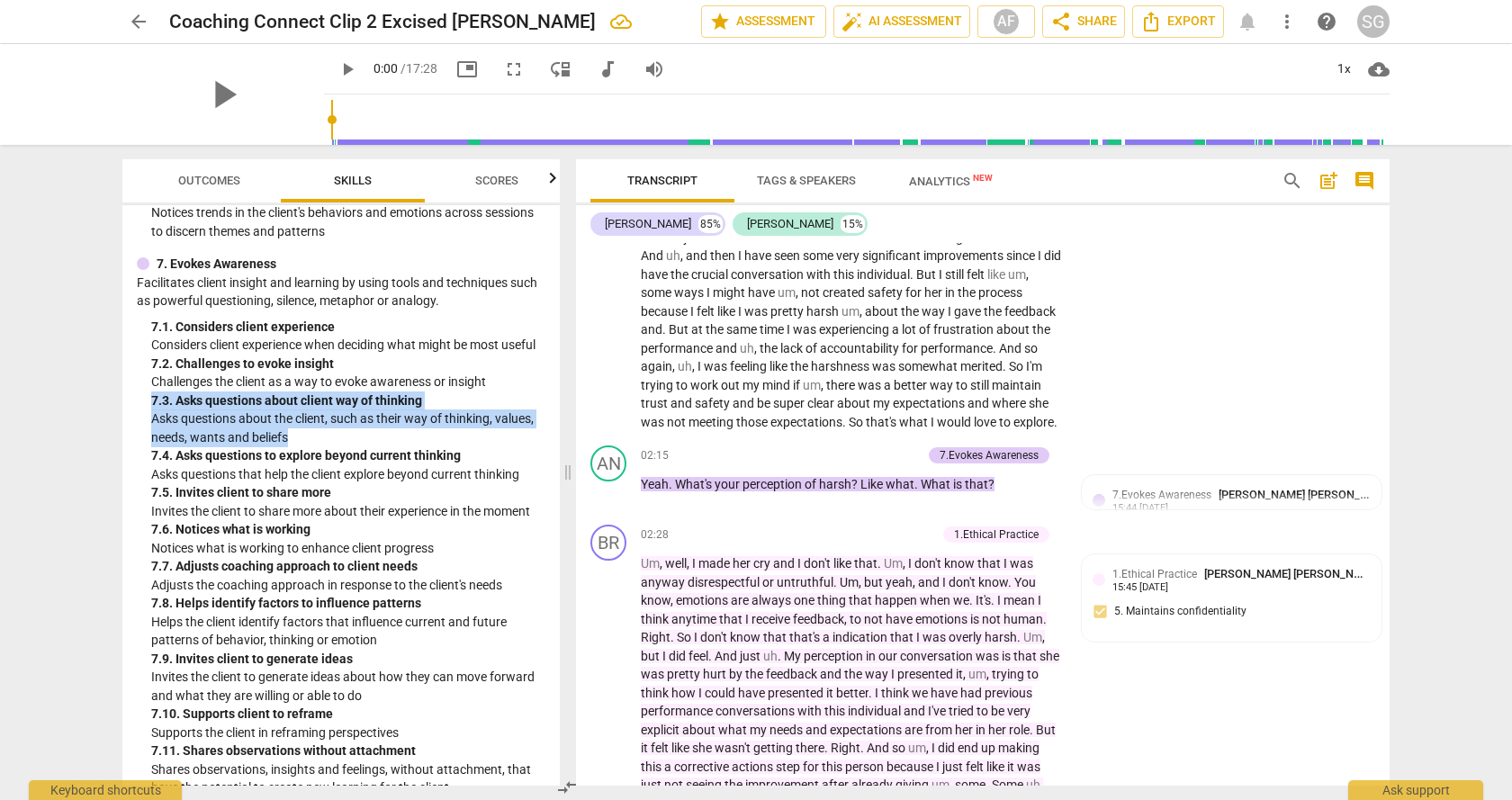 drag, startPoint x: 305, startPoint y: 450, endPoint x: 143, endPoint y: 418, distance: 165.13025 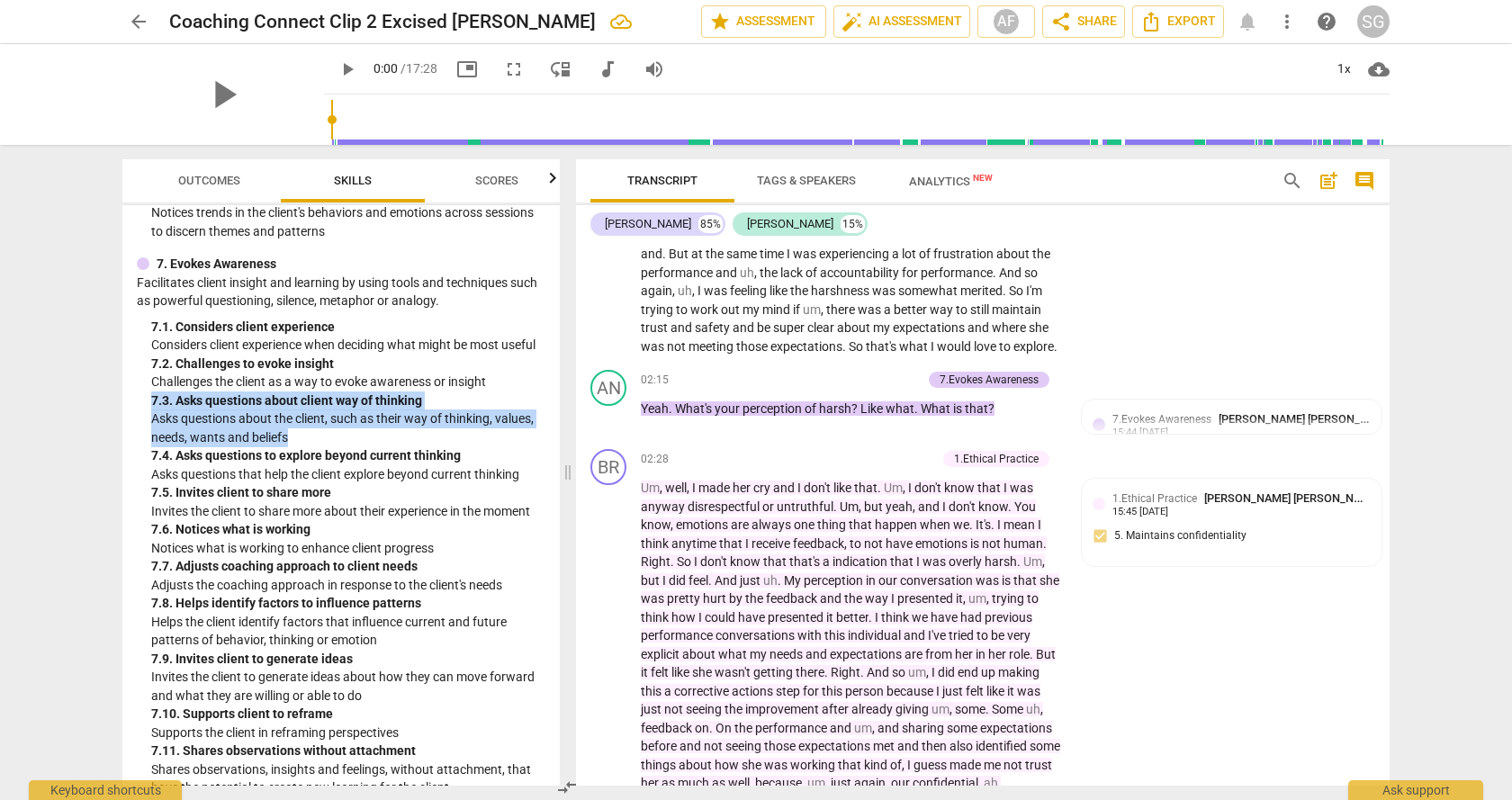 scroll, scrollTop: 386, scrollLeft: 0, axis: vertical 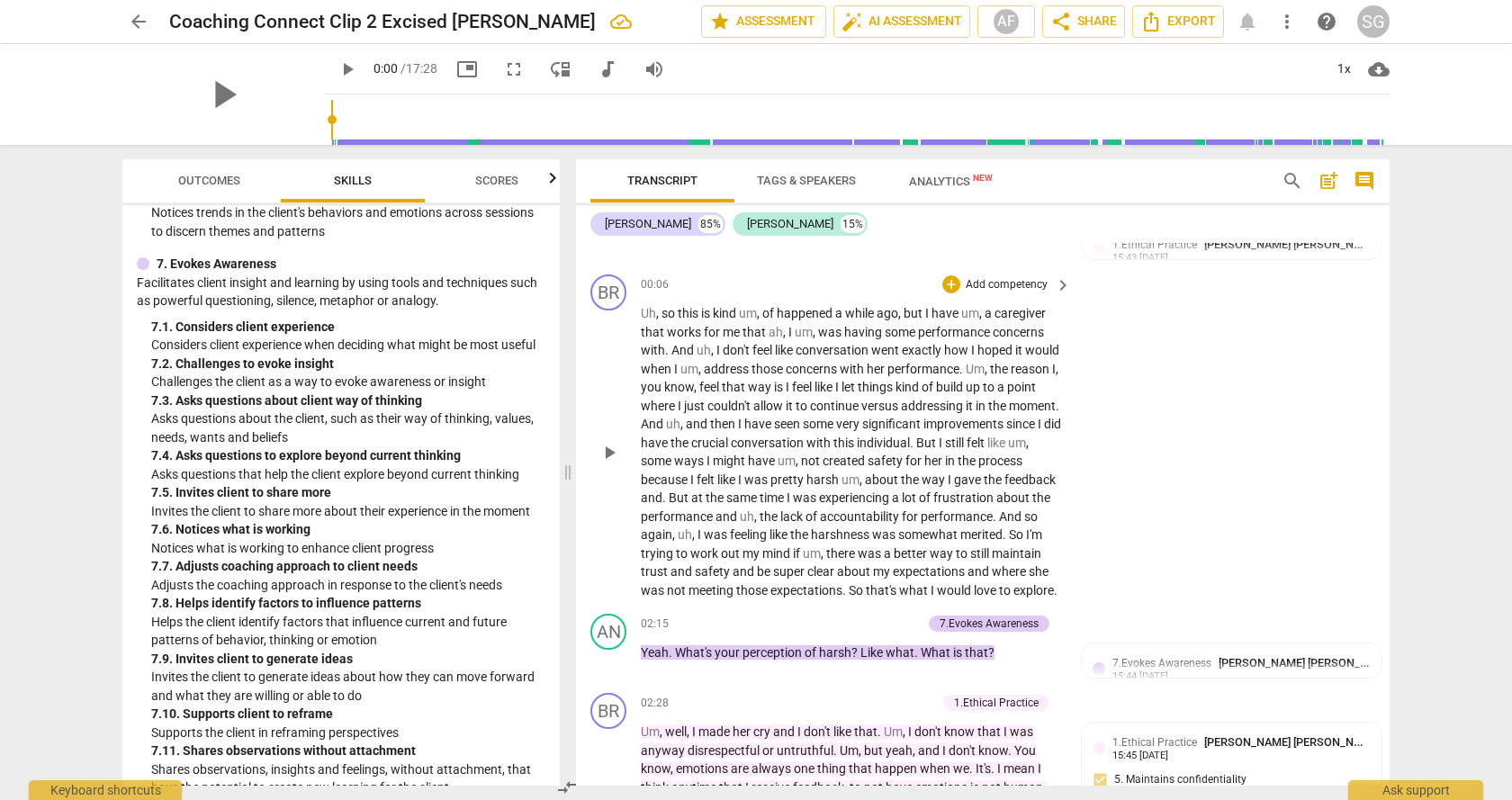 click on "BR play_arrow pause 00:06 + Add competency keyboard_arrow_right Uh ,   so   this   is   kind   um ,   of   happened   a   while   ago ,   but   I   have   um ,   a   caregiver   that   works   for   me   that   ah ,   I   um ,   was   having   some   performance   concerns   with .   And   uh ,   I   don't   feel   like   conversation   went   exactly   how   I   hoped   it   would   when   I   um ,   address   those   concerns   with   her   performance .   Um ,   the   reason   I ,   you   know ,   feel   that   way   is   I   feel   like   I   let   things   kind   of   build   up   to   a   point   where   I   just   couldn't   allow   it   to   continue   versus   addressing   it   in   the   moment .   And   uh ,   and   then   I   have   seen   some   very   significant   improvements   since   I   did   have   the   crucial   conversation   with   this   individual .   But   I   still   felt   like   um ,   some   ways   I   might   have   um ,   not   created   safety   for   her   in   the   process" at bounding box center (983, 436) 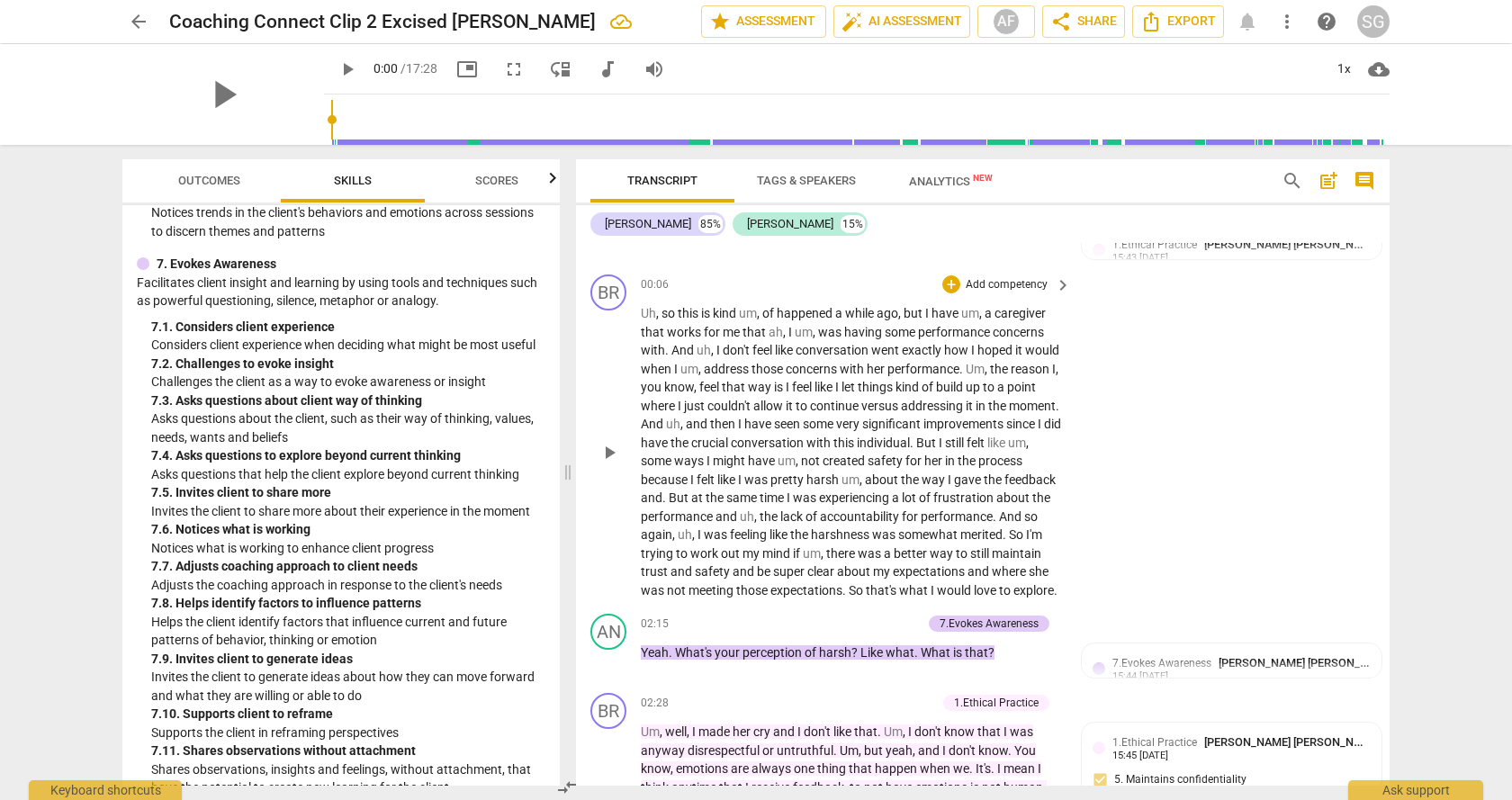 click on "Uh ,   so   this   is   kind   um ,   of   happened   a   while   ago ,   but   I   have   um ,   a   caregiver   that   works   for   me   that   ah ,   I   um ,   was   having   some   performance   concerns   with .   And   uh ,   I   don't   feel   like   conversation   went   exactly   how   I   hoped   it   would   when   I   um ,   address   those   concerns   with   her   performance .   Um ,   the   reason   I ,   you   know ,   feel   that   way   is   I   feel   like   I   let   things   kind   of   build   up   to   a   point   where   I   just   couldn't   allow   it   to   continue   versus   addressing   it   in   the   moment .   And   uh ,   and   then   I   have   seen   some   very   significant   improvements   since   I   did   have   the   crucial   conversation   with   this   individual .   But   I   still   felt   like   um ,   some   ways   I   might   have   um ,   not   created   safety   for   her   in   the   process   because   I   felt   like   I   was   pretty   harsh   um ," at bounding box center (851, 452) 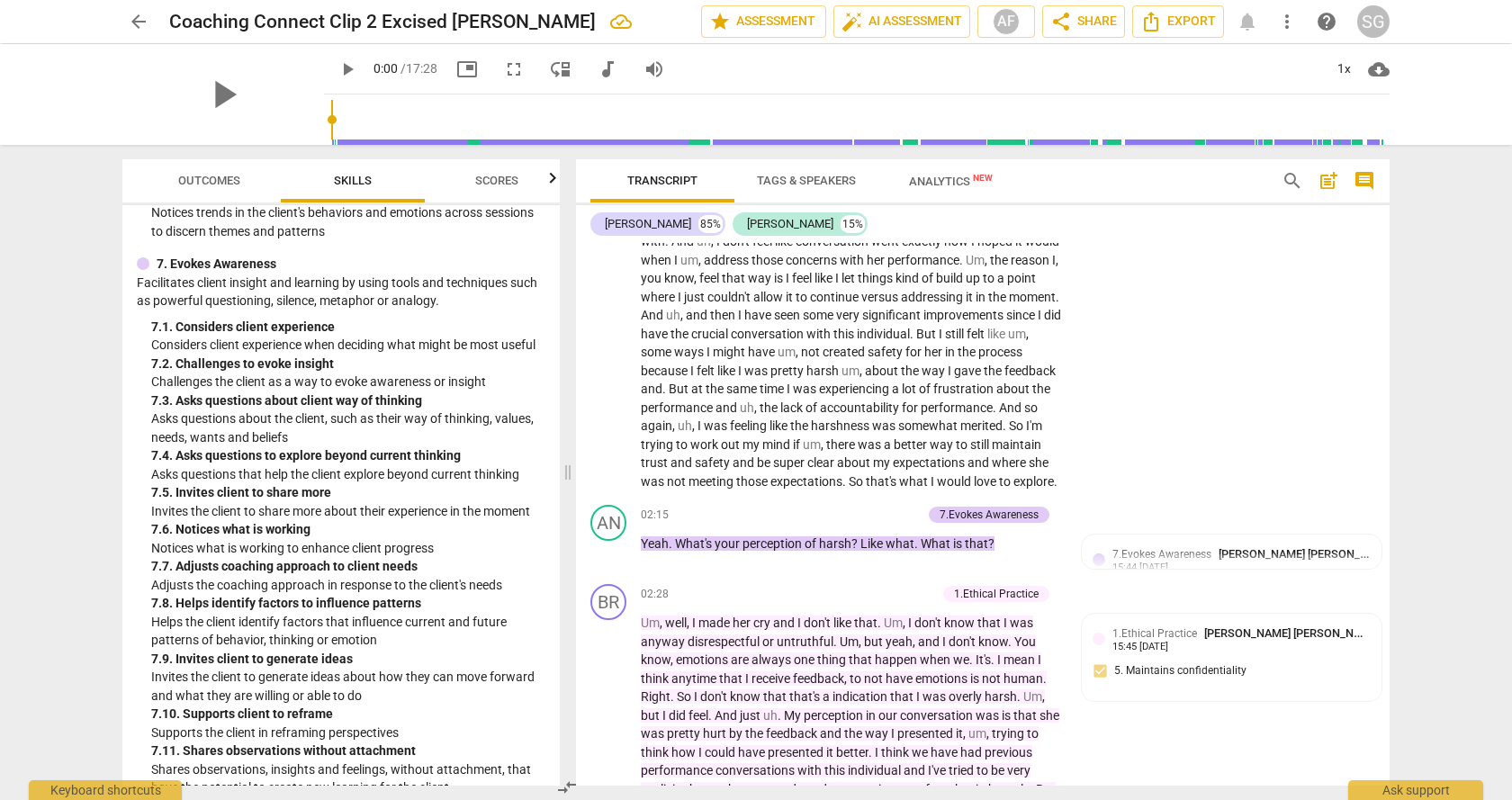 scroll, scrollTop: 260, scrollLeft: 0, axis: vertical 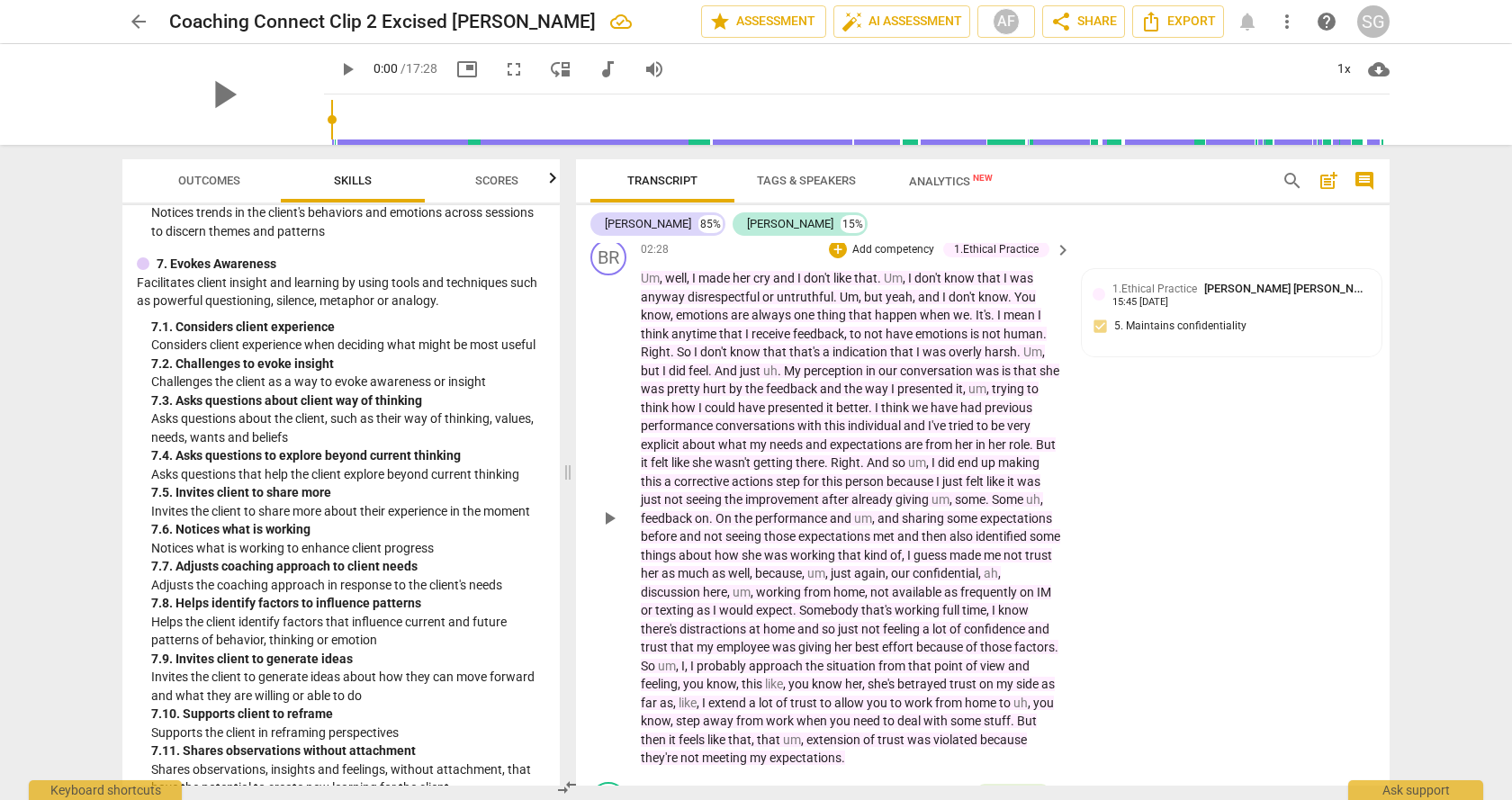 click on "Um ,   well ,   I   made   her   cry   and   I   don't   like   that .   Um ,   I   don't   know   that   I   was   anyway   disrespectful   or   untruthful .   Um ,   but   yeah ,   and   I   don't   know .   You   know ,   emotions   are   always   one   thing   that   happen   when   we .   It's .   I   mean   I   think   anytime   that   I   receive   feedback ,   to   not   have   emotions   is   not   human .   Right .   So   I   don't   know   that   that's   a   indication   that   I   was   overly   harsh .   Um ,   but   I   did   feel .   And   just   uh .   My   perception   in   our   conversation   was   is   that   she   was   pretty   hurt   by   the   feedback   and   the   way   I   presented   it ,   um ,   trying   to   think   how   I   could   have   presented   it   better .   I   think   we   have   had   previous   performance   conversations   with   this   individual   and   I've   tried   to   be   very   explicit   about   what   my   needs   and   expectations   are   from   her" at bounding box center (857, 518) 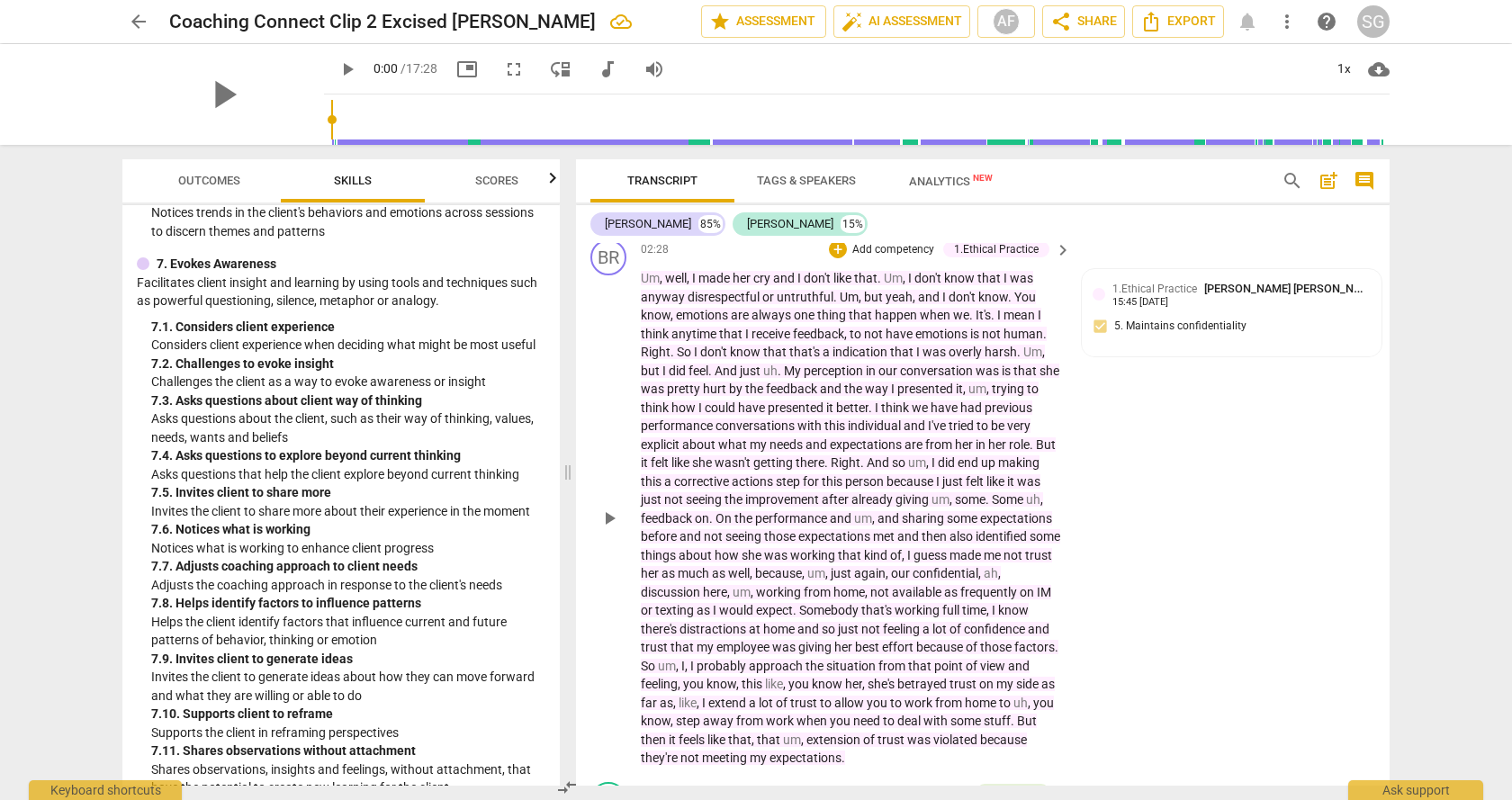 click on "BR play_arrow pause 02:28 + Add competency 1.Ethical Practice keyboard_arrow_right Um ,   well ,   I   made   her   cry   and   I   don't   like   that .   Um ,   I   don't   know   that   I   was   anyway   disrespectful   or   untruthful .   Um ,   but   yeah ,   and   I   don't   know .   You   know ,   emotions   are   always   one   thing   that   happen   when   we .   It's .   I   mean   I   think   anytime   that   I   receive   feedback ,   to   not   have   emotions   is   not   human .   Right .   So   I   don't   know   that   that's   a   indication   that   I   was   overly   harsh .   Um ,   but   I   did   feel .   And   just   uh .   My   perception   in   our   conversation   was   is   that   she   was   pretty   hurt   by   the   feedback   and   the   way   I   presented   it ,   um ,   trying   to   think   how   I   could   have   presented   it   better .   I   think   we   have   had   previous   performance   conversations   with   this   individual   and   I've   tried   to   be" at bounding box center [983, 503] 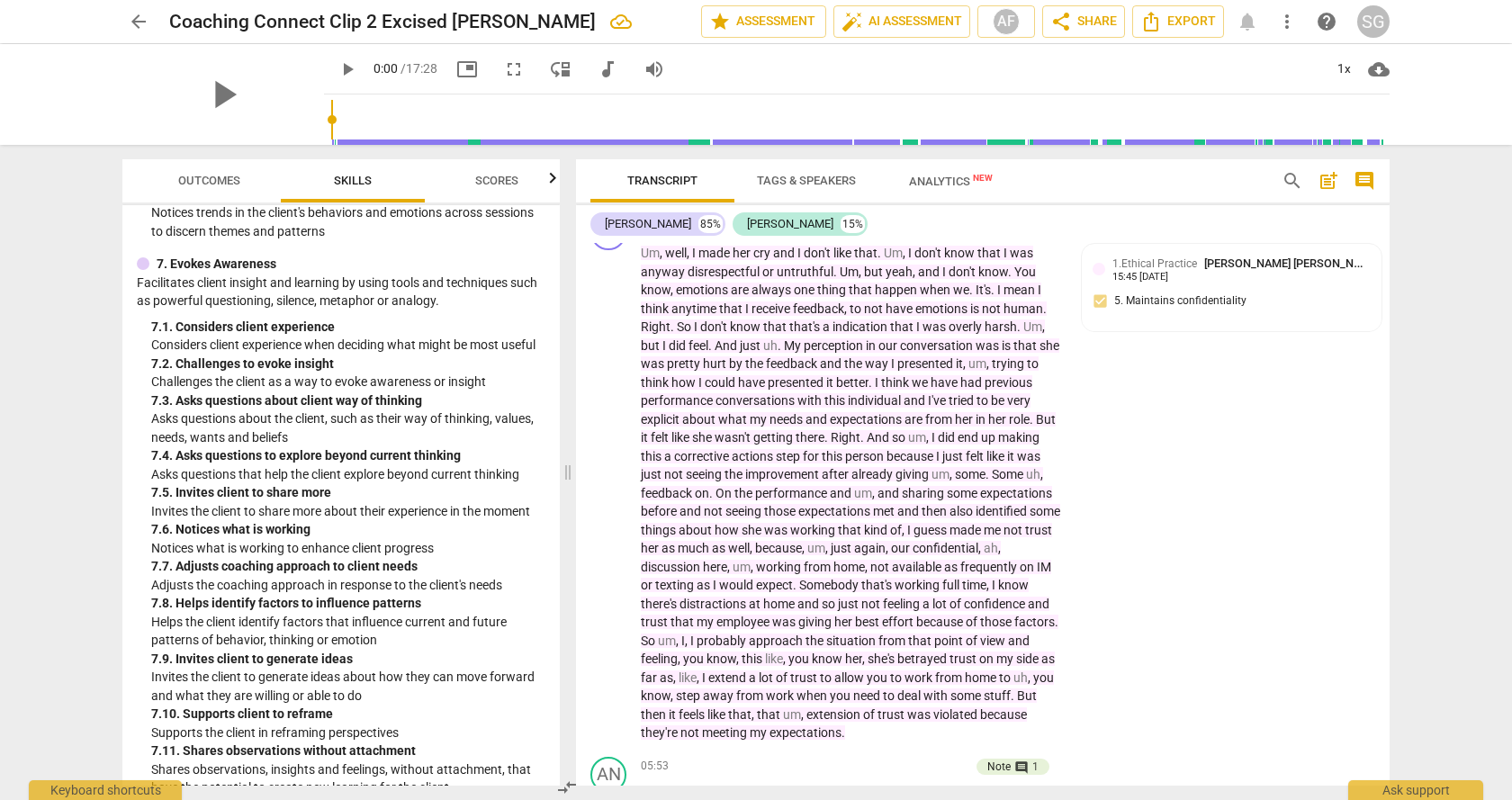 scroll, scrollTop: 596, scrollLeft: 0, axis: vertical 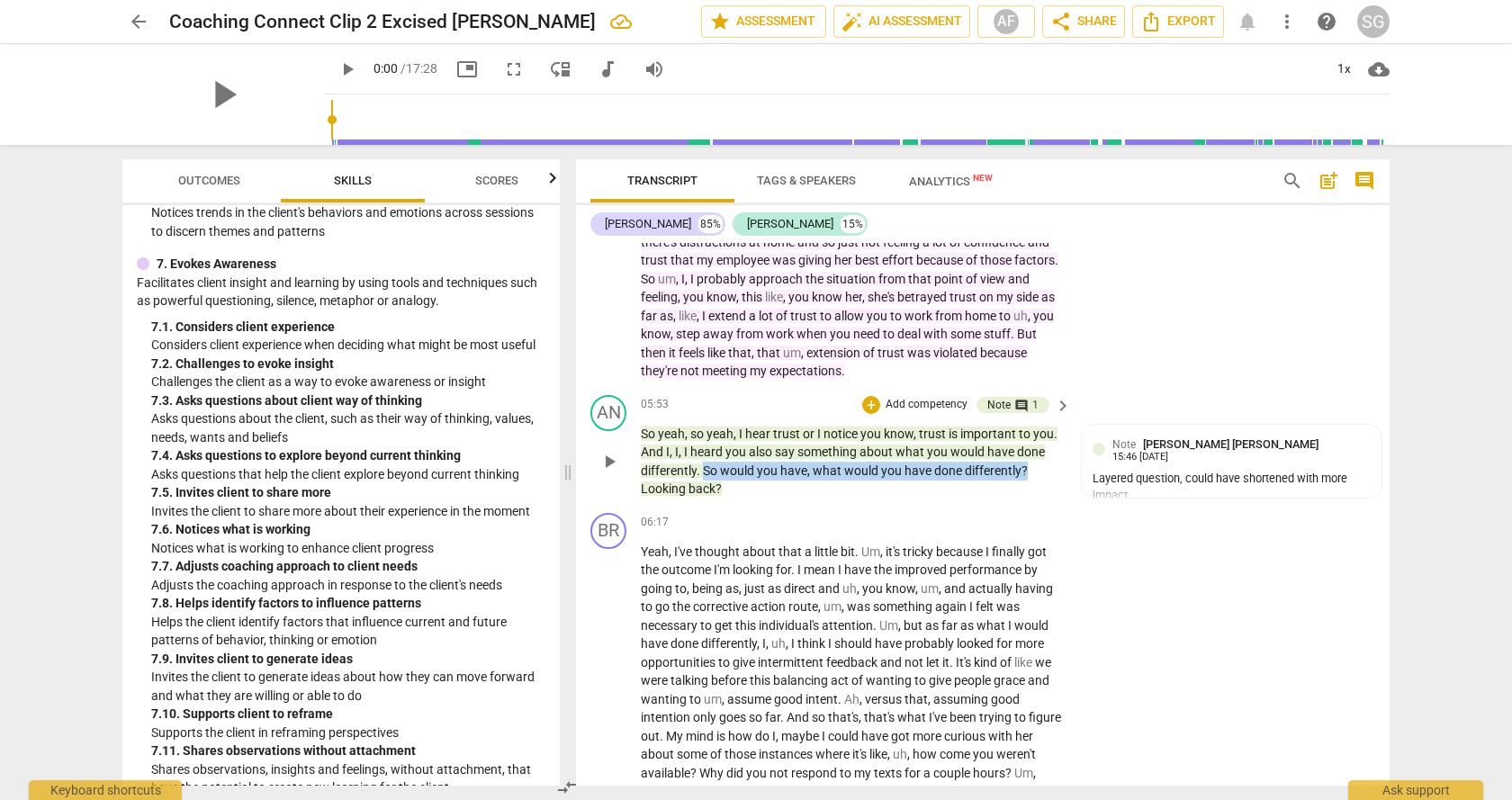 drag, startPoint x: 1037, startPoint y: 490, endPoint x: 706, endPoint y: 490, distance: 331 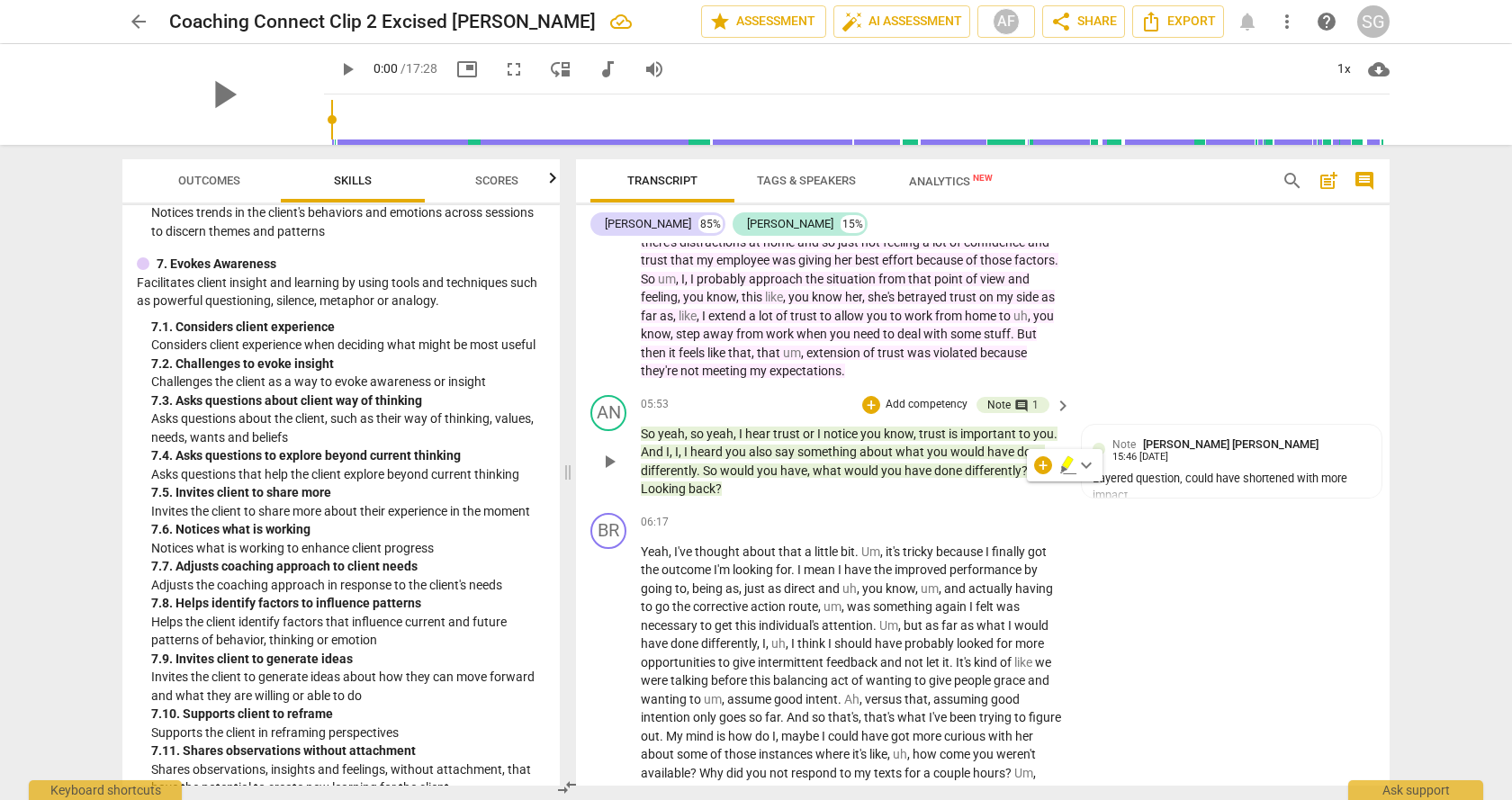 click on "So   yeah ,   so   yeah ,   I   hear   trust   or   I   notice   you   know ,   trust   is   important   to   you .   And   I ,   I ,   I   heard   you   also   say   something   about   what   you   would   have   done   differently .   So   would   you   have ,   what   would   you   have   done   differently ?   Looking   back ?" at bounding box center [851, 462] 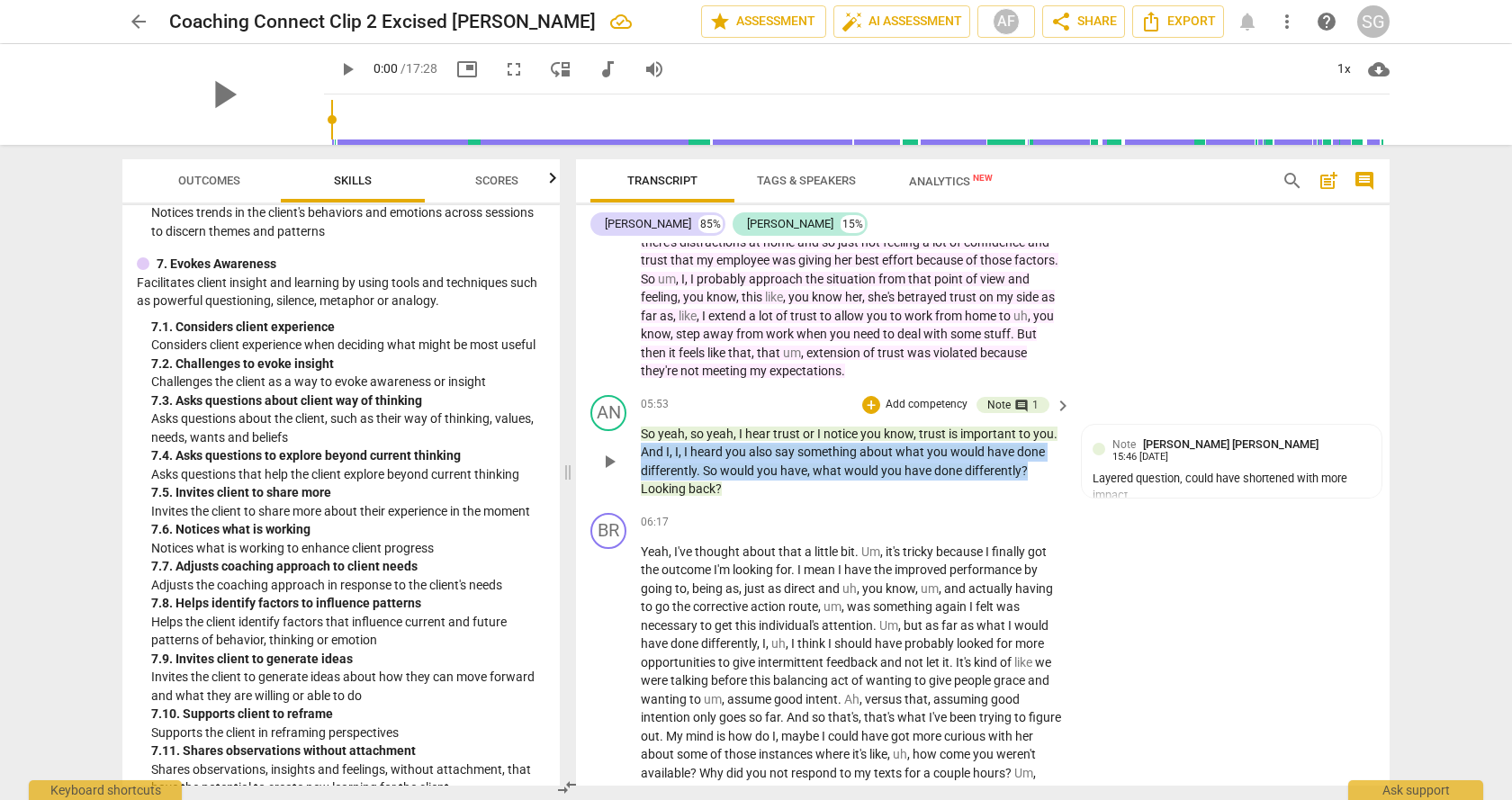 drag, startPoint x: 1037, startPoint y: 485, endPoint x: 643, endPoint y: 469, distance: 394.32474 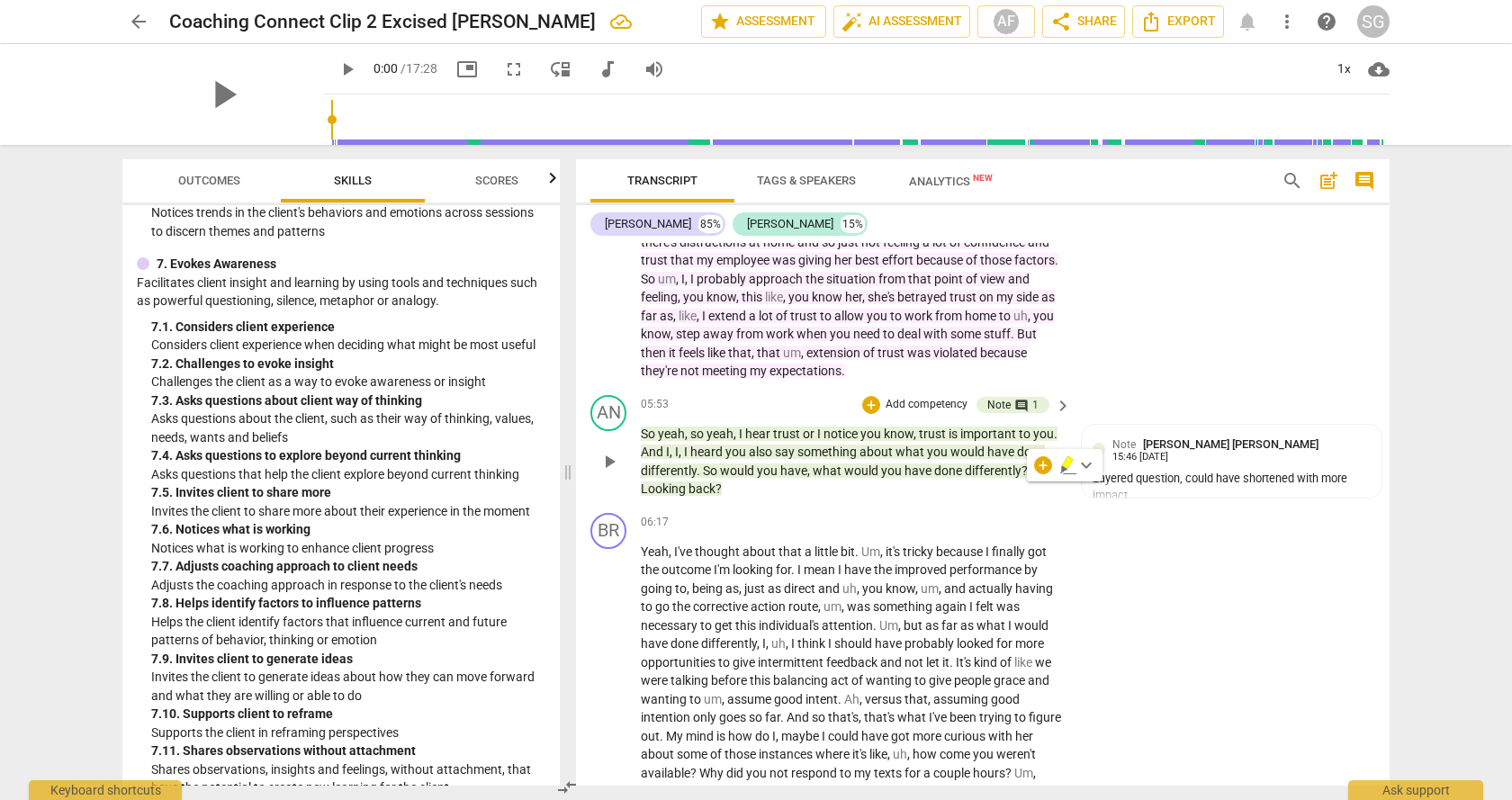 click on "So   yeah ,   so   yeah ,   I   hear   trust   or   I   notice   you   know ,   trust   is   important   to   you .   And   I ,   I ,   I   heard   you   also   say   something   about   what   you   would   have   done   differently .   So   would   you   have ,   what   would   you   have   done   differently ?   Looking   back ?" at bounding box center (851, 462) 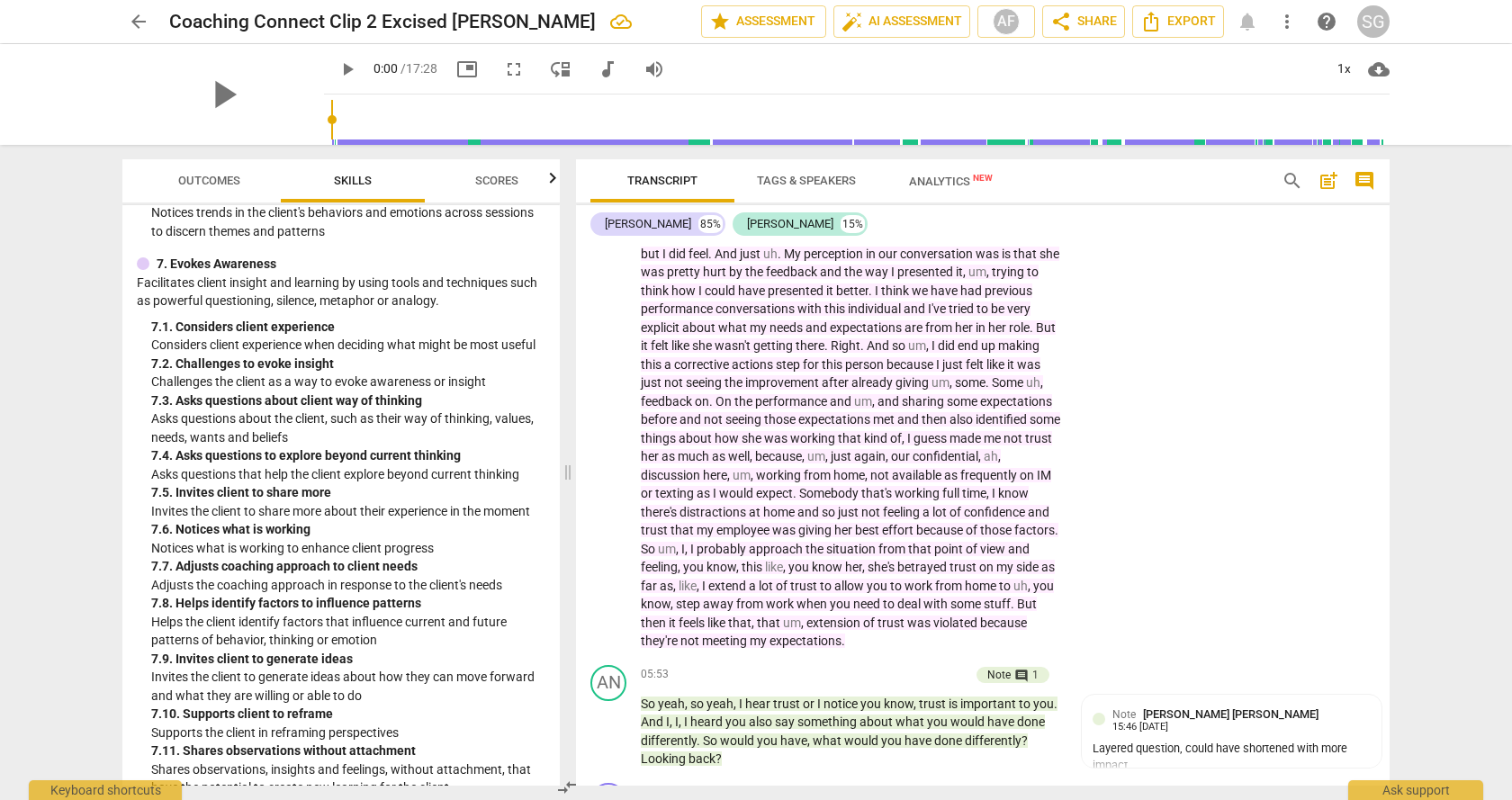 scroll, scrollTop: 756, scrollLeft: 0, axis: vertical 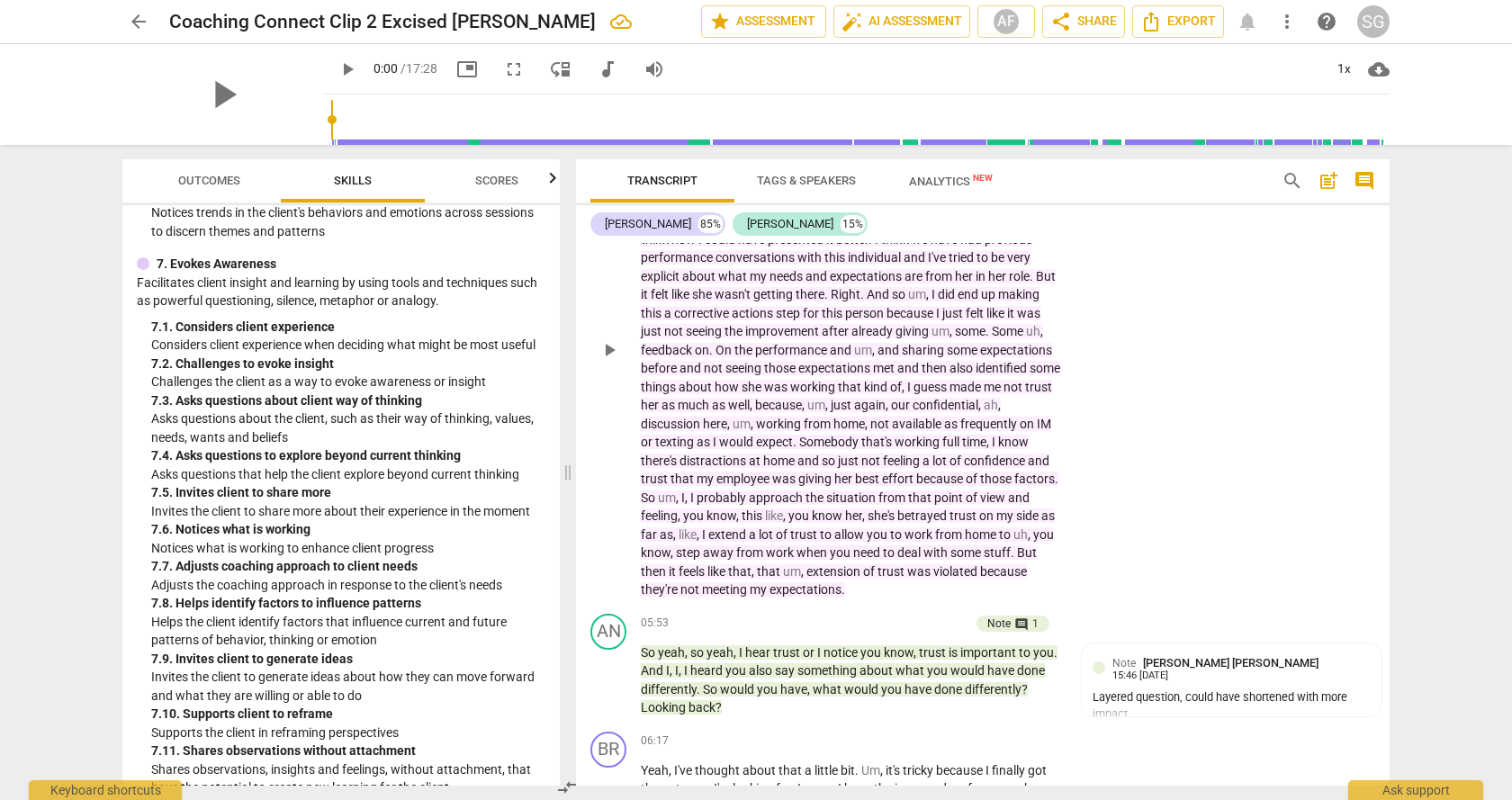 click on "BR play_arrow pause 02:28 + Add competency 1.Ethical Practice keyboard_arrow_right Um ,   well ,   I   made   her   cry   and   I   don't   like   that .   Um ,   I   don't   know   that   I   was   anyway   disrespectful   or   untruthful .   Um ,   but   yeah ,   and   I   don't   know .   You   know ,   emotions   are   always   one   thing   that   happen   when   we .   It's .   I   mean   I   think   anytime   that   I   receive   feedback ,   to   not   have   emotions   is   not   human .   Right .   So   I   don't   know   that   that's   a   indication   that   I   was   overly   harsh .   Um ,   but   I   did   feel .   And   just   uh .   My   perception   in   our   conversation   was   is   that   she   was   pretty   hurt   by   the   feedback   and   the   way   I   presented   it ,   um ,   trying   to   think   how   I   could   have   presented   it   better .   I   think   we   have   had   previous   performance   conversations   with   this   individual   and   I've   tried   to   be" at bounding box center [983, 335] 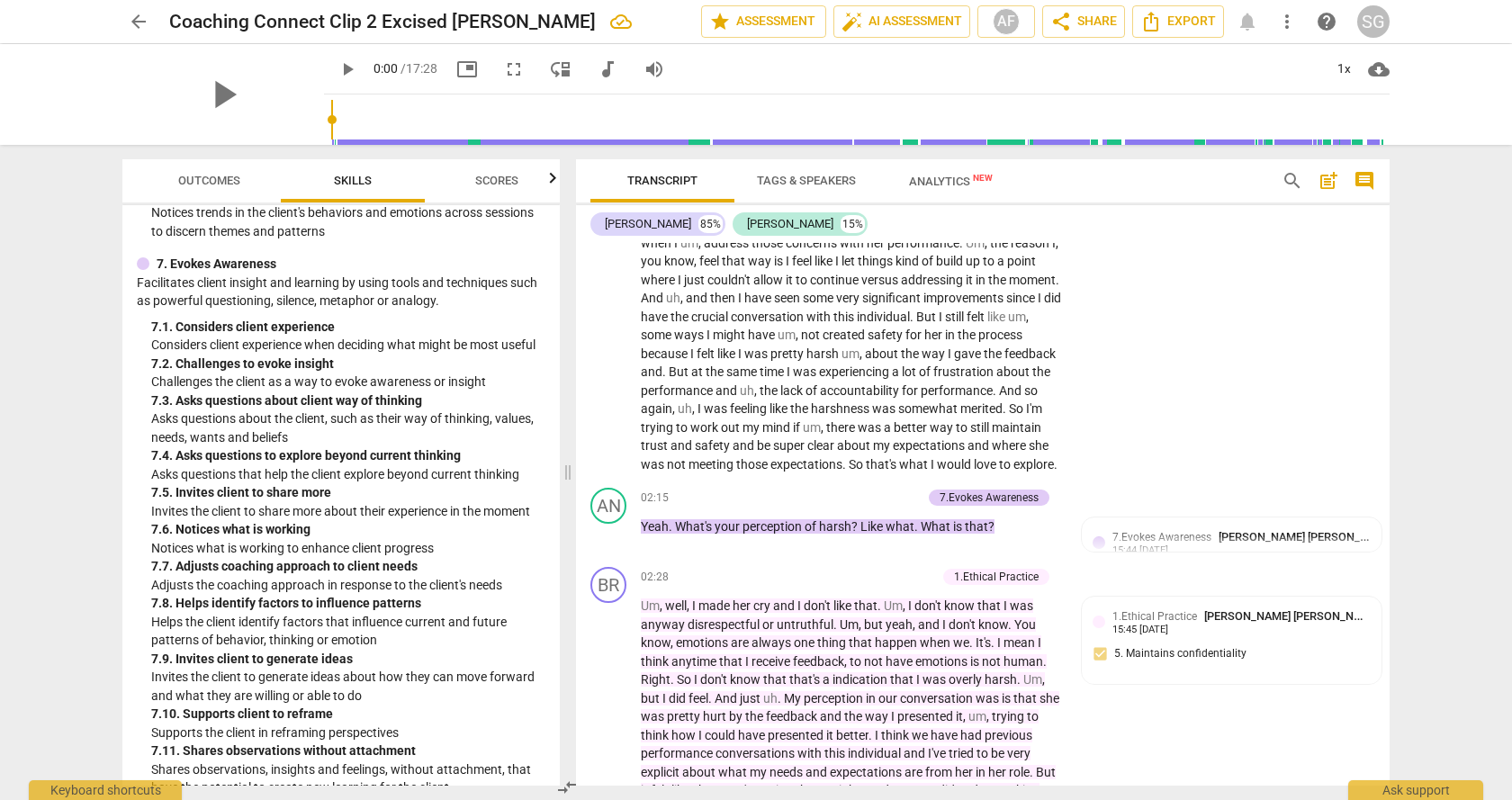 scroll, scrollTop: 319, scrollLeft: 0, axis: vertical 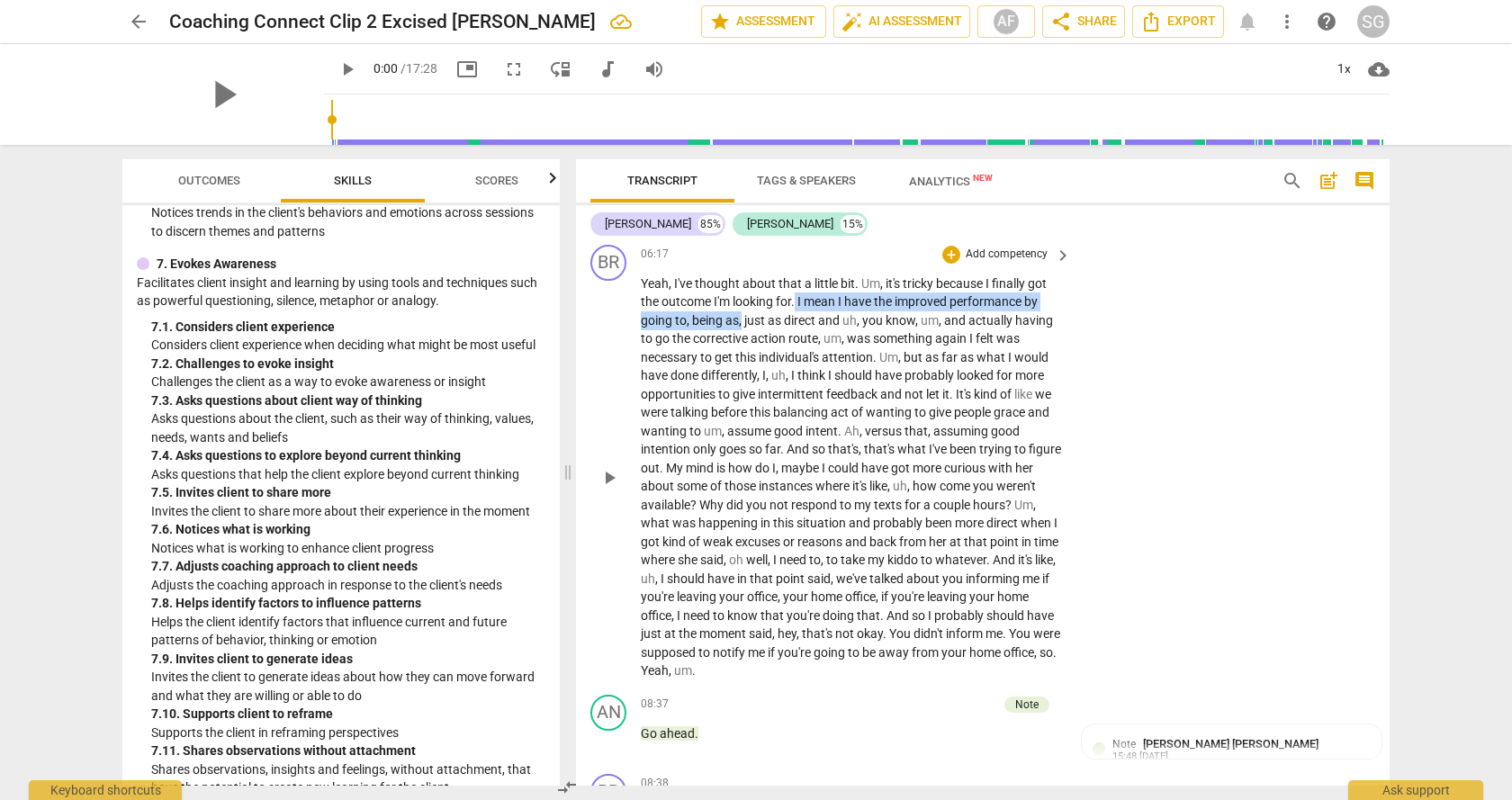 drag, startPoint x: 798, startPoint y: 319, endPoint x: 742, endPoint y: 342, distance: 60.539243 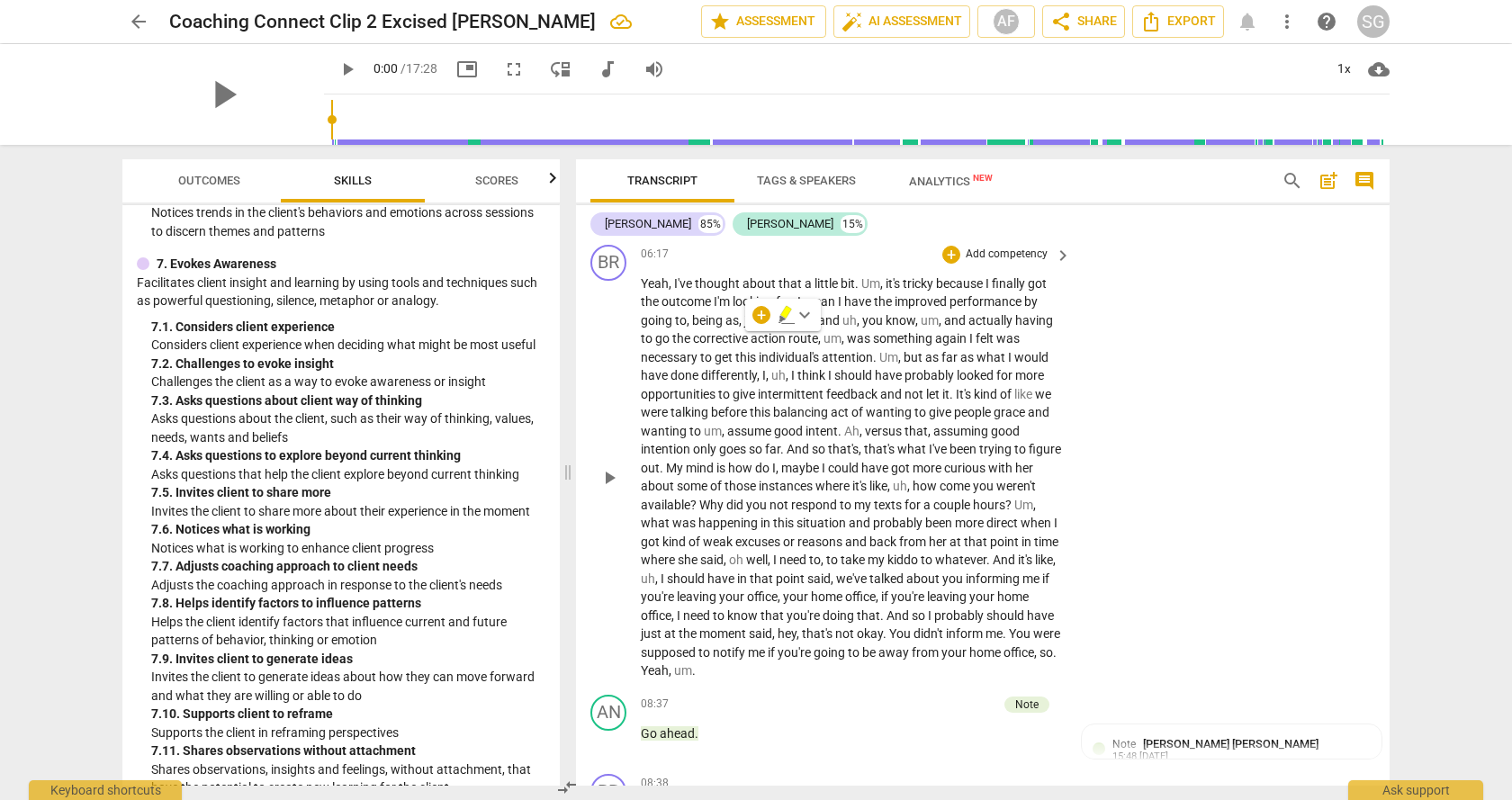 click on "Yeah ,   I've   thought   about   that   a   little   bit .   Um ,   it's   tricky   because   I   finally   got   the   outcome   I'm   looking   for .   I   mean   I   have   the   improved   performance   by   going   to ,   being   as ,   just   as   direct   and   uh ,   you   know ,   um ,   and   actually   having   to   go   the   corrective   action   route ,   um ,   was   something   again   I   felt   was   necessary   to   get   this   individual's   attention .   Um ,   but   as   far   as   what   I   would   have   done   differently ,   I ,   uh ,   I   think   I   should   have   probably   looked   for   more   opportunities   to   give   intermittent   feedback   and   not   let   it .   It's   kind   of   like   we   were   talking   before   this   balancing   act   of   wanting   to   give   people   grace   and   wanting   to   um ,   assume   good   intent .   Ah ,   versus   that ,   assuming   good   intention   only   goes   so   far .   And   so   that's ,   that's   what   I've" at bounding box center [851, 477] 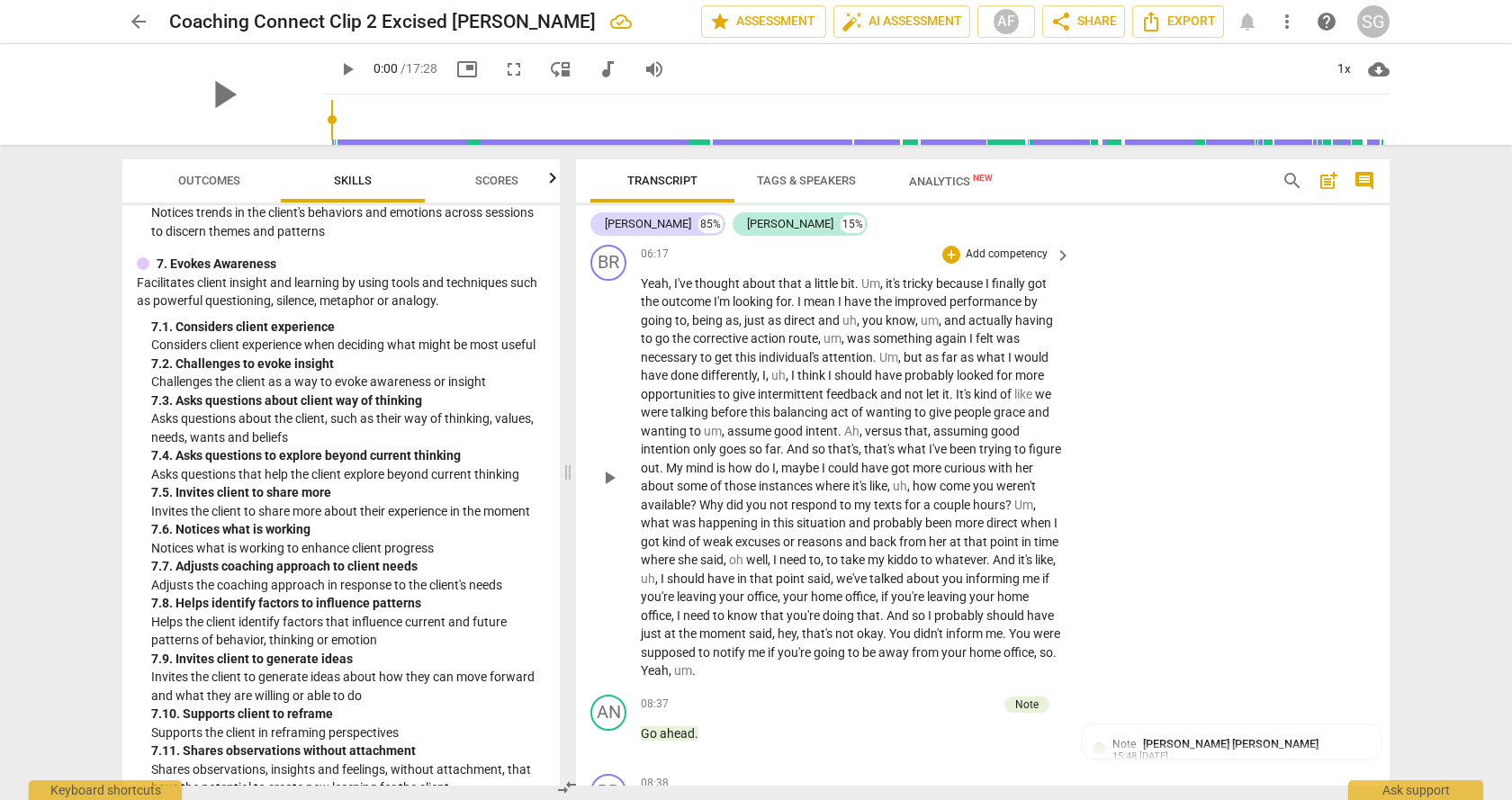 click on "Yeah ,   I've   thought   about   that   a   little   bit .   Um ,   it's   tricky   because   I   finally   got   the   outcome   I'm   looking   for .   I   mean   I   have   the   improved   performance   by   going   to ,   being   as ,   just   as   direct   and   uh ,   you   know ,   um ,   and   actually   having   to   go   the   corrective   action   route ,   um ,   was   something   again   I   felt   was   necessary   to   get   this   individual's   attention .   Um ,   but   as   far   as   what   I   would   have   done   differently ,   I ,   uh ,   I   think   I   should   have   probably   looked   for   more   opportunities   to   give   intermittent   feedback   and   not   let   it .   It's   kind   of   like   we   were   talking   before   this   balancing   act   of   wanting   to   give   people   grace   and   wanting   to   um ,   assume   good   intent .   Ah ,   versus   that ,   assuming   good   intention   only   goes   so   far .   And   so   that's ,   that's   what   I've" at bounding box center (851, 477) 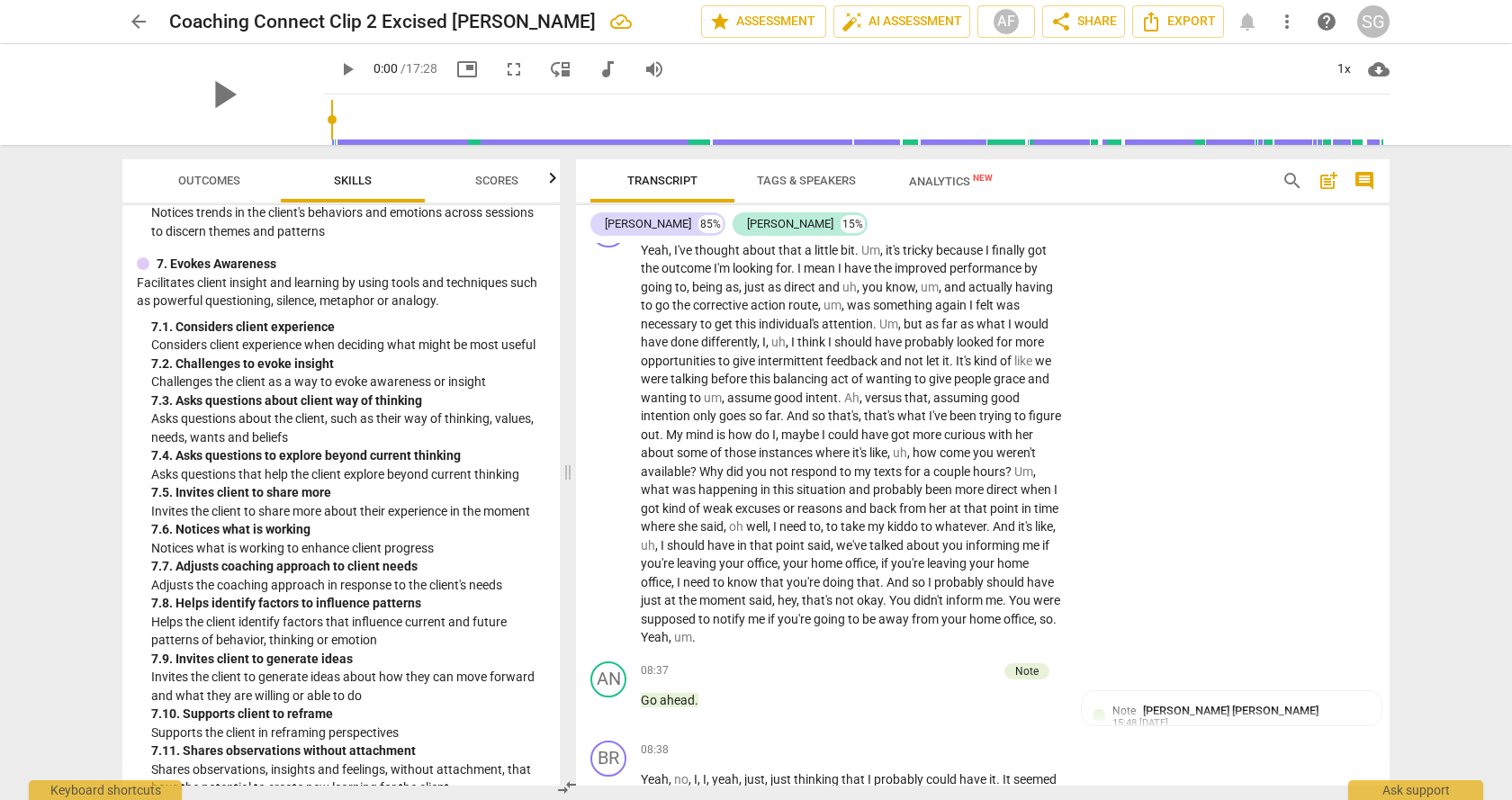 scroll, scrollTop: 1301, scrollLeft: 0, axis: vertical 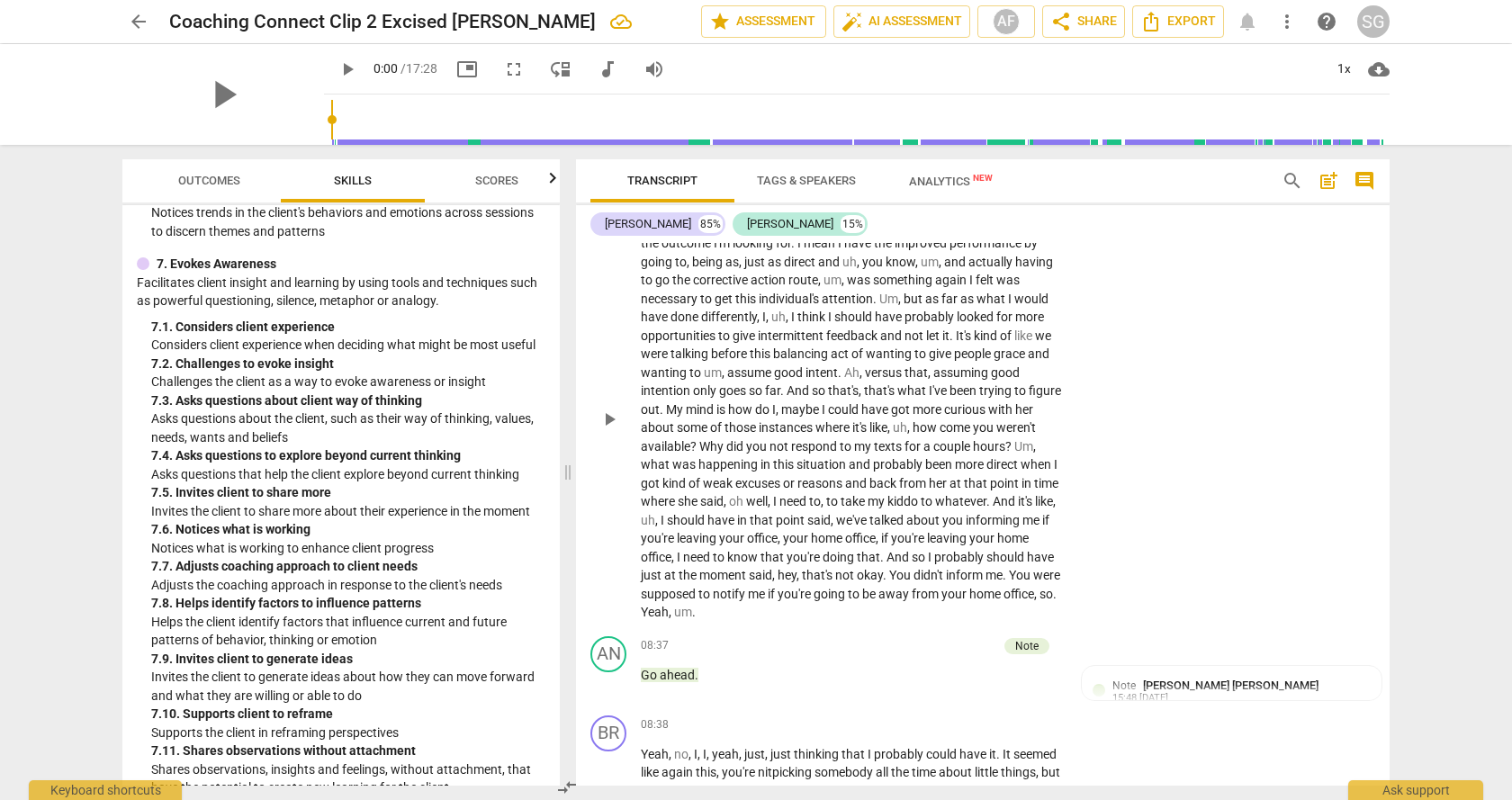 click on "like" at bounding box center [1044, 501] 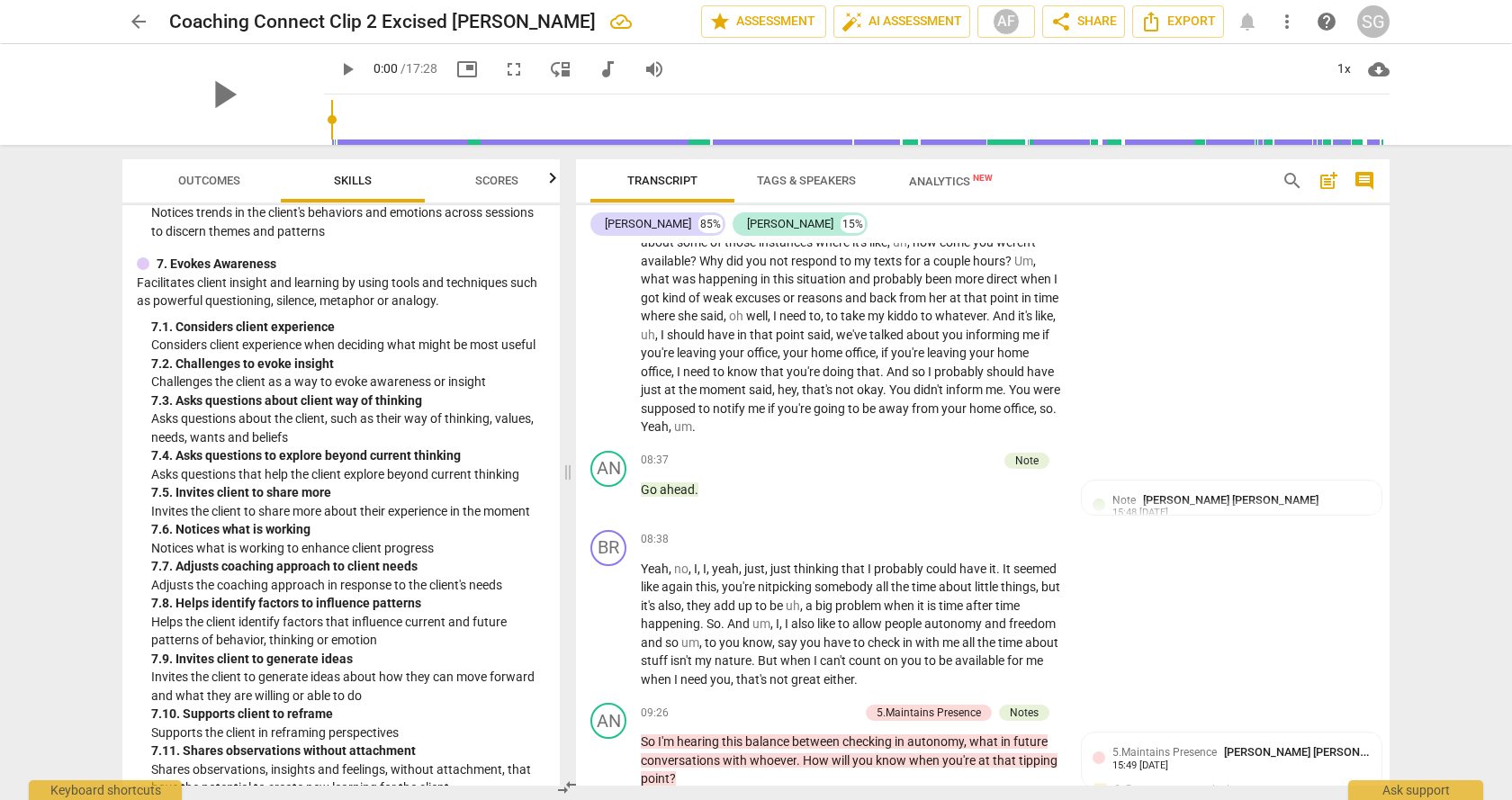 scroll, scrollTop: 1495, scrollLeft: 0, axis: vertical 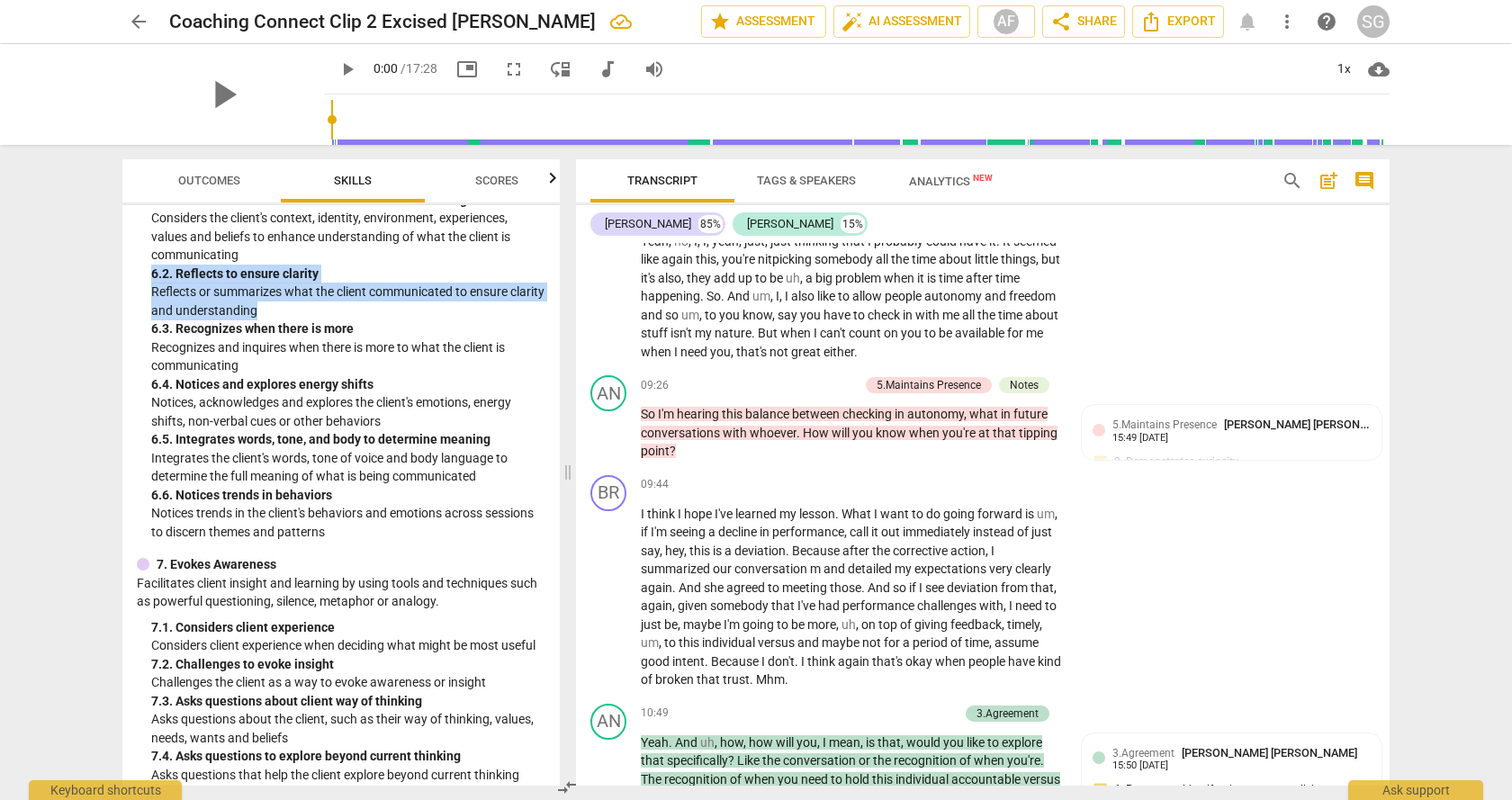 drag, startPoint x: 150, startPoint y: 270, endPoint x: 336, endPoint y: 319, distance: 192.34604 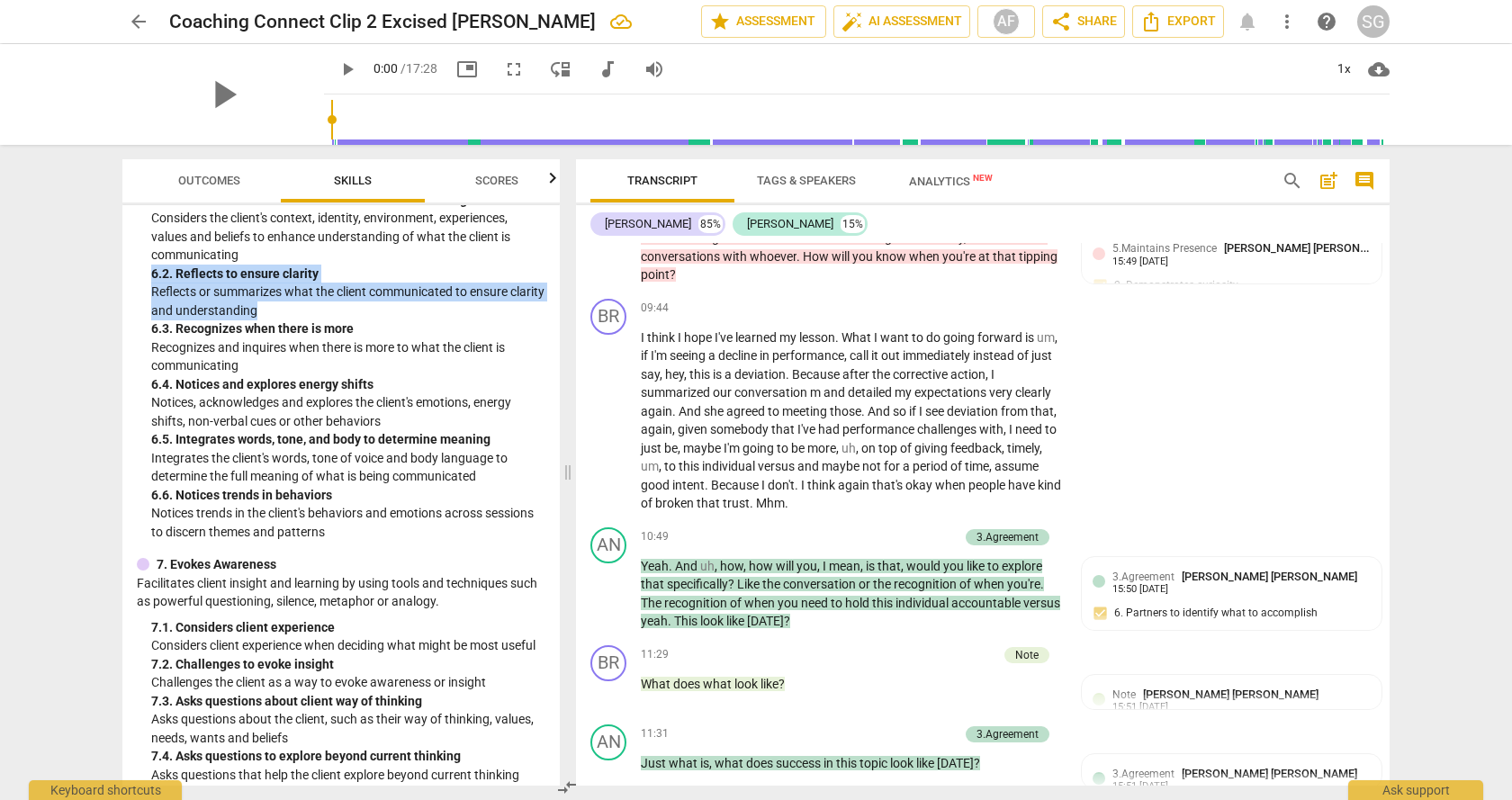 scroll, scrollTop: 1999, scrollLeft: 0, axis: vertical 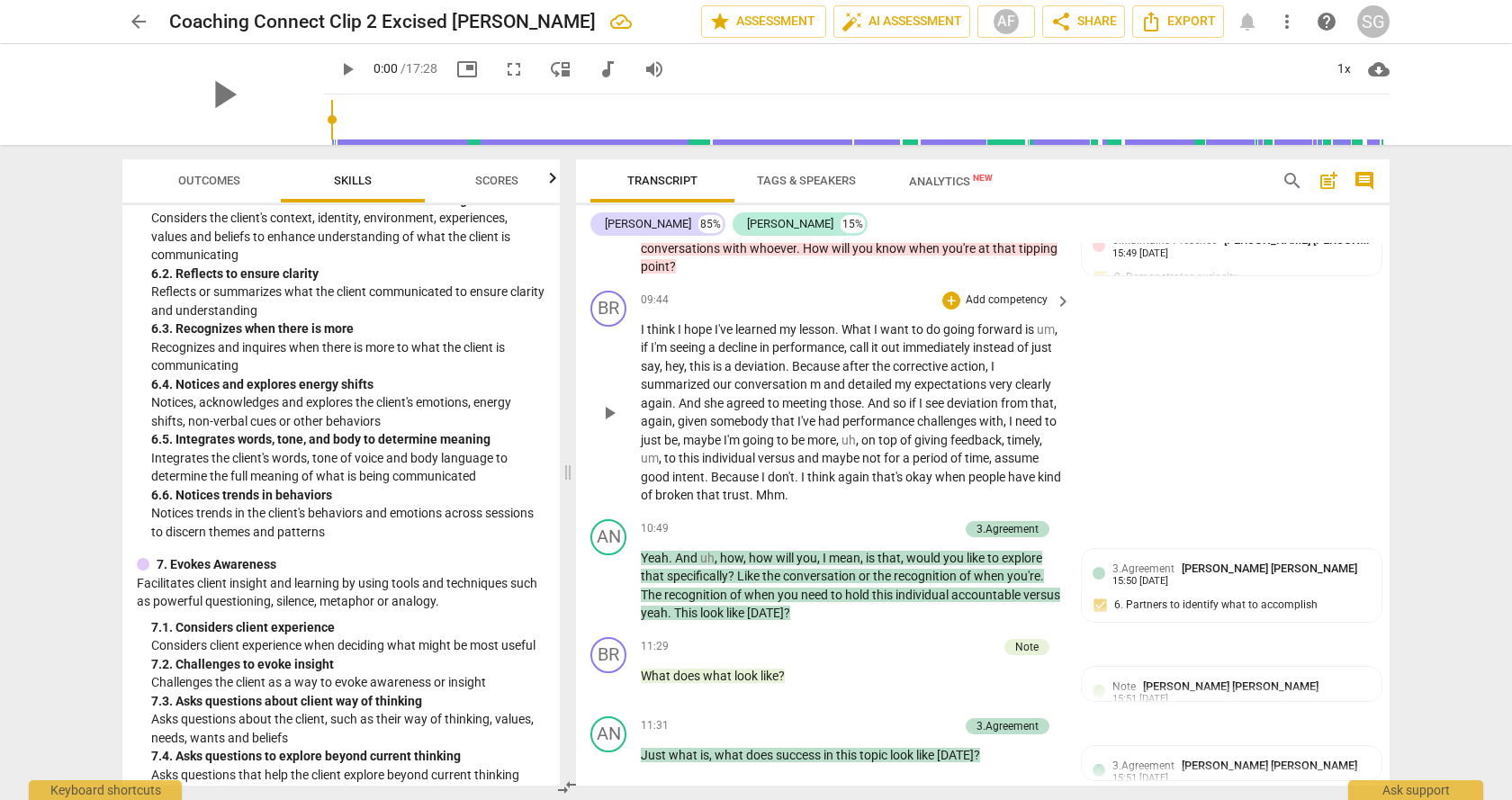 click on "immediately" at bounding box center (938, 347) 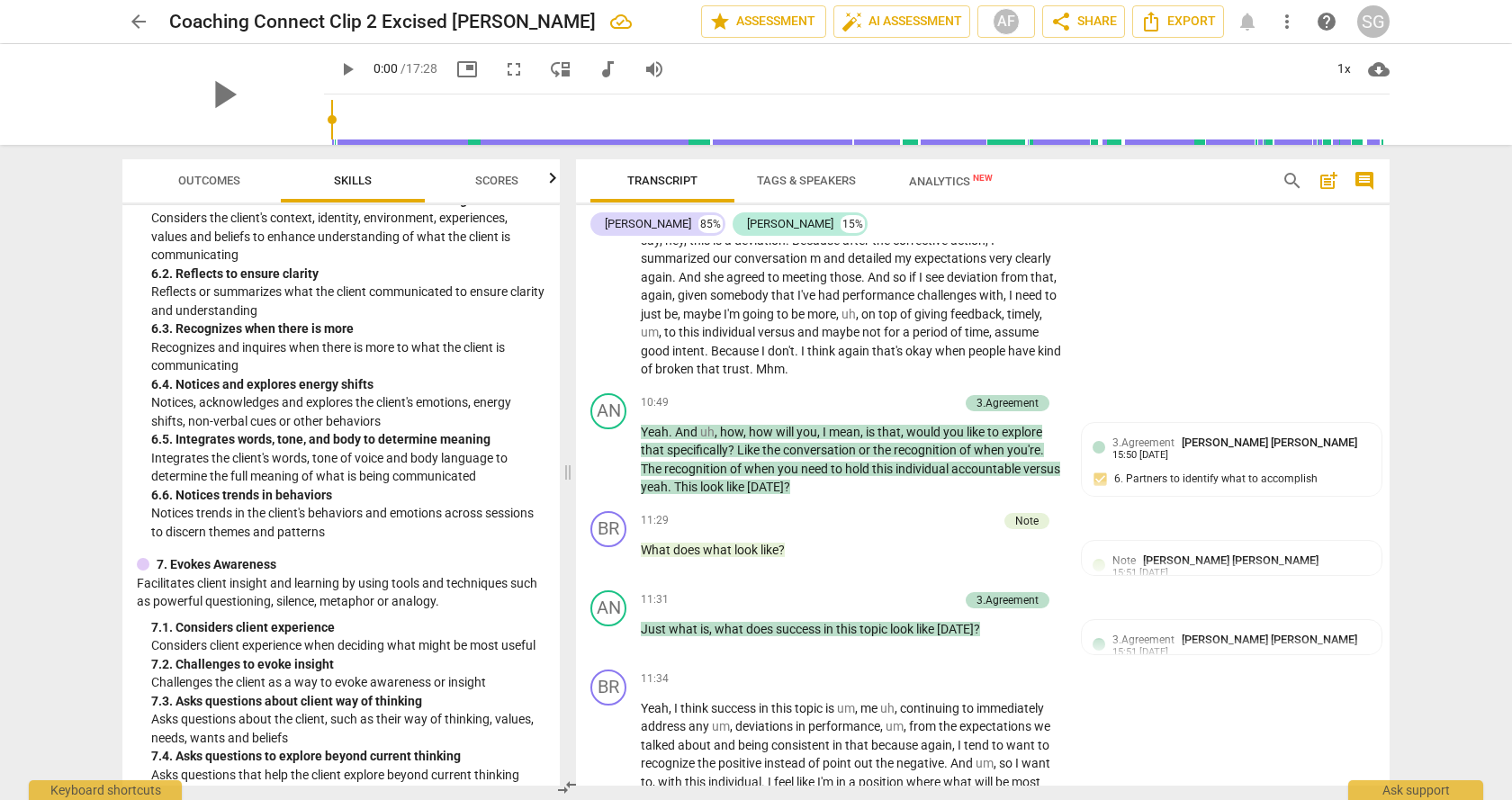 scroll, scrollTop: 2142, scrollLeft: 0, axis: vertical 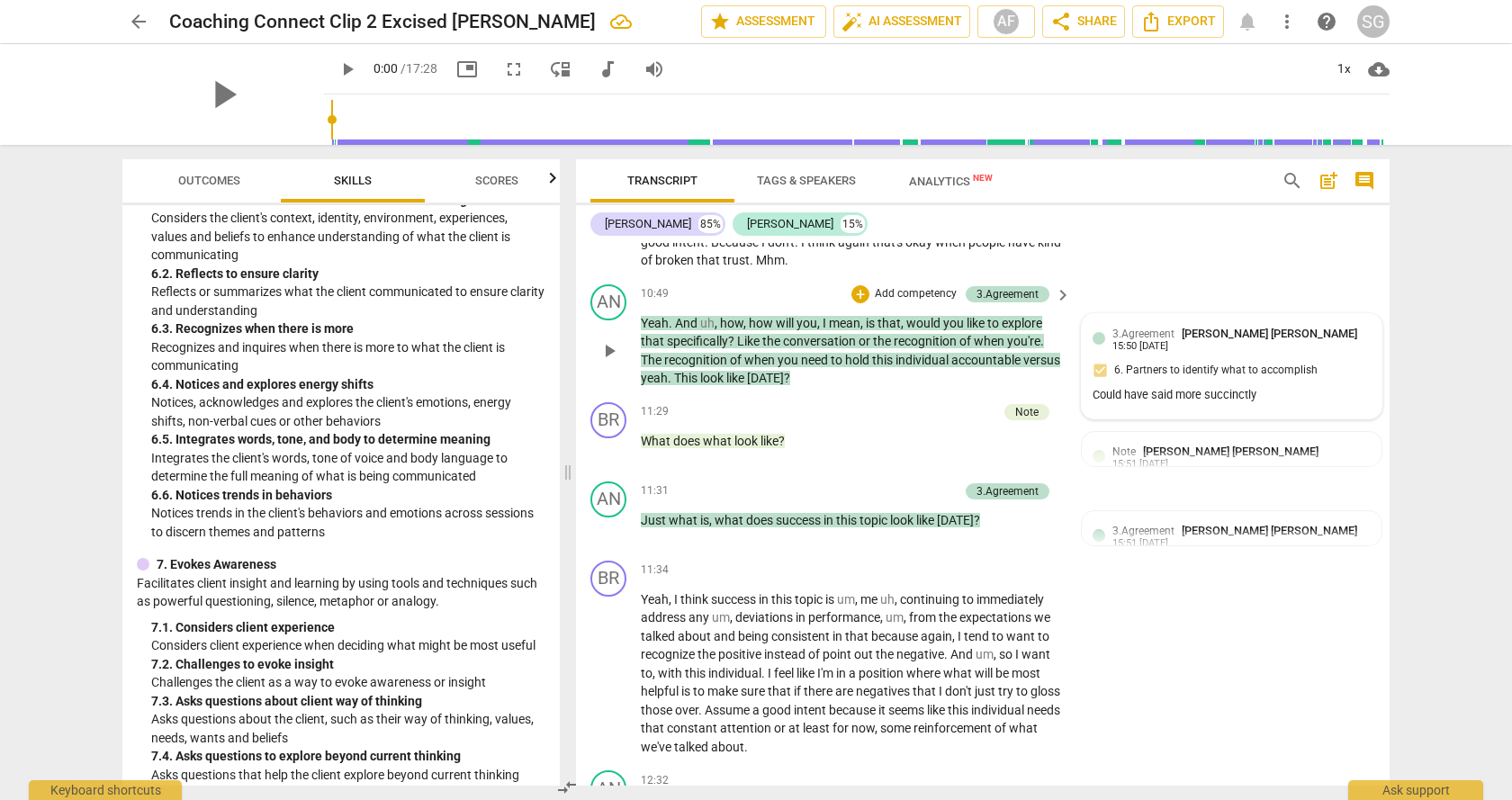 click on "Could have said more succinctly" at bounding box center (1231, 395) 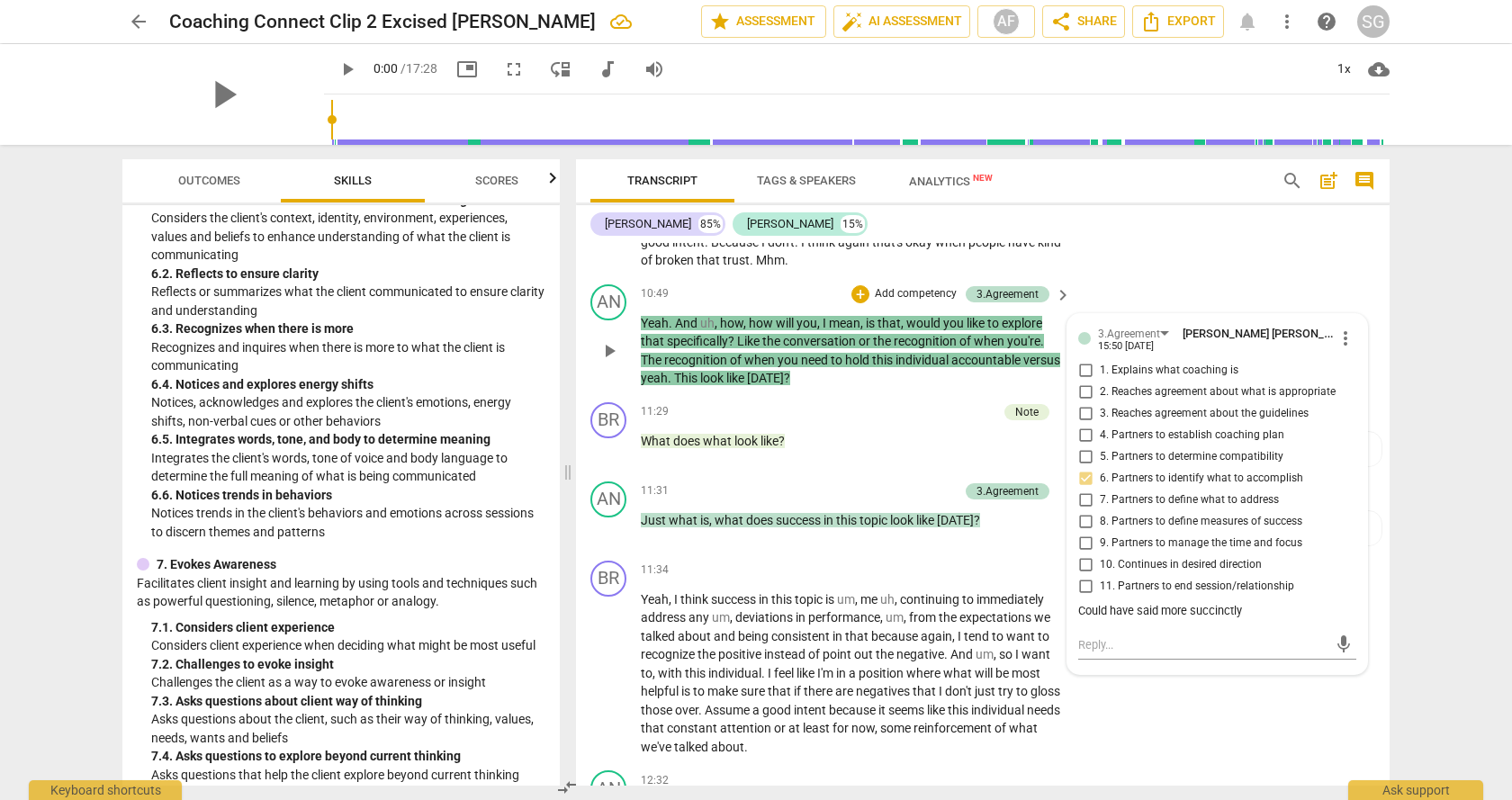 click on "AN play_arrow pause 10:49 + Add competency 3.Agreement keyboard_arrow_right Yeah .   And   uh ,   how ,   how   will   you ,   I   mean ,   is   that ,   would   you   like   to   explore   that   specifically ?   Like   the   conversation   or   the   recognition   of   when   you're .   The   recognition   of   when   you   need   to   hold   this   individual   accountable   versus   yeah .   This   look   like   [DATE] ? 3.Agreement [PERSON_NAME] [PERSON_NAME] 15:50 [DATE] more_vert 1. Explains what coaching is 2. Reaches agreement about what is appropriate 3. Reaches agreement about the guidelines 4. Partners to establish coaching plan 5. Partners to determine compatibility 6. Partners to identify what to accomplish 7. Partners to define what to address 8. Partners to define measures of success 9. Partners to manage the time and focus 10. Continues in desired direction 11. Partners to end session/relationship Could have said more succinctly  mic" at bounding box center (983, 336) 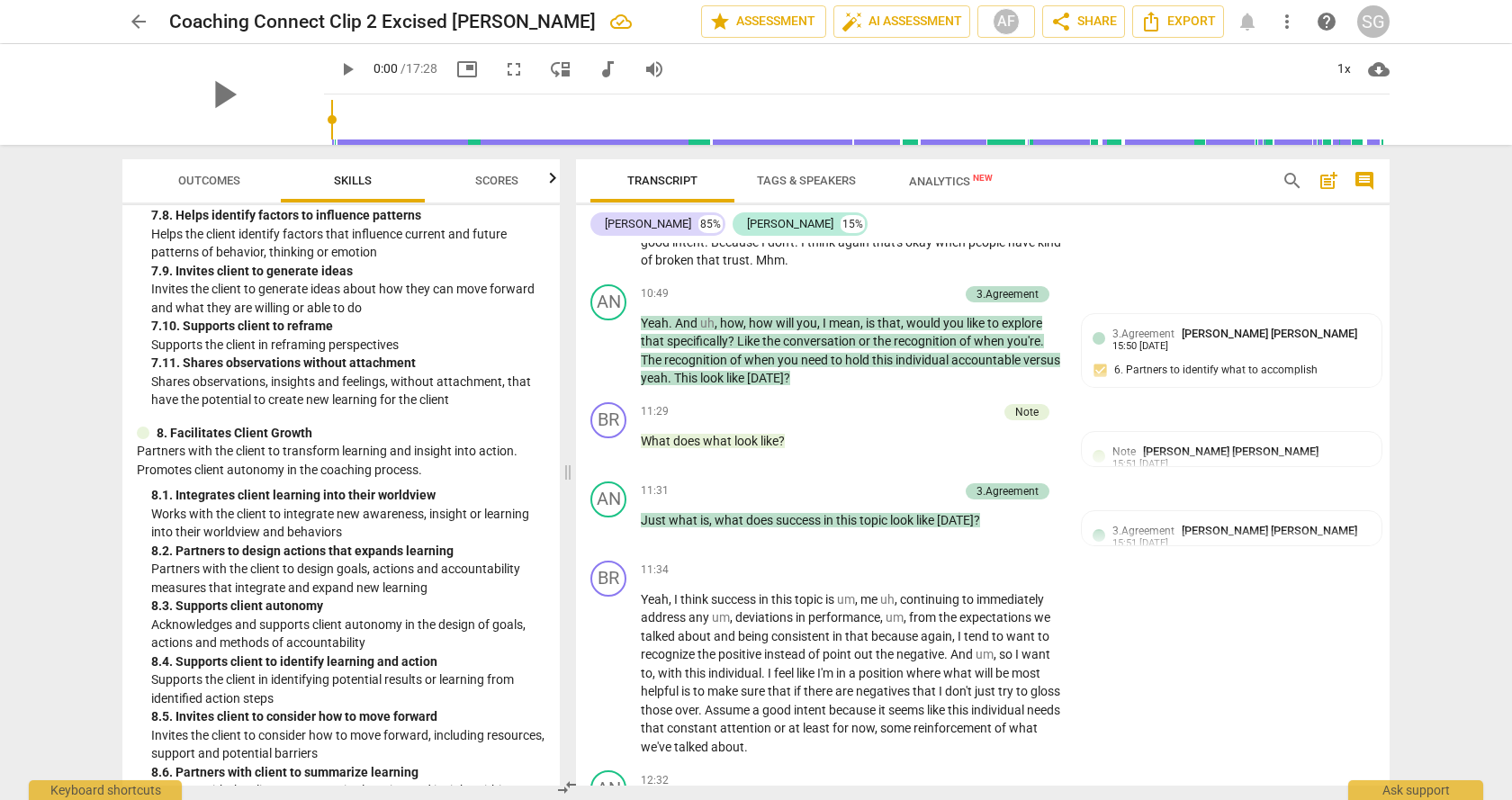 scroll, scrollTop: 3285, scrollLeft: 0, axis: vertical 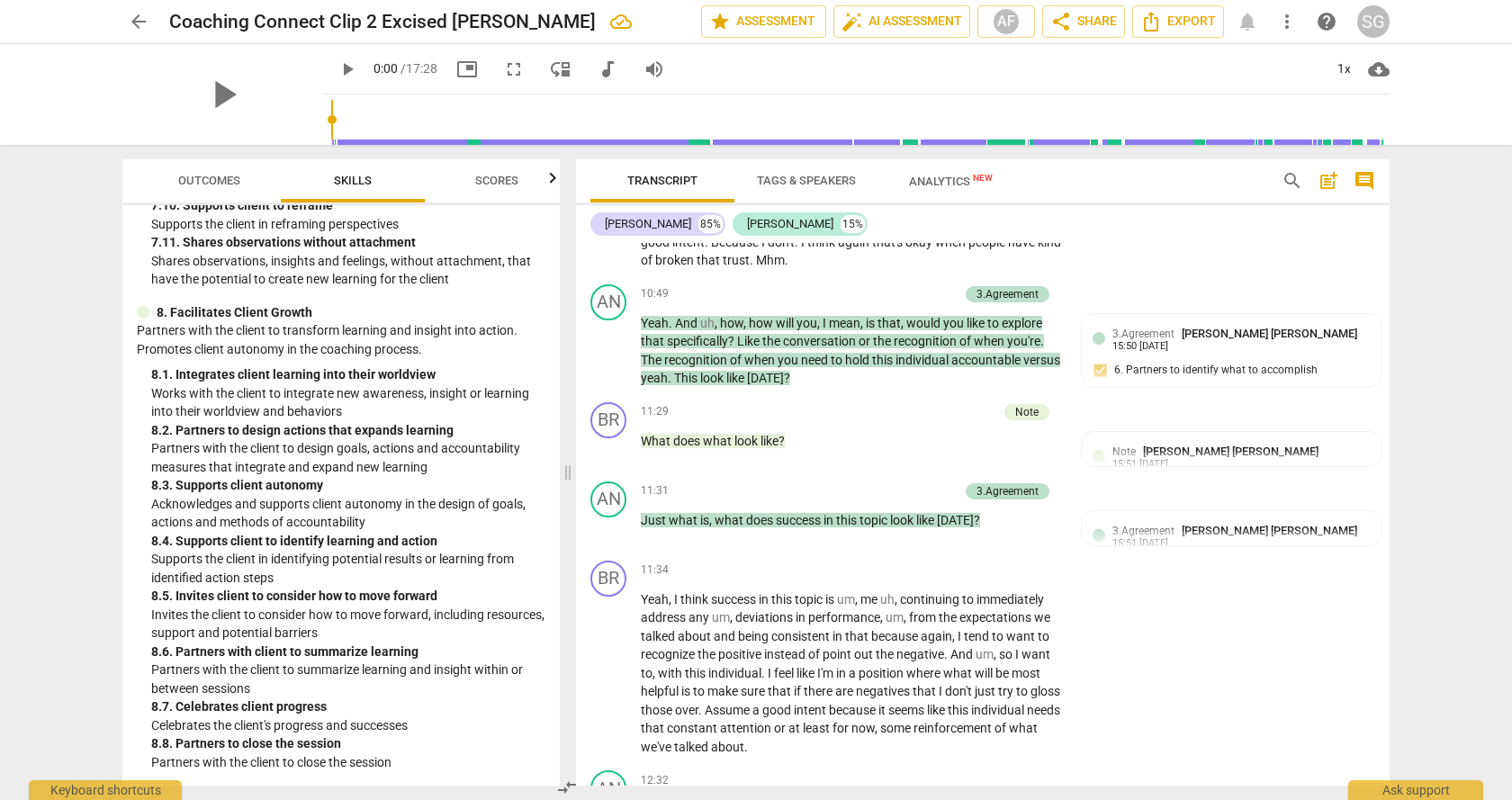 click on "8. Facilitates Client Growth" at bounding box center [341, 312] 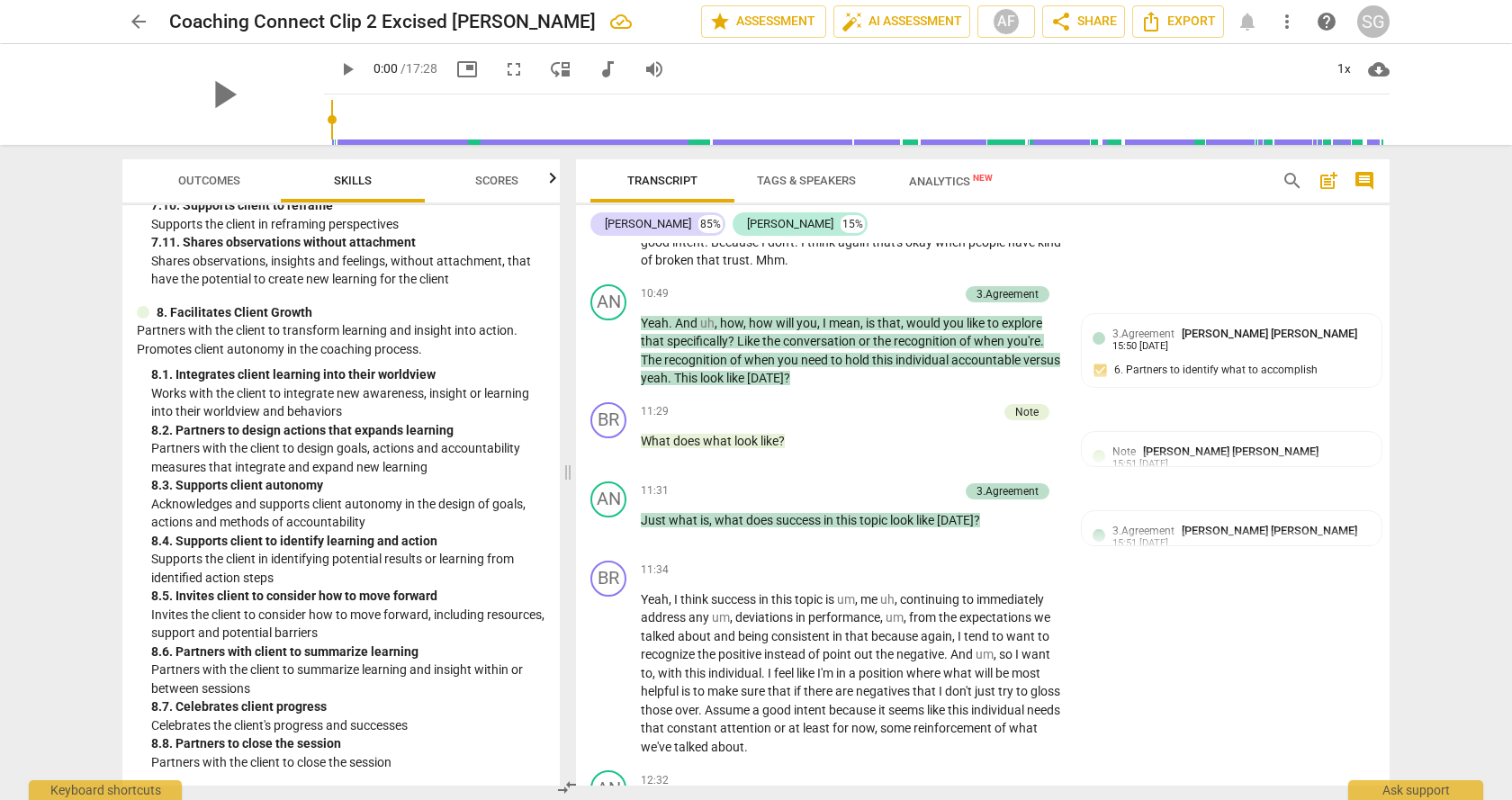 scroll, scrollTop: 3285, scrollLeft: 0, axis: vertical 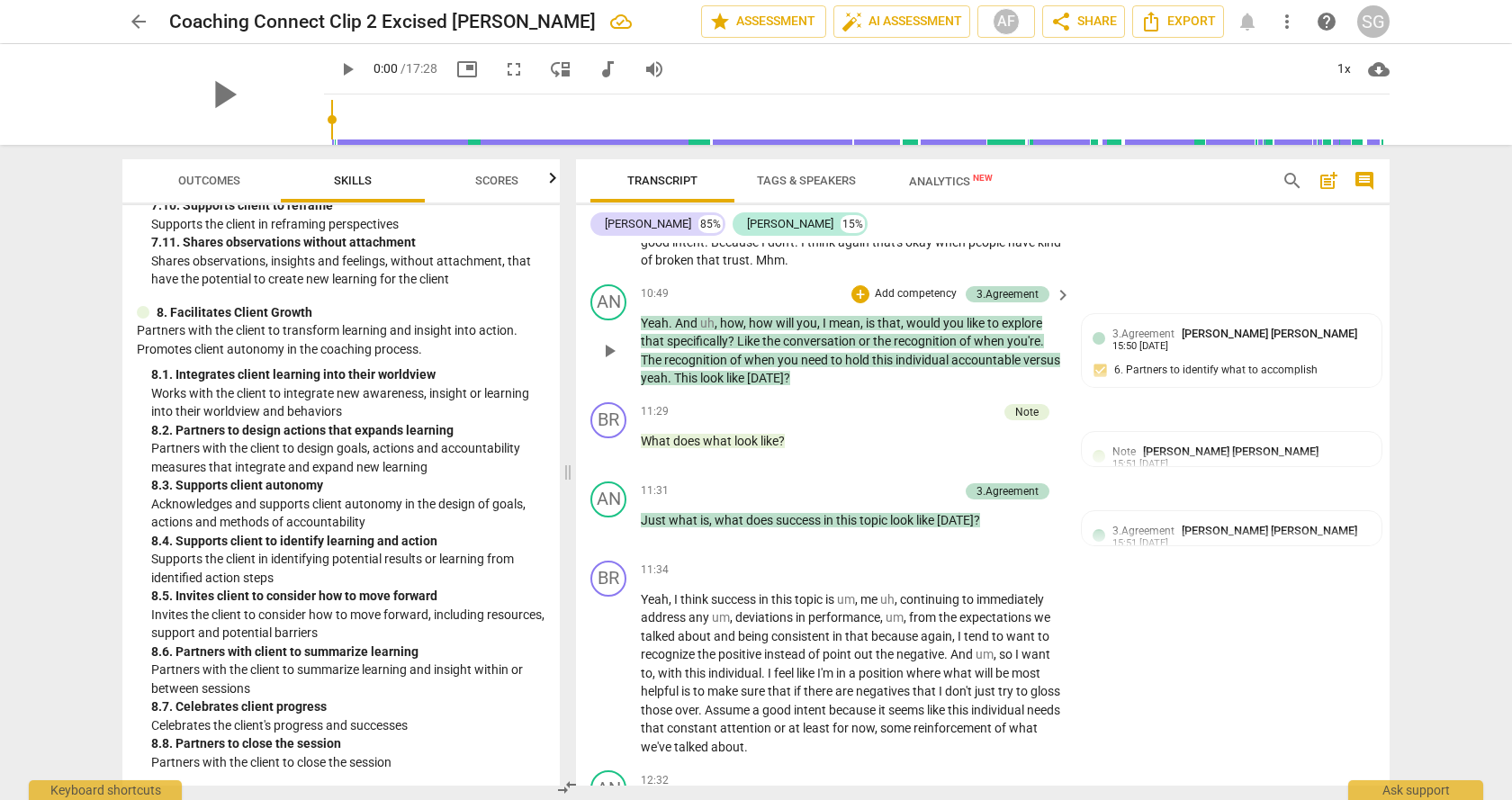 click on "AN play_arrow pause 10:49 + Add competency 3.Agreement keyboard_arrow_right Yeah .   And   uh ,   how ,   how   will   you ,   I   mean ,   is   that ,   would   you   like   to   explore   that   specifically ?   Like   the   conversation   or   the   recognition   of   when   you're .   The   recognition   of   when   you   need   to   hold   this   individual   accountable   versus   yeah .   This   look   like   [DATE] ? 3.Agreement [PERSON_NAME] [PERSON_NAME] 15:50 [DATE] 6. Partners to identify what to accomplish Could have said more succinctly" at bounding box center [983, 336] 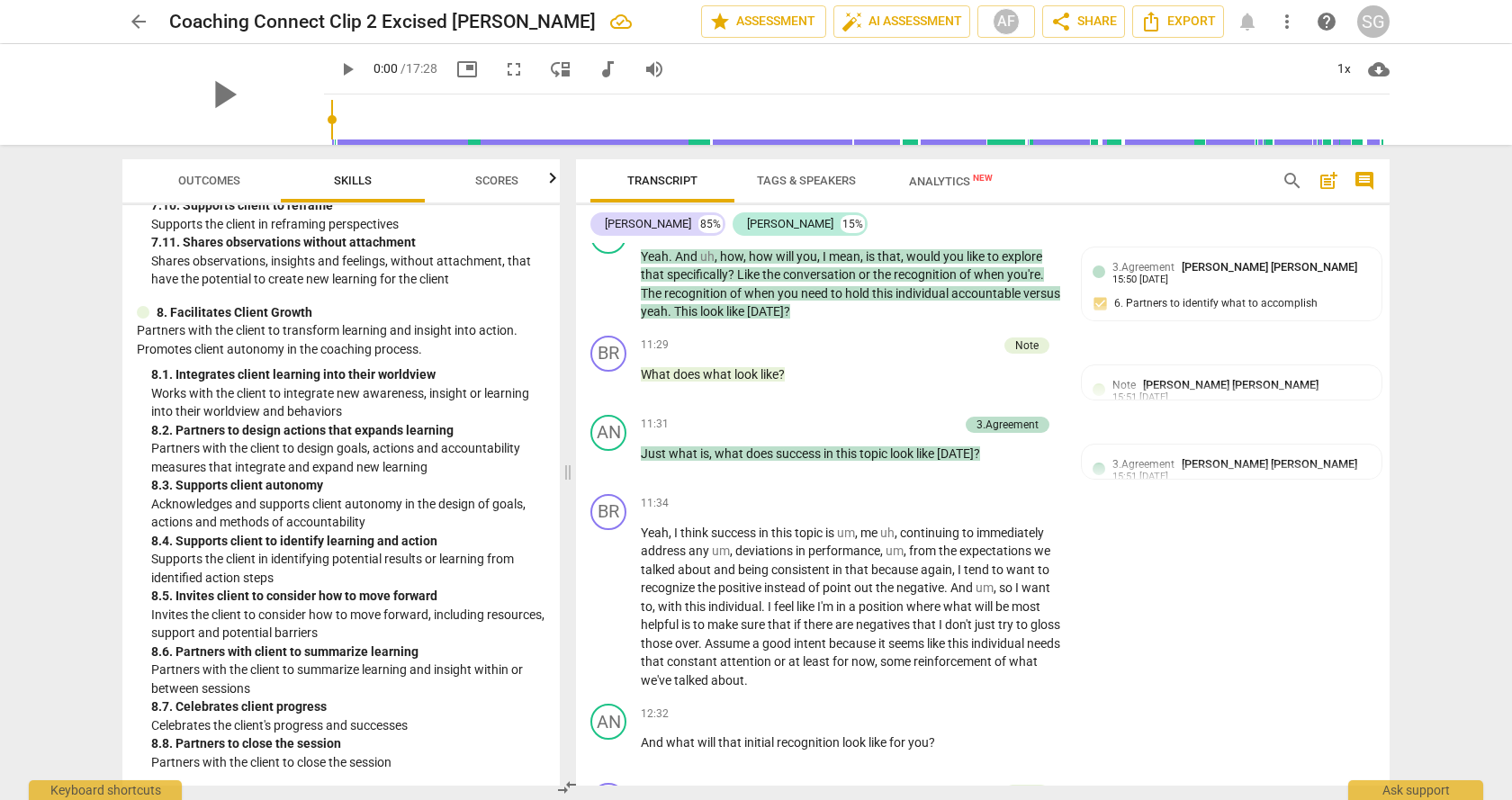 scroll, scrollTop: 2326, scrollLeft: 0, axis: vertical 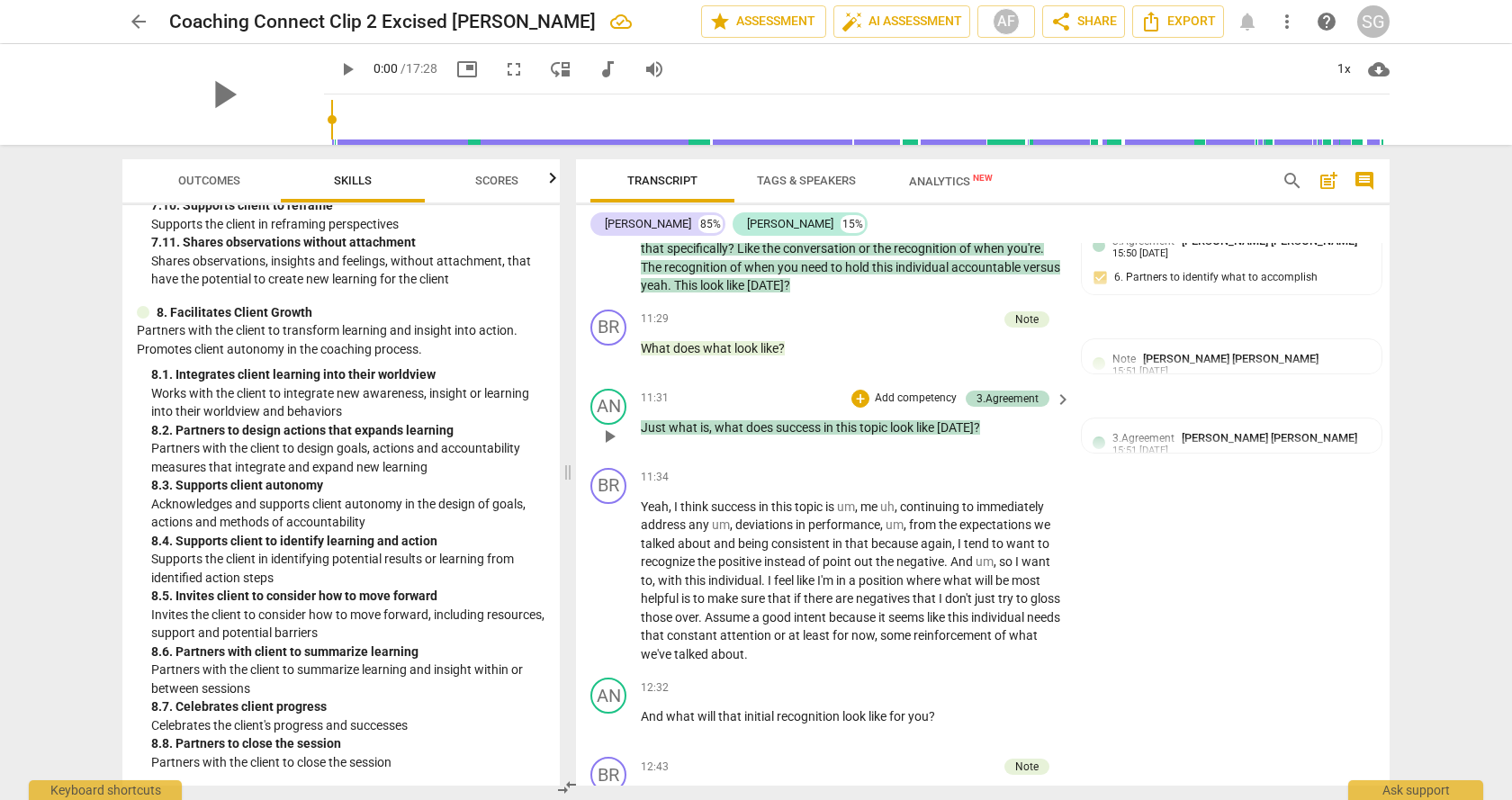 click on "Just   what   is ,   what   does   success   in   this   topic   look   like   [DATE] ?" at bounding box center [851, 427] 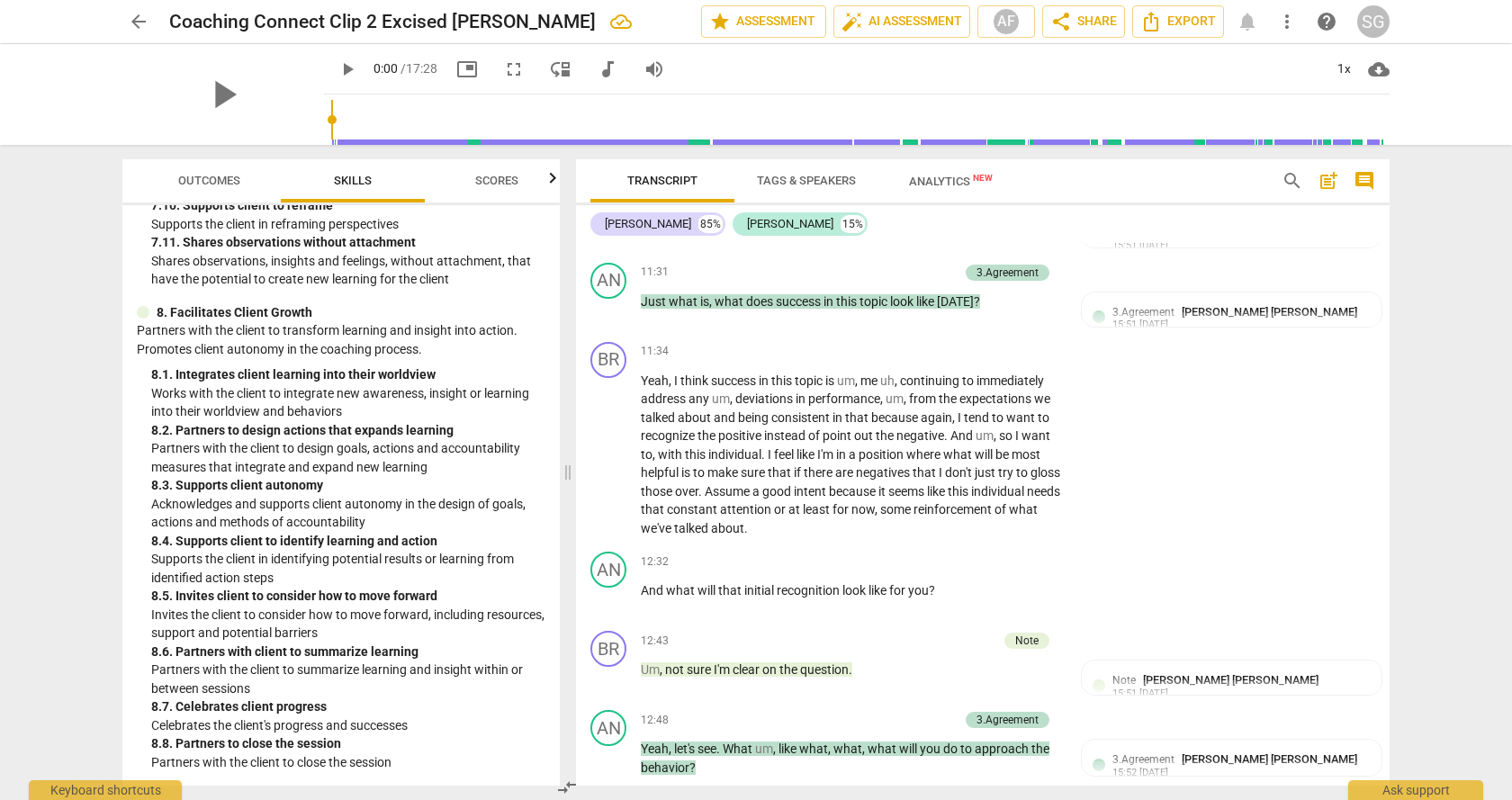 scroll, scrollTop: 2476, scrollLeft: 0, axis: vertical 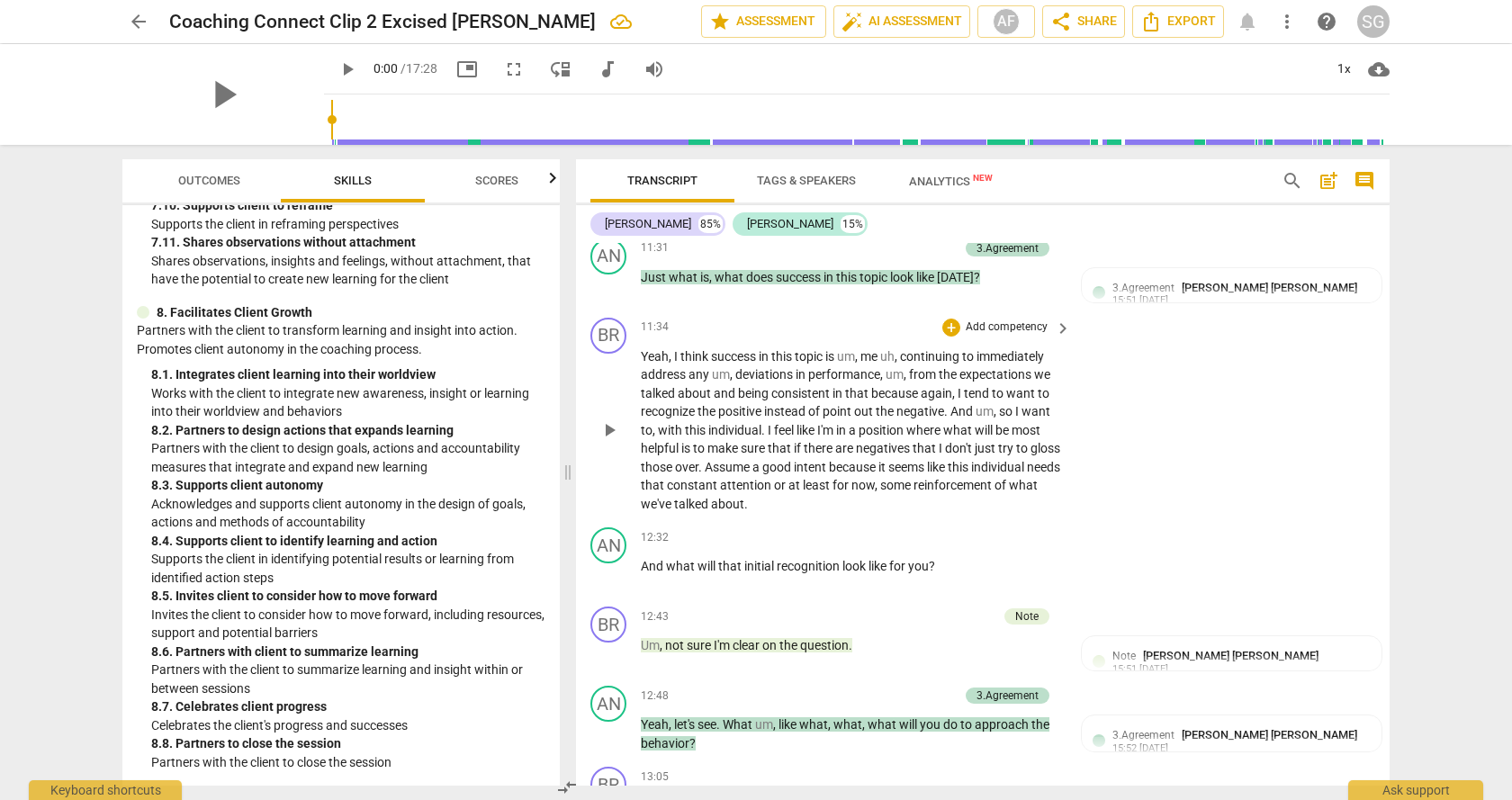 click on "Yeah ,   I   think   success   in   this   topic   is   um ,   me   uh ,   continuing   to   immediately   address   any   um ,   deviations   in   performance ,   um ,   from   the   expectations   we   talked   about   and   being   consistent   in   that   because   again ,   I   tend   to   want   to   recognize   the   positive   instead   of   point   out   the   negative .   And   um ,   so   I   want   to ,   with   this   individual .   I   feel   like   I'm   in   a   position   where   what   will   be   most   helpful   is   to   make   sure   that   if   there   are   negatives   that   I   don't   just   try   to   gloss   those   over .   Assume   a   good   intent   because   it   seems   like   this   individual   needs   that   constant   attention   or   at   least   for   now ,   some   reinforcement   of   what   we've   talked   about ." at bounding box center (851, 430) 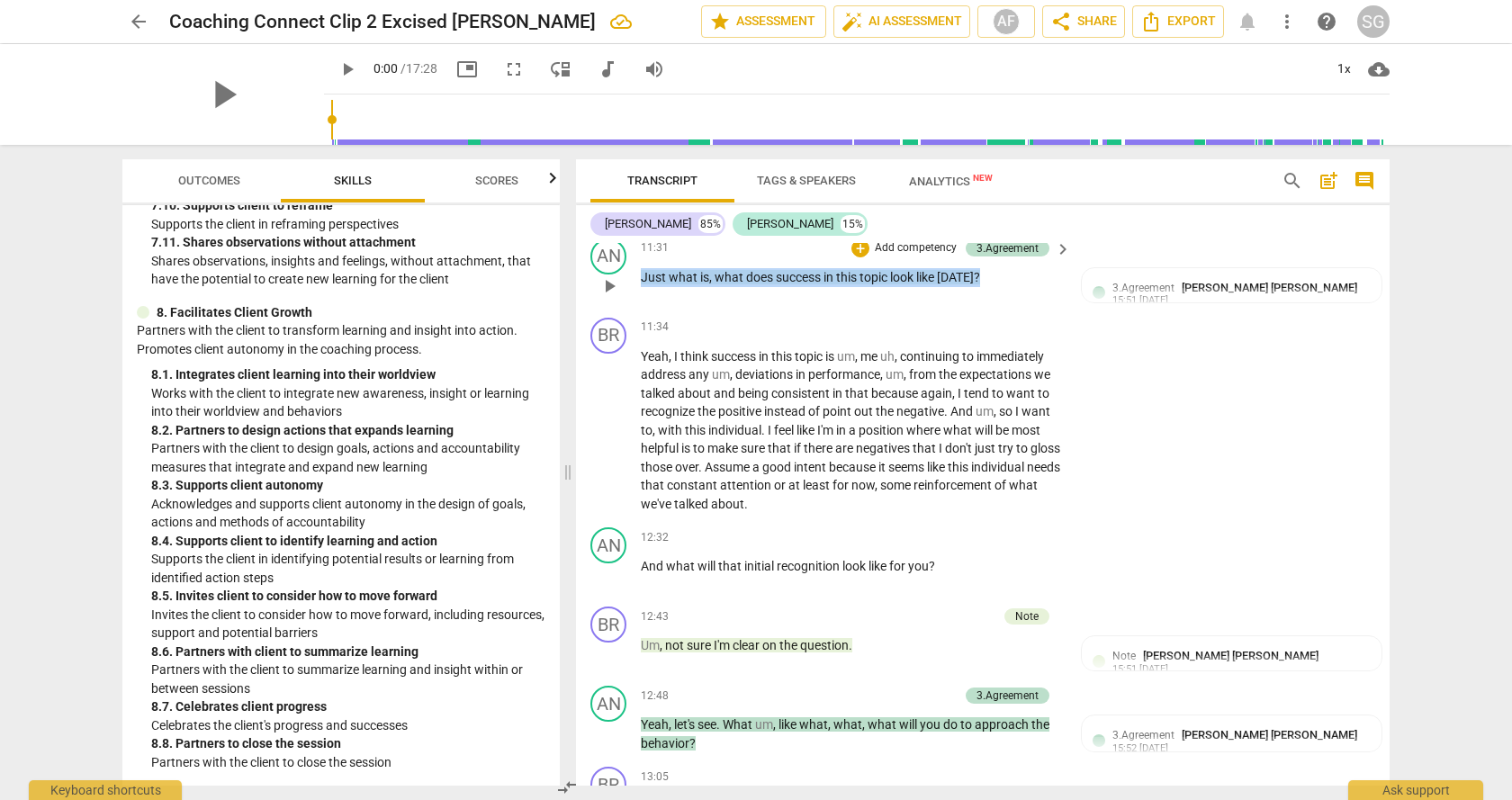 drag, startPoint x: 986, startPoint y: 293, endPoint x: 627, endPoint y: 295, distance: 359.006 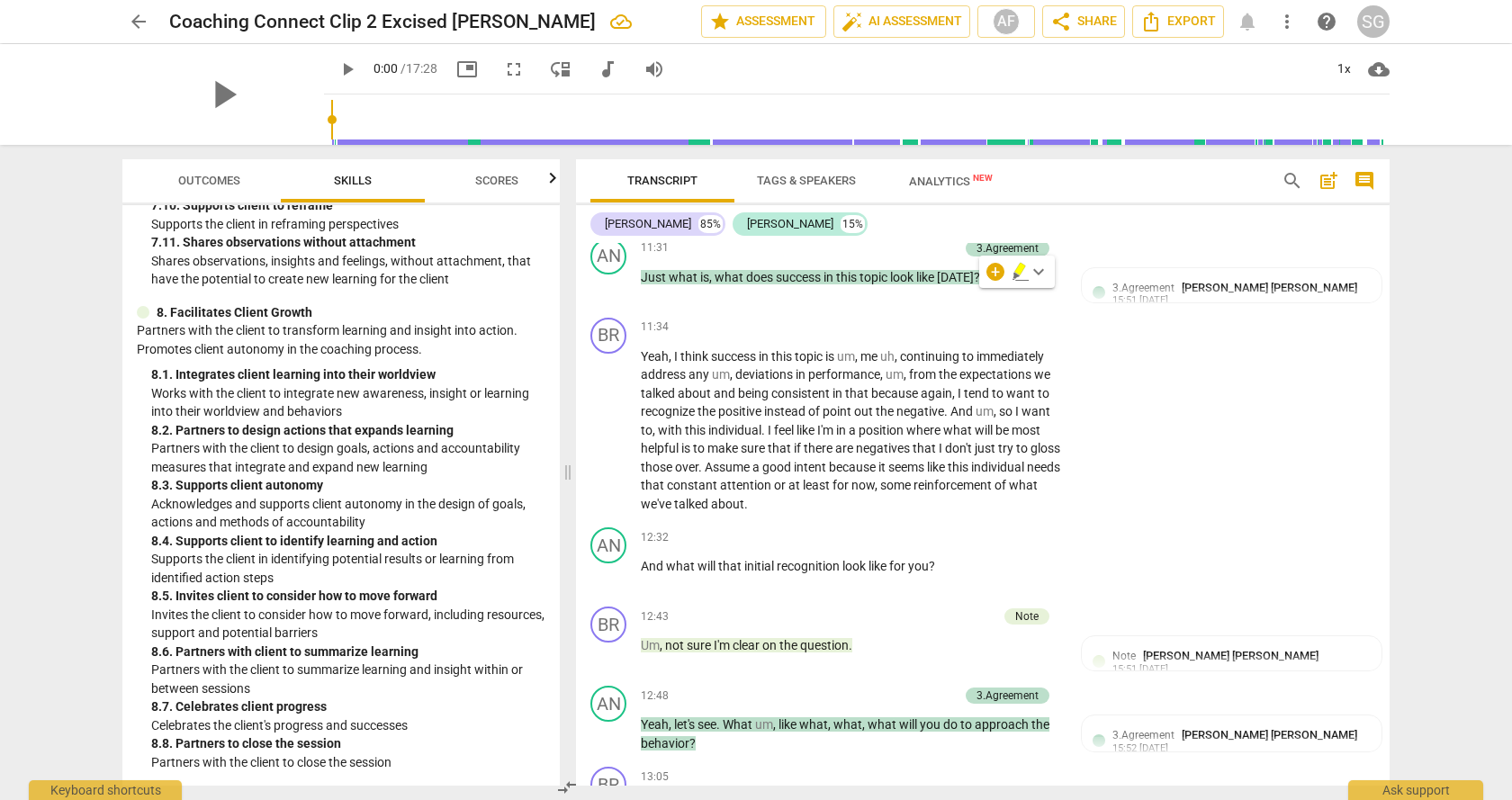 click on "Partners with the client to summarize learning and insight within or between sessions" at bounding box center (348, 679) 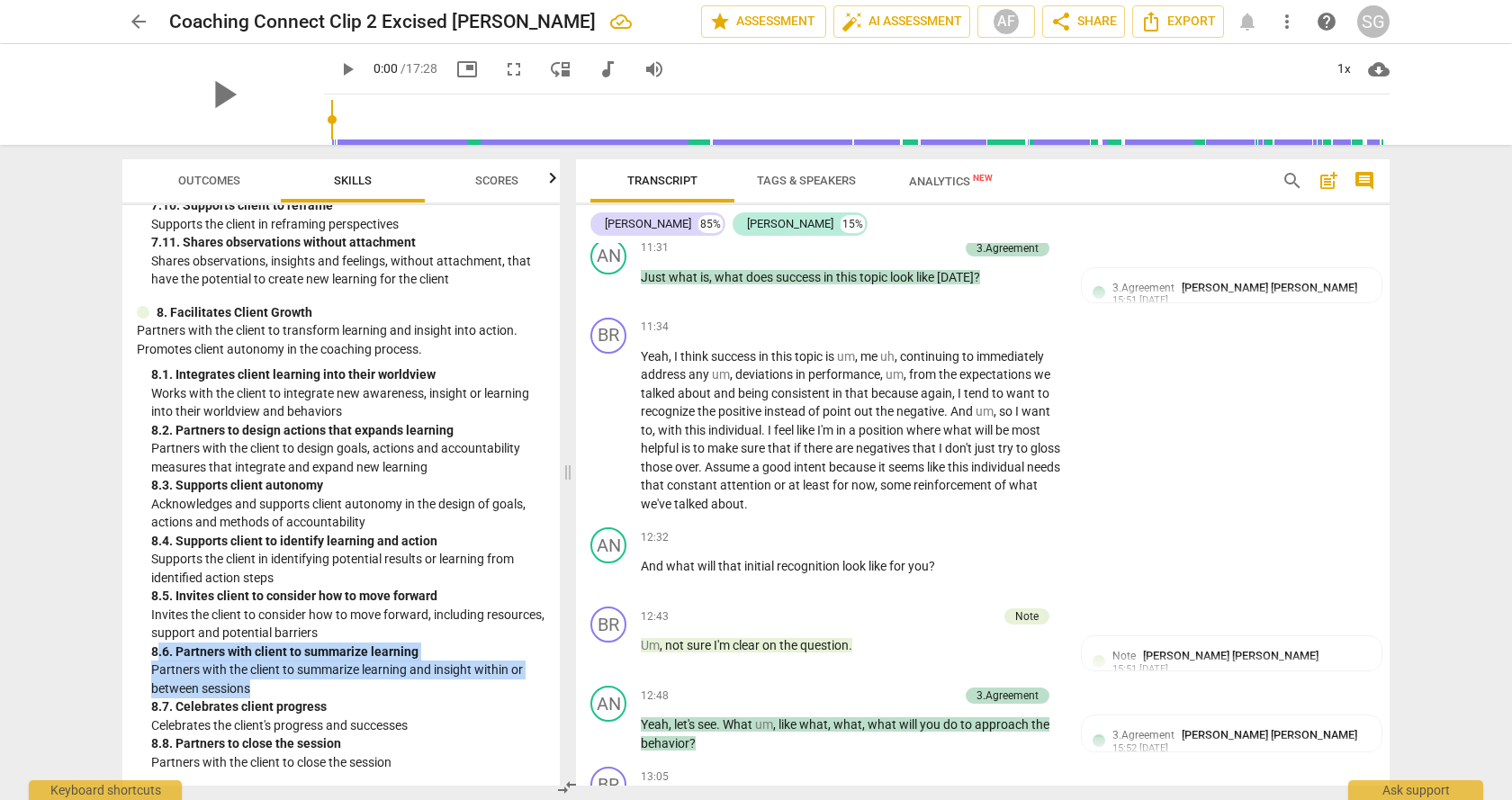 drag, startPoint x: 274, startPoint y: 676, endPoint x: 158, endPoint y: 652, distance: 118.45674 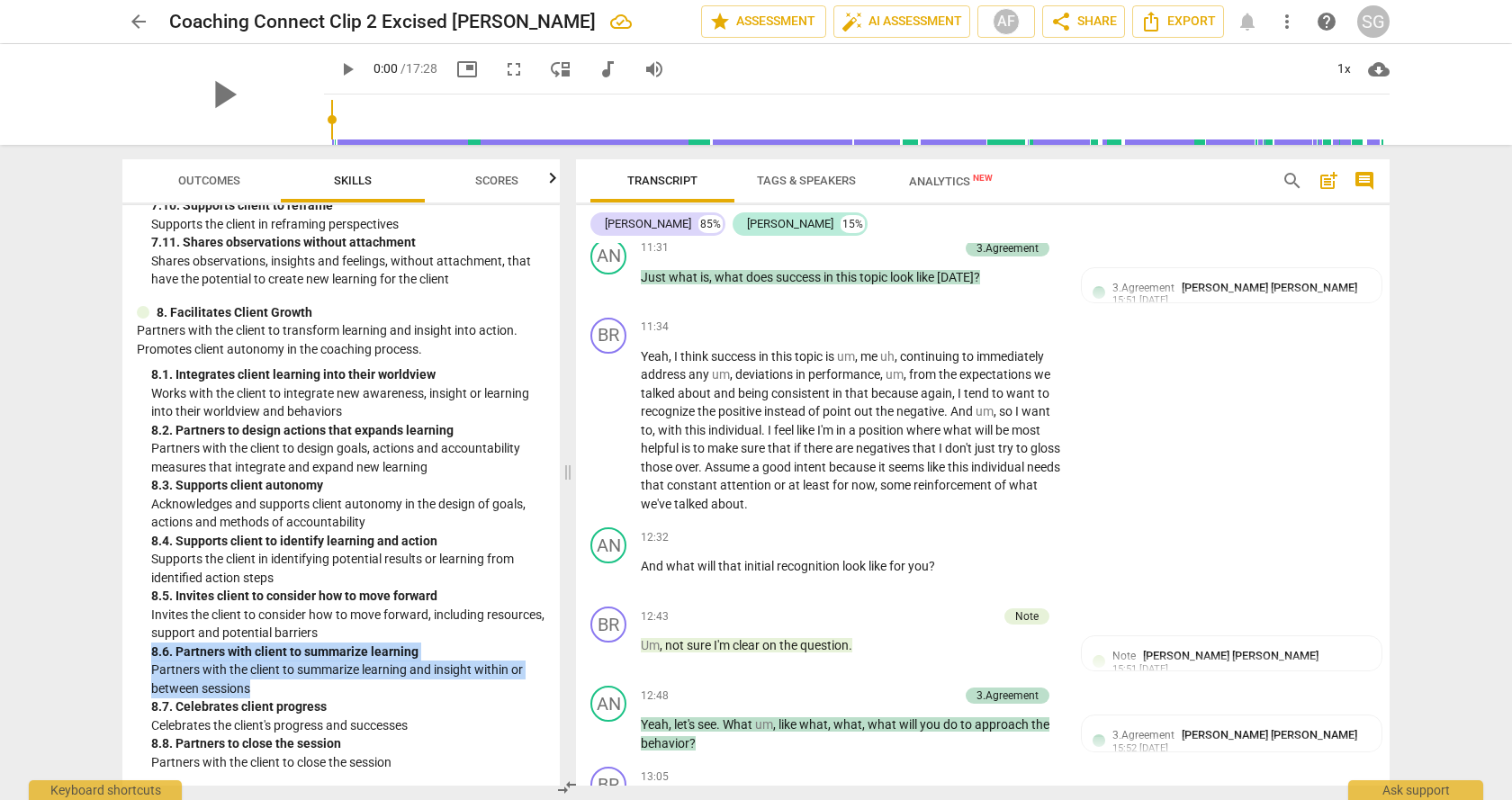 drag, startPoint x: 272, startPoint y: 688, endPoint x: 140, endPoint y: 652, distance: 136.821 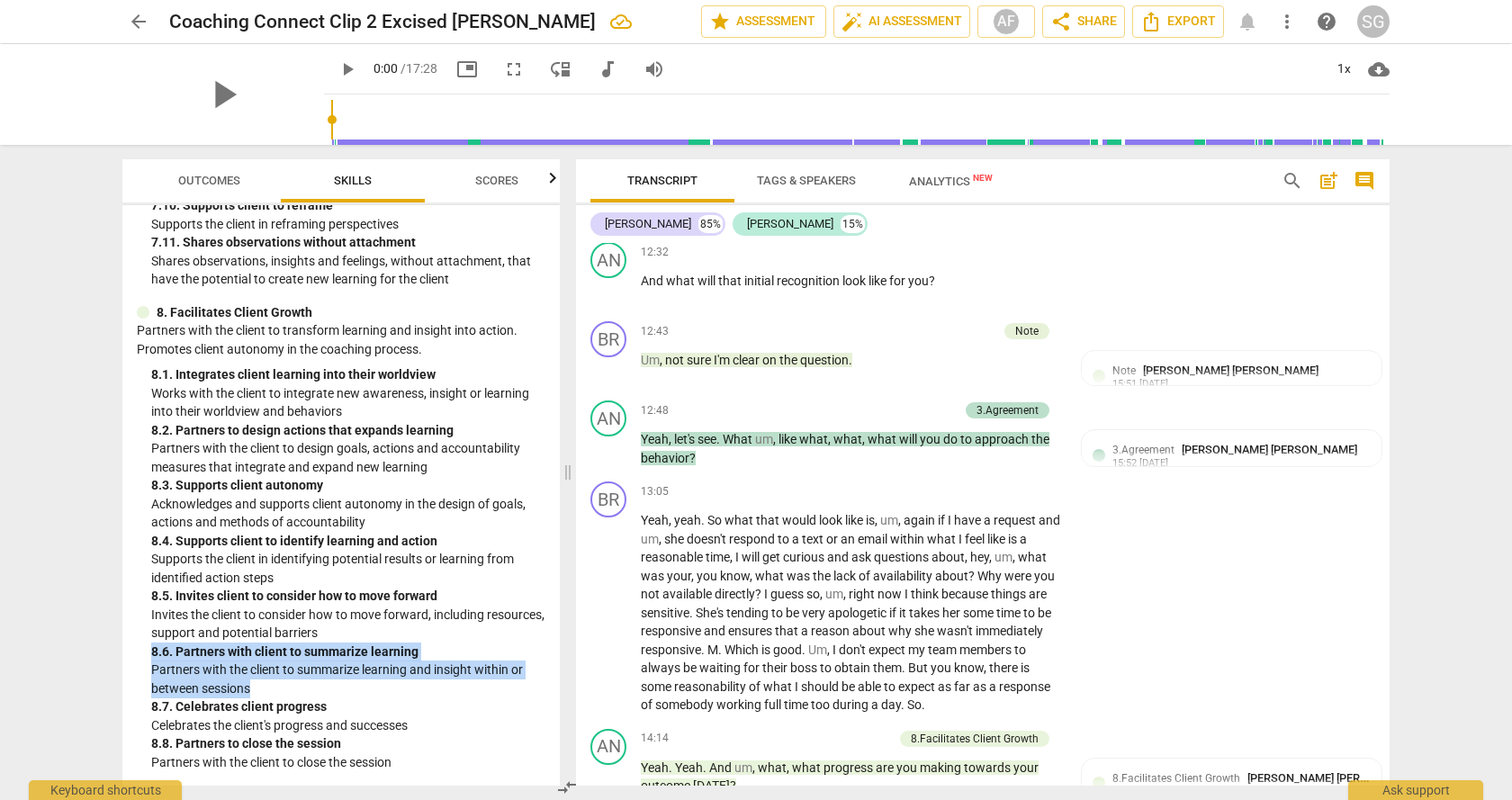 scroll, scrollTop: 2763, scrollLeft: 0, axis: vertical 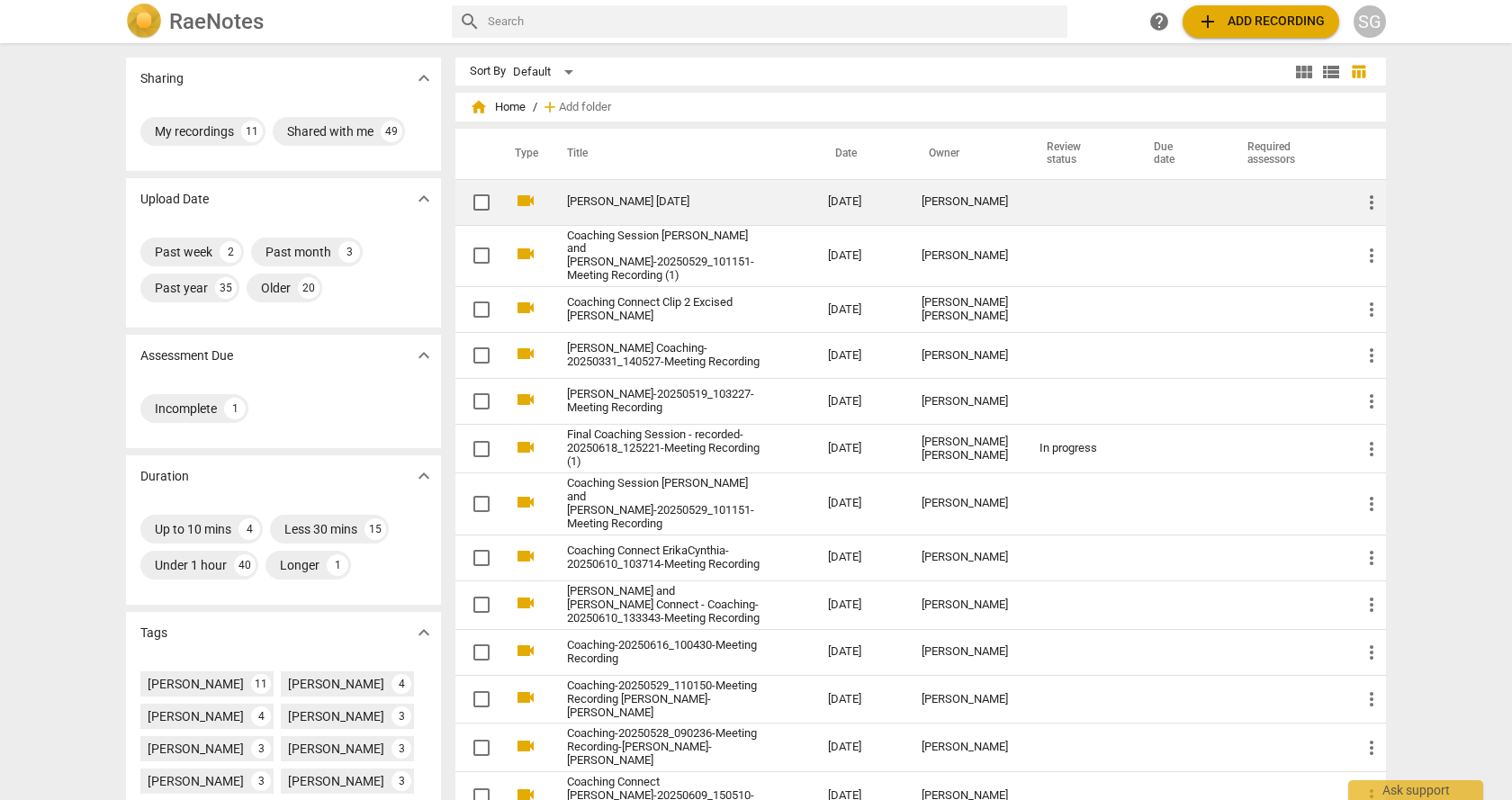 click on "[PERSON_NAME]" at bounding box center [966, 202] 